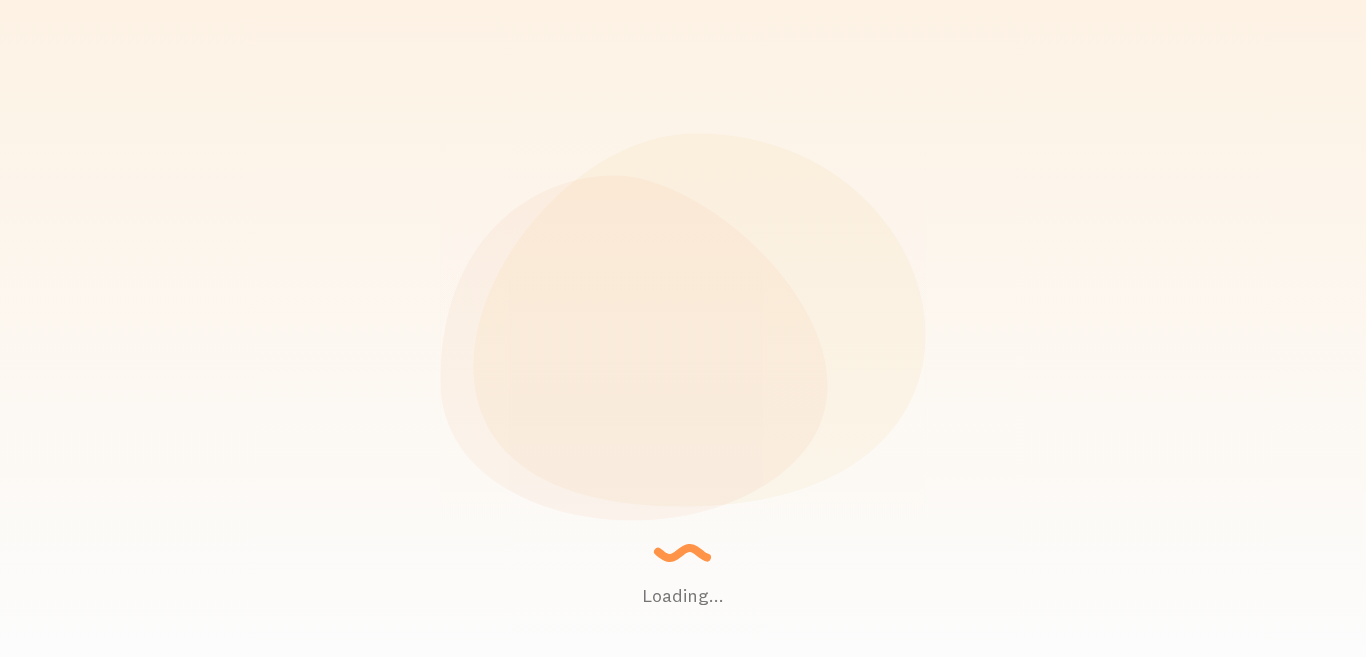 scroll, scrollTop: 0, scrollLeft: 0, axis: both 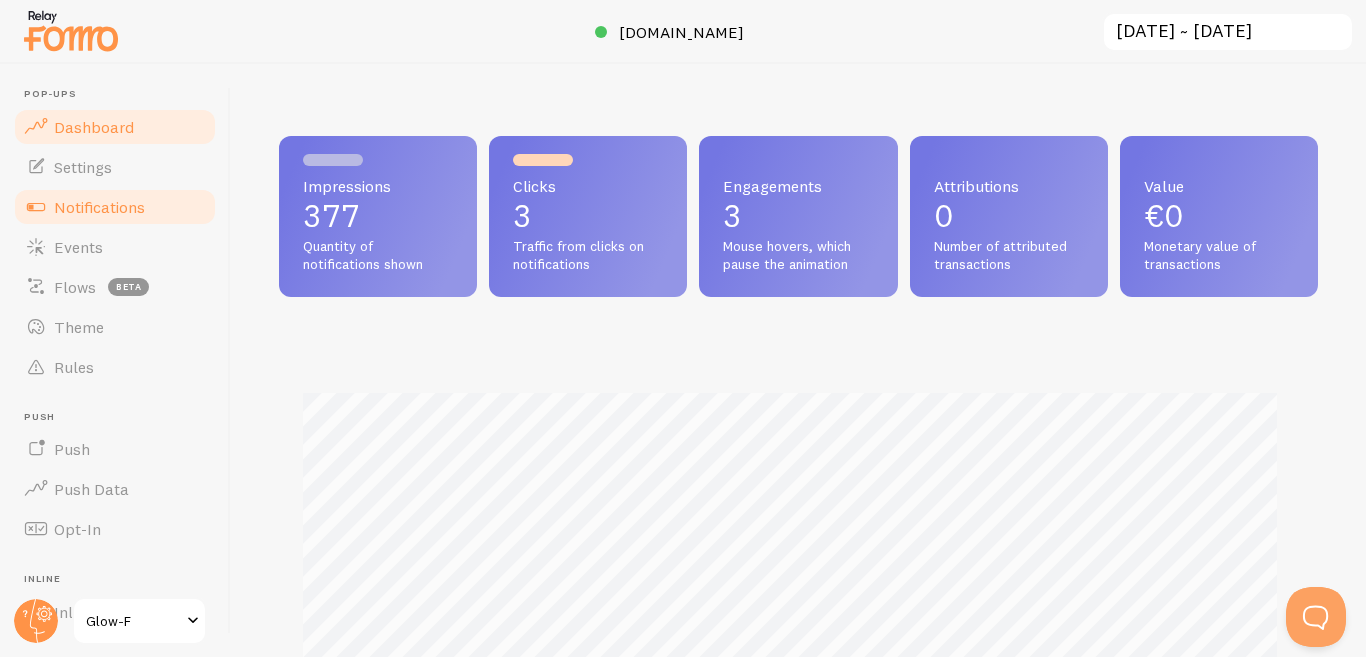 click on "Notifications" at bounding box center [99, 207] 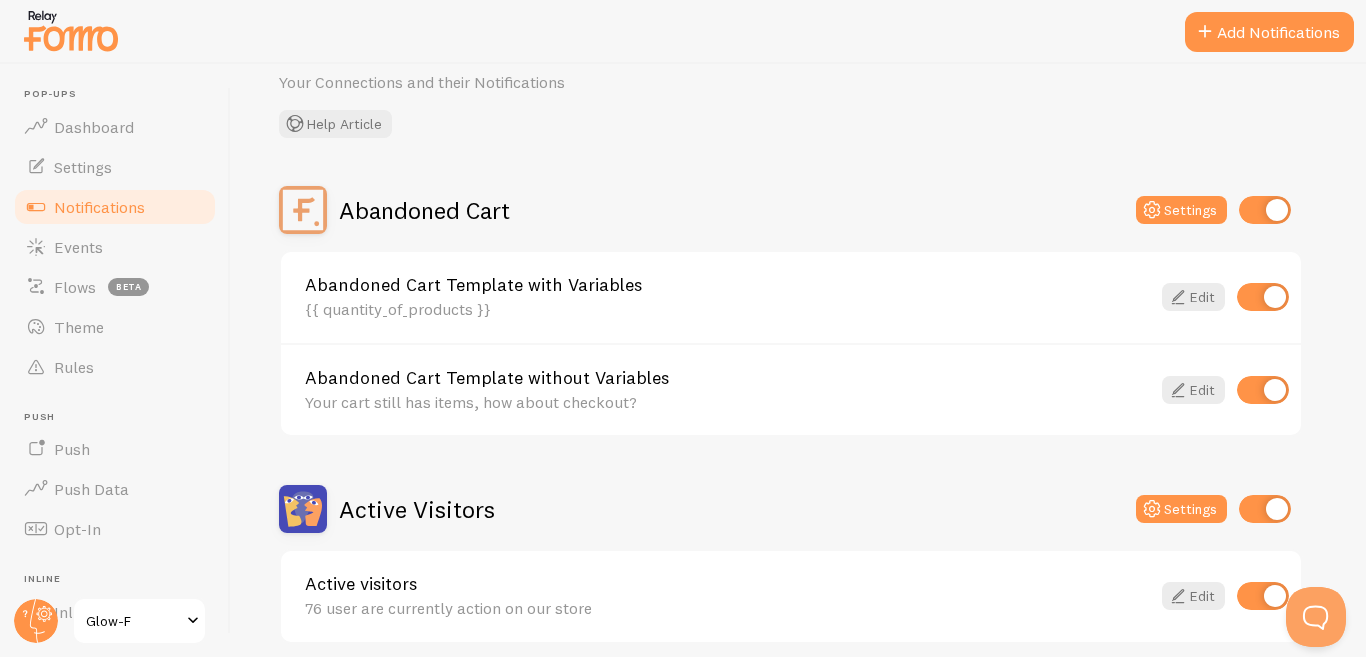 scroll, scrollTop: 266, scrollLeft: 0, axis: vertical 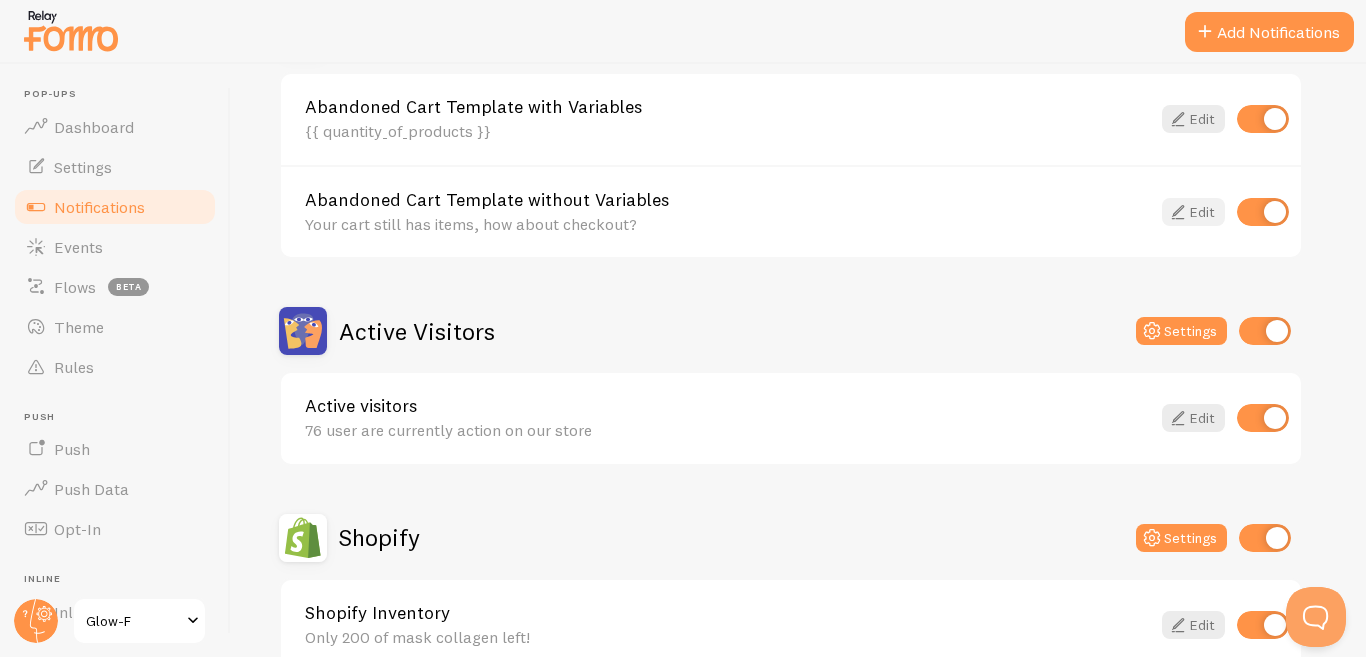 click at bounding box center [1178, 212] 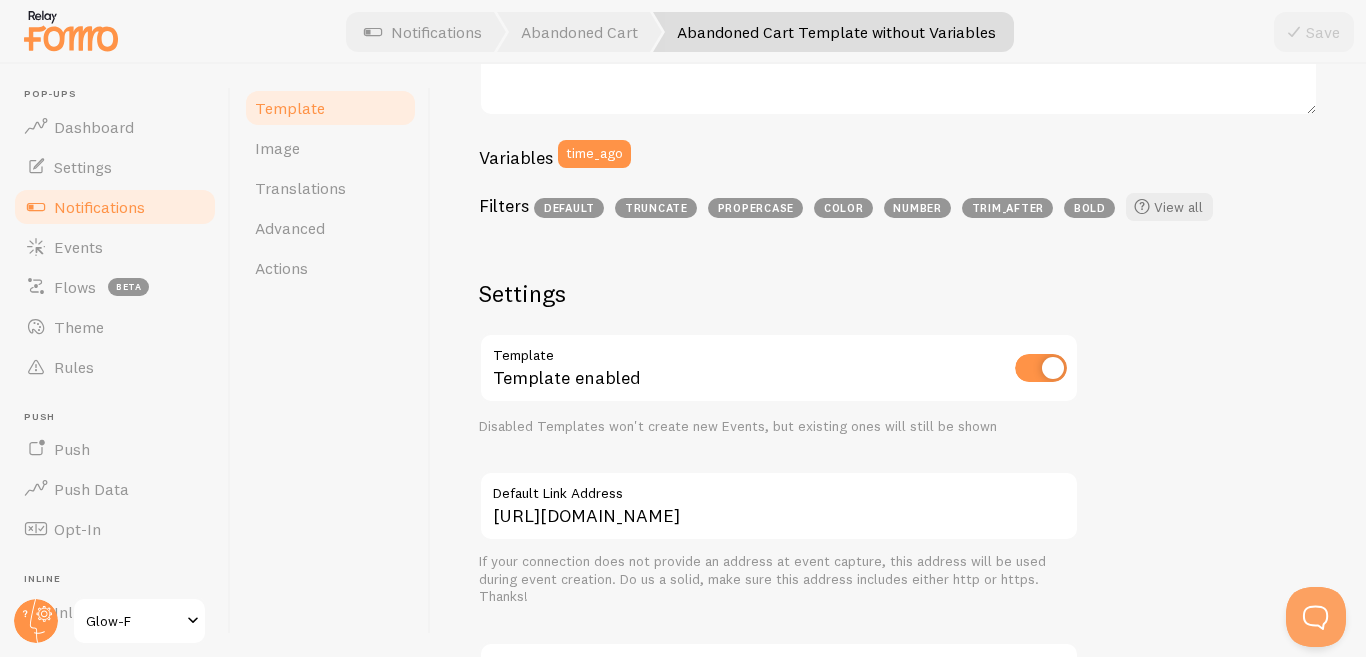 scroll, scrollTop: 481, scrollLeft: 0, axis: vertical 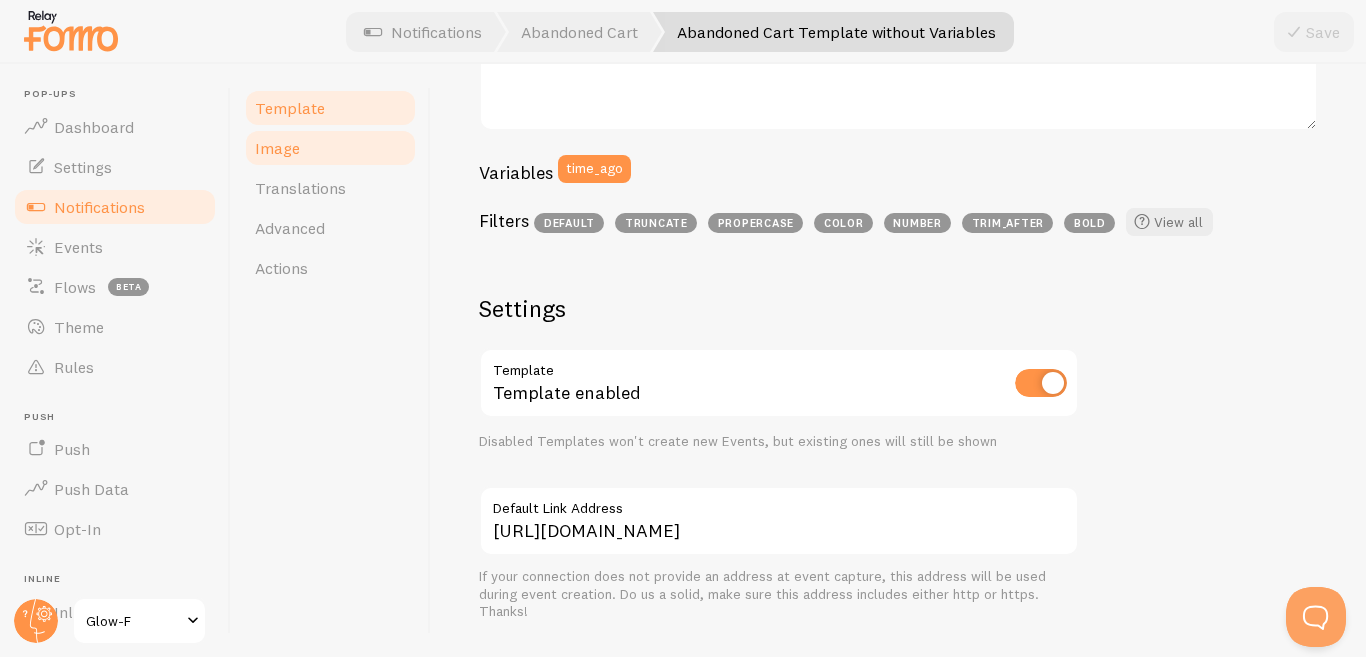 click on "Image" at bounding box center [277, 148] 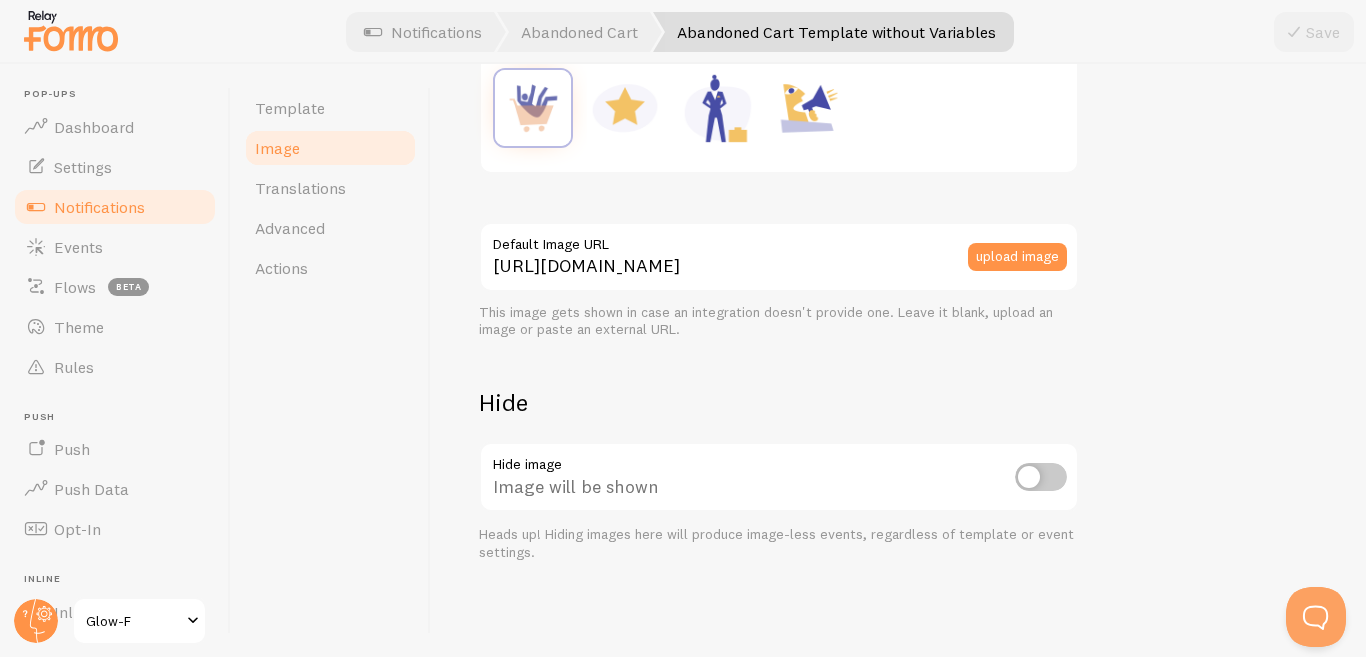 scroll, scrollTop: 0, scrollLeft: 0, axis: both 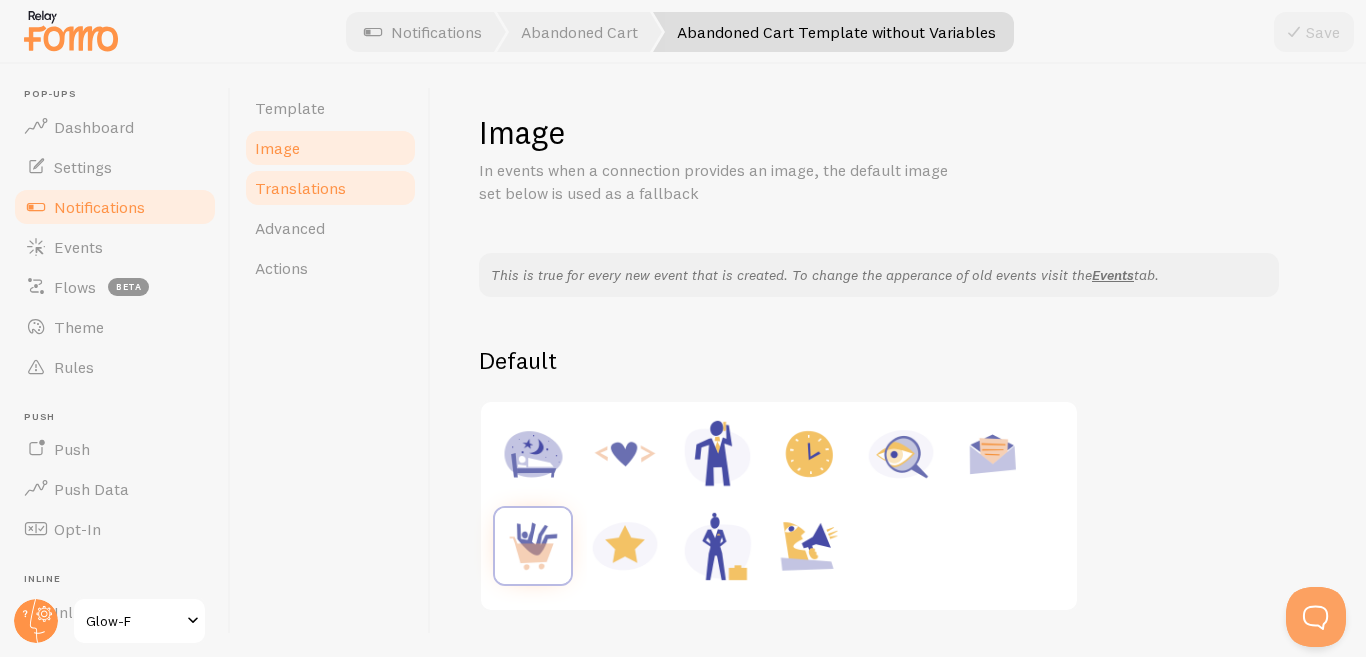 click on "Translations" at bounding box center (300, 188) 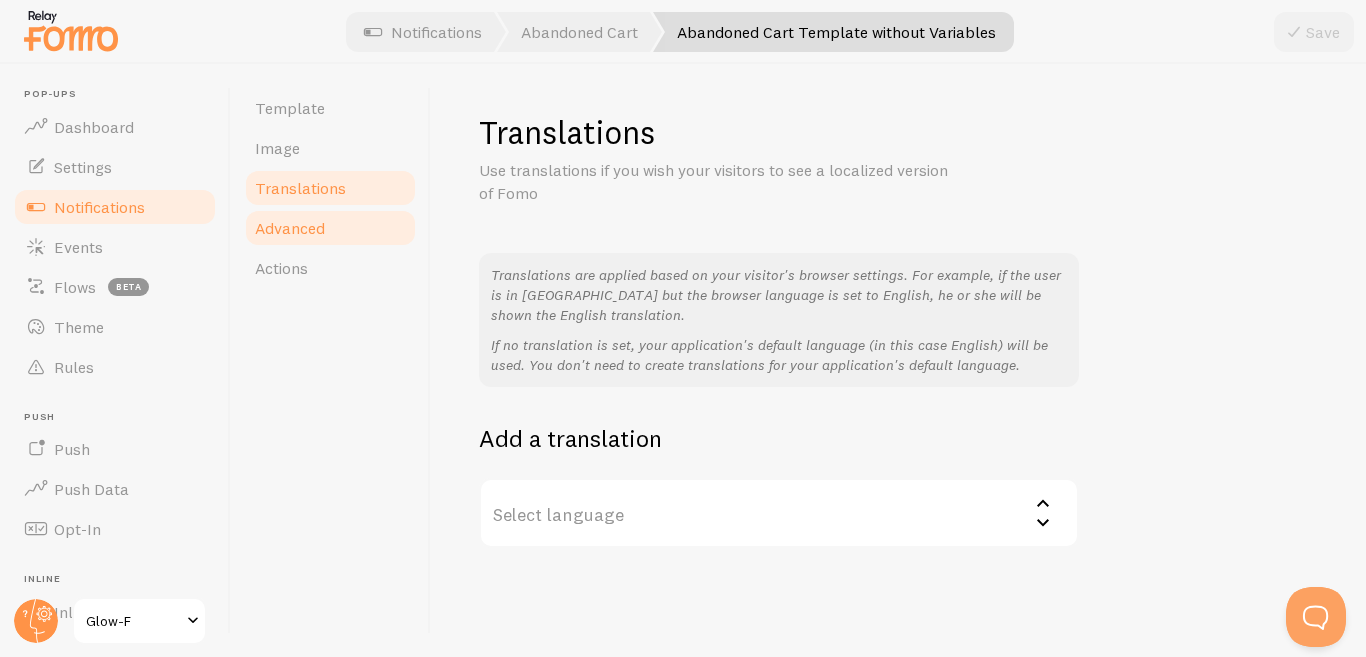 click on "Advanced" at bounding box center [290, 228] 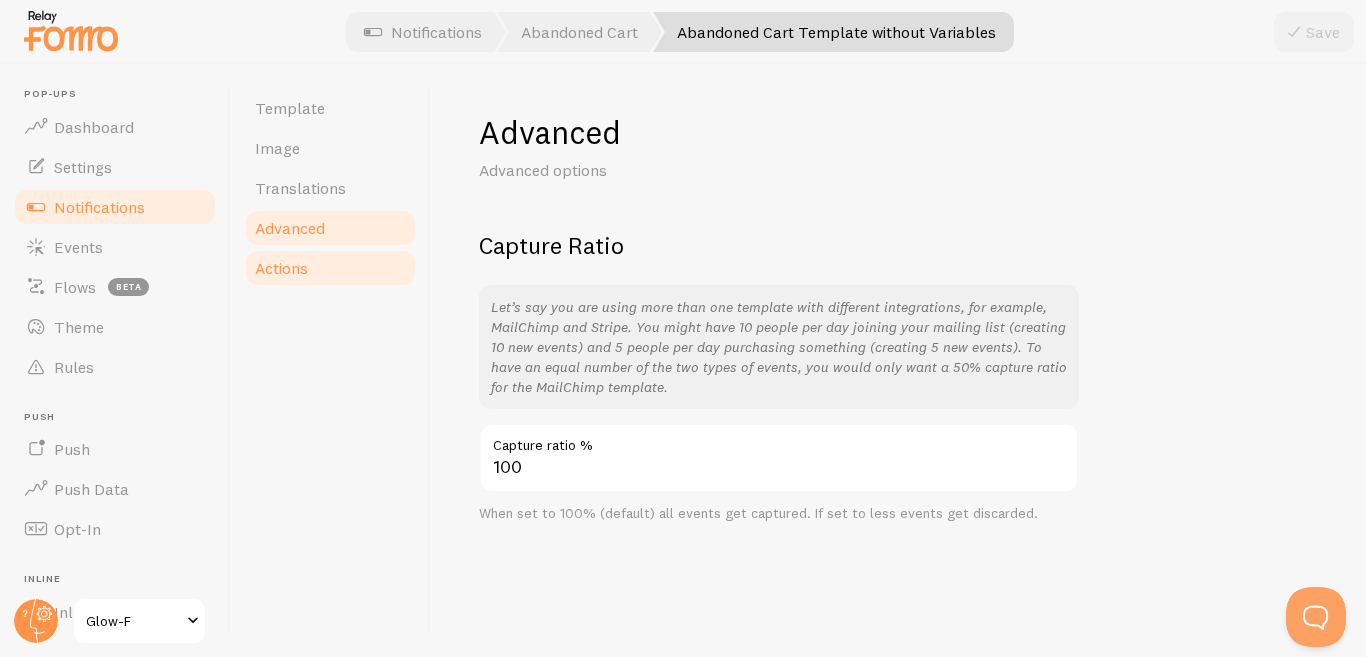 click on "Actions" at bounding box center [330, 268] 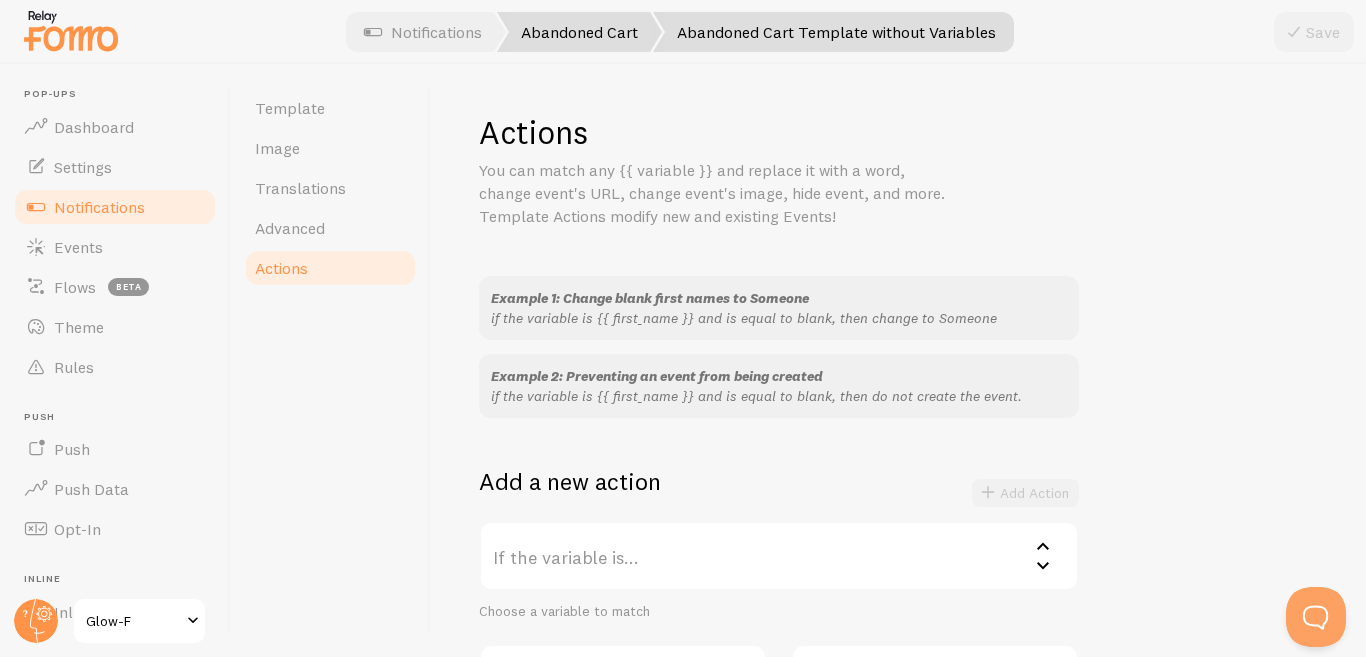 click on "Abandoned Cart" at bounding box center (579, 32) 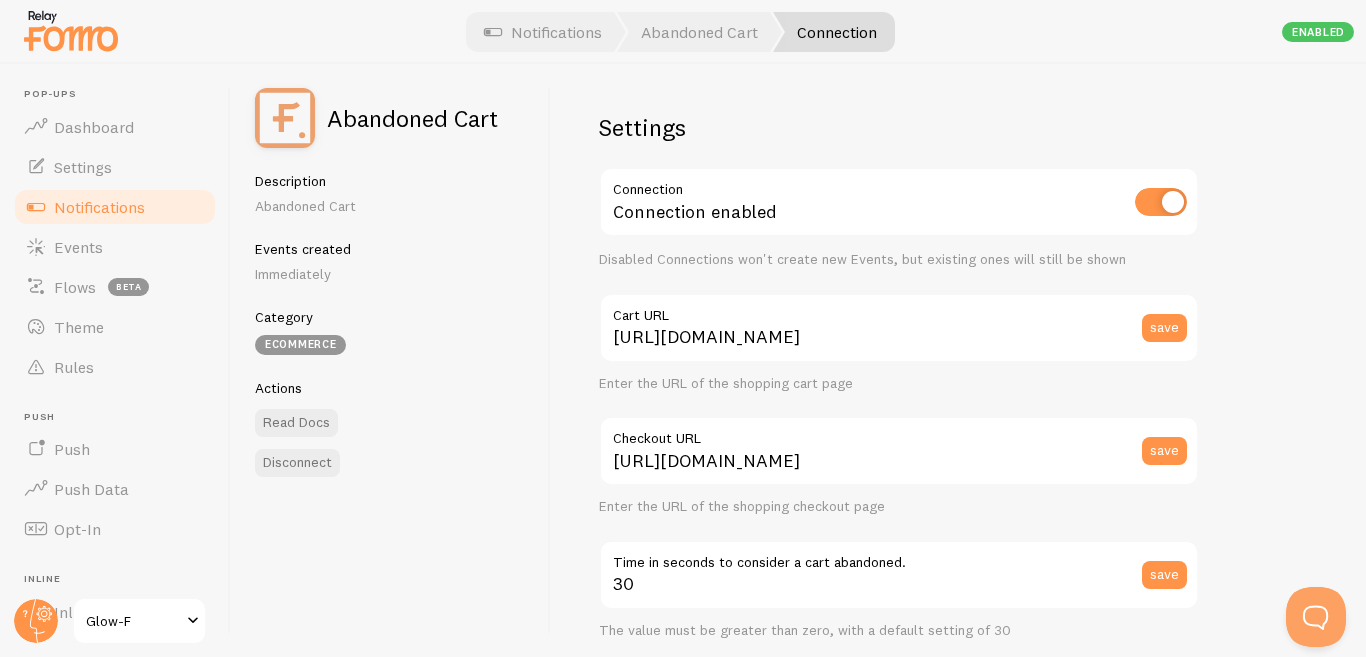 scroll, scrollTop: 88, scrollLeft: 0, axis: vertical 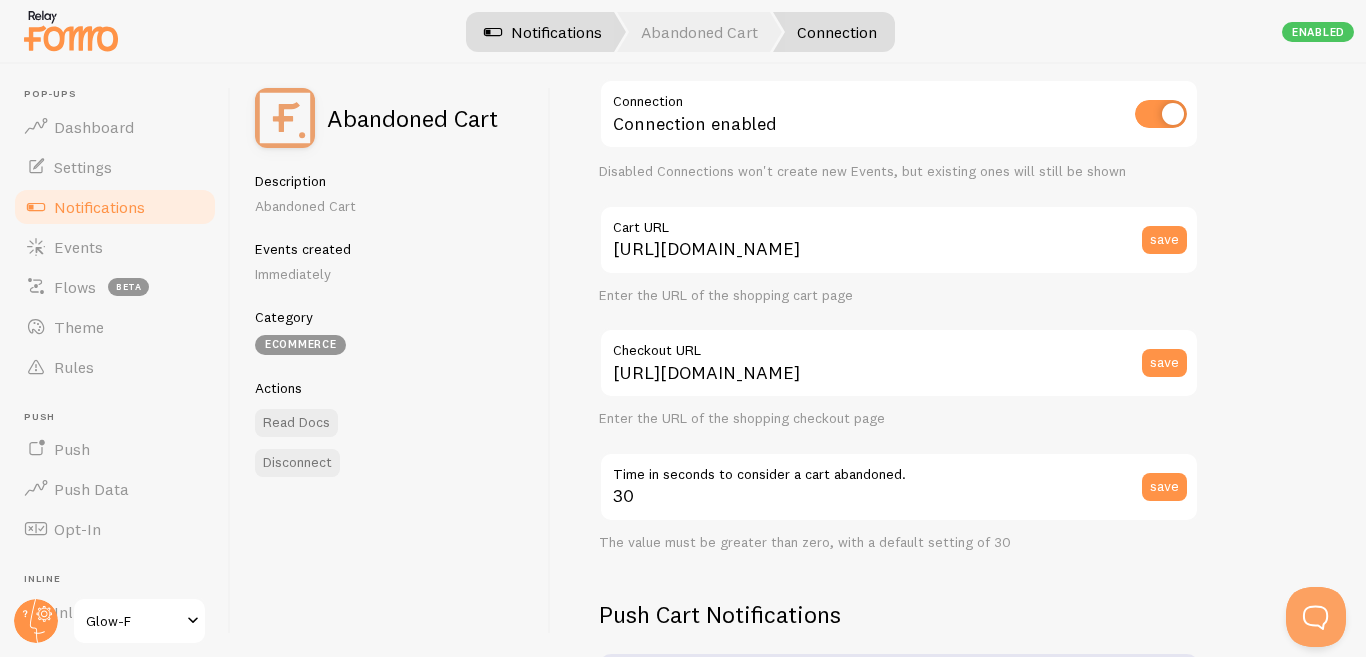 click on "Notifications" at bounding box center (543, 32) 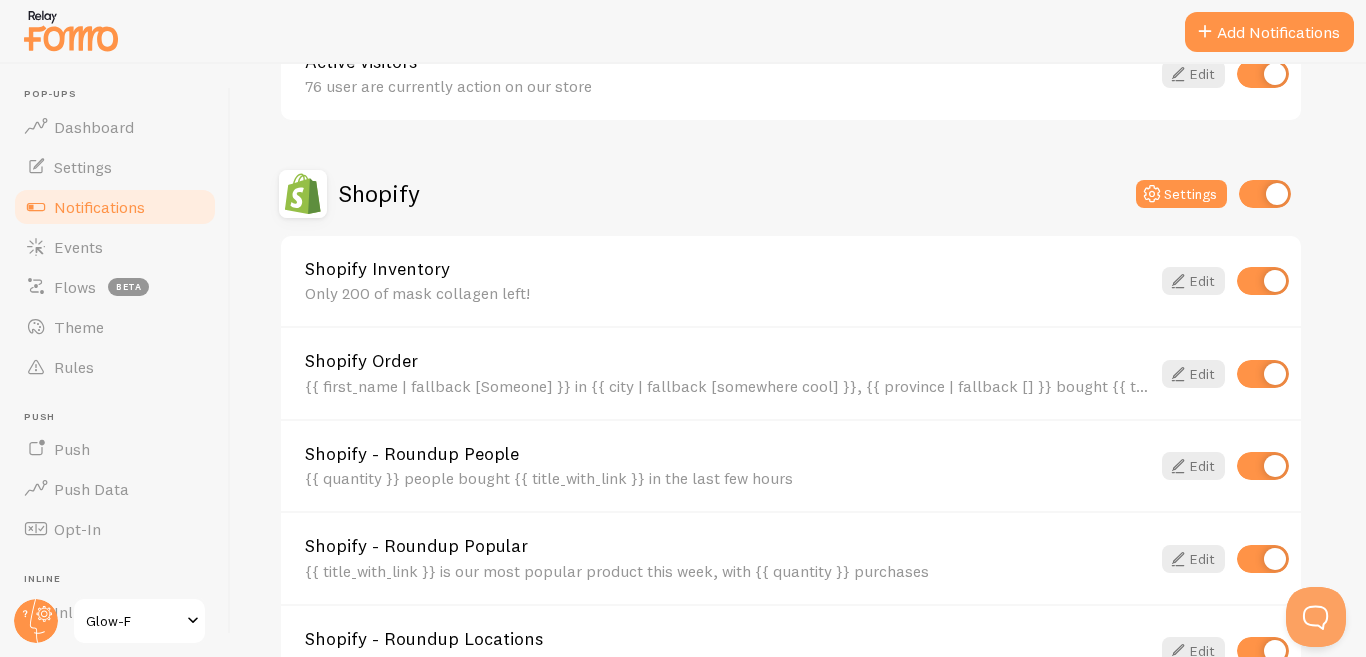 scroll, scrollTop: 622, scrollLeft: 0, axis: vertical 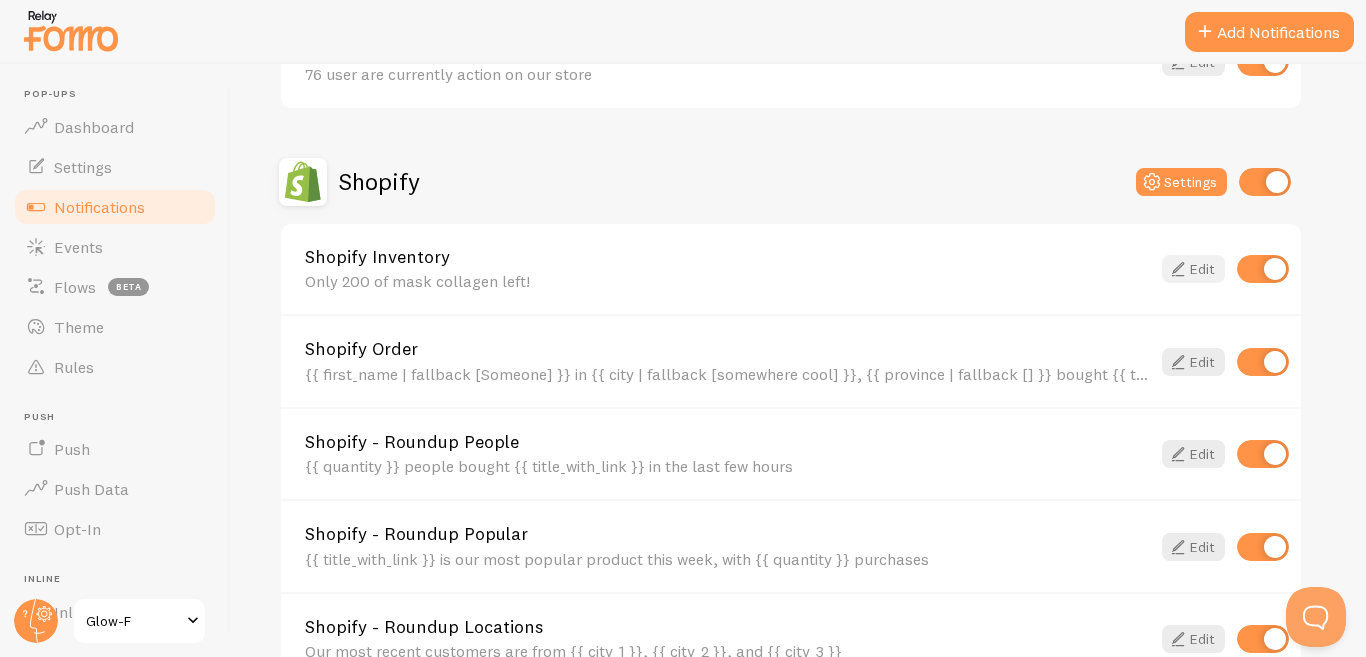 click on "Edit" at bounding box center (1193, 269) 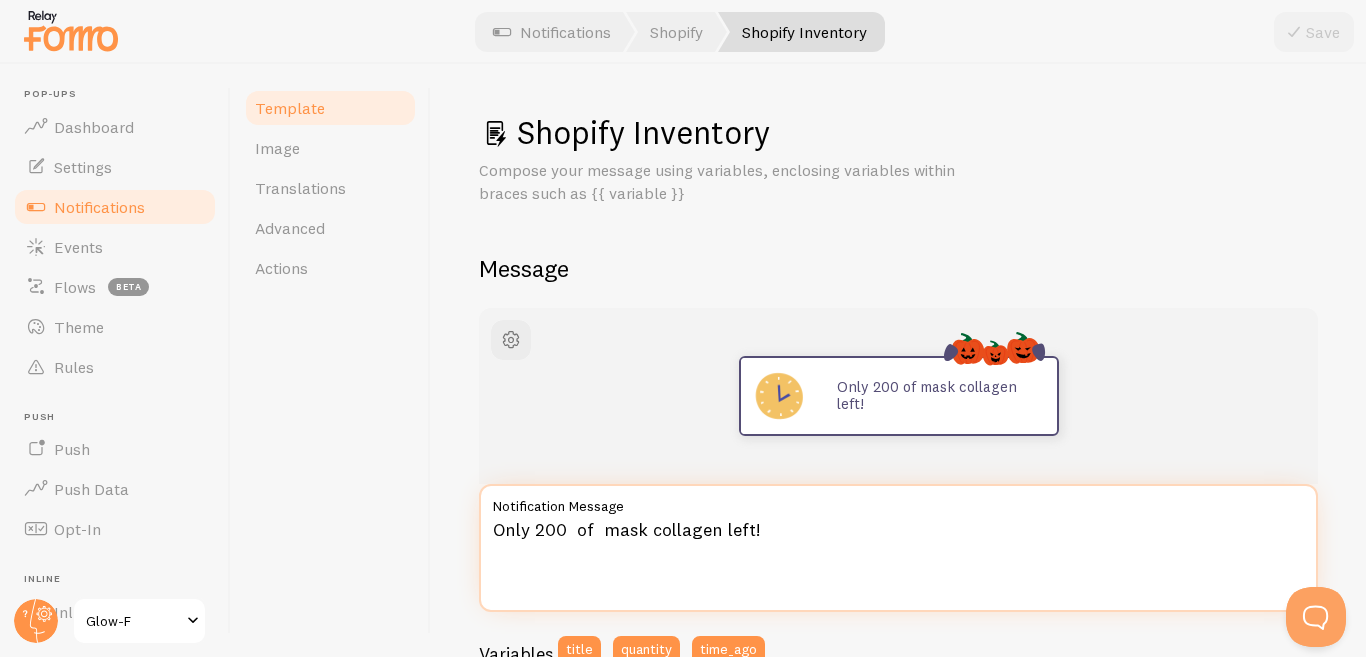 drag, startPoint x: 489, startPoint y: 534, endPoint x: 765, endPoint y: 528, distance: 276.06522 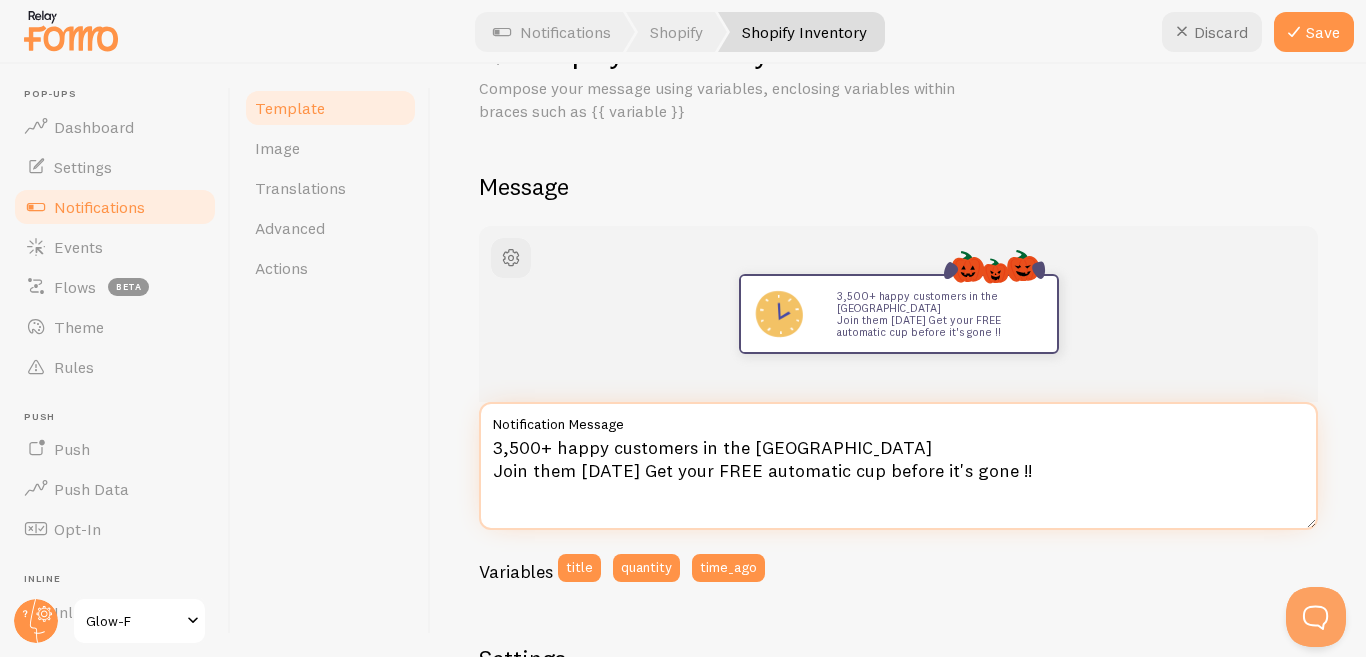 scroll, scrollTop: 88, scrollLeft: 0, axis: vertical 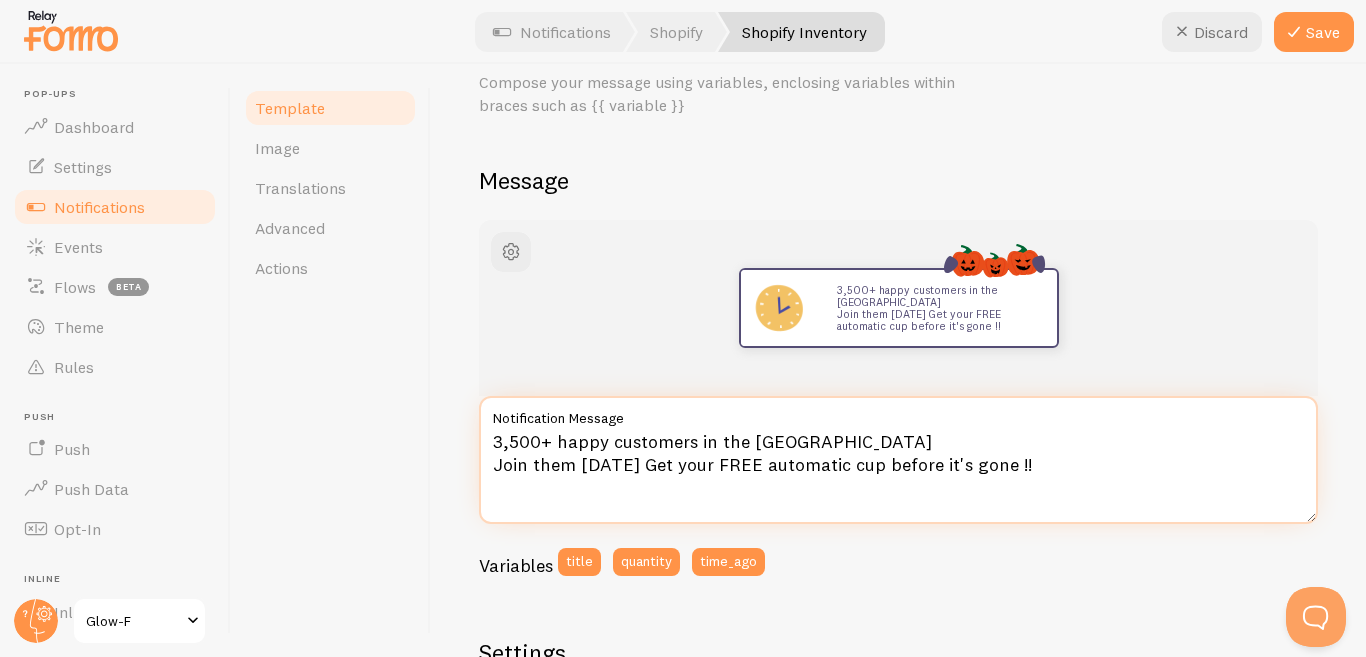 type on "3,500+ happy customers in the [GEOGRAPHIC_DATA]
Join them [DATE] Get your FREE automatic cup before it's gone !!" 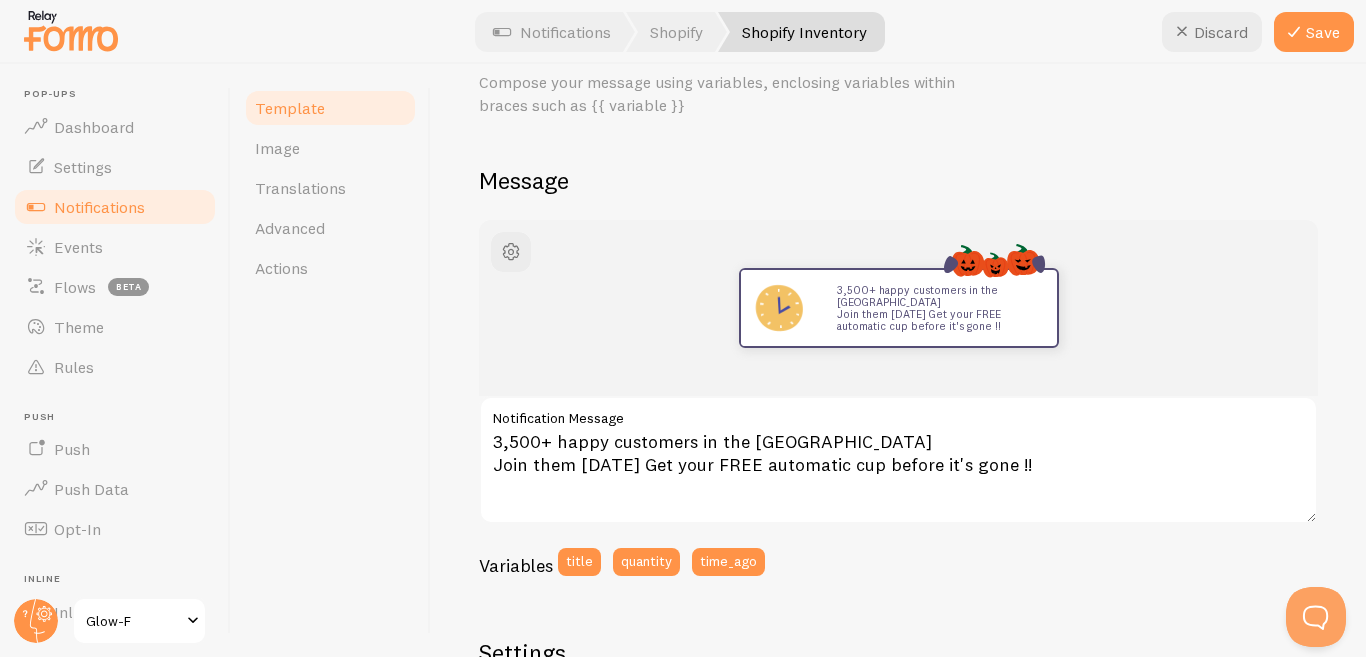 click on "3,500+ happy customers in the [GEOGRAPHIC_DATA] Join them [DATE] Get your FREE automatic cup before it's gone !!" at bounding box center [898, 308] 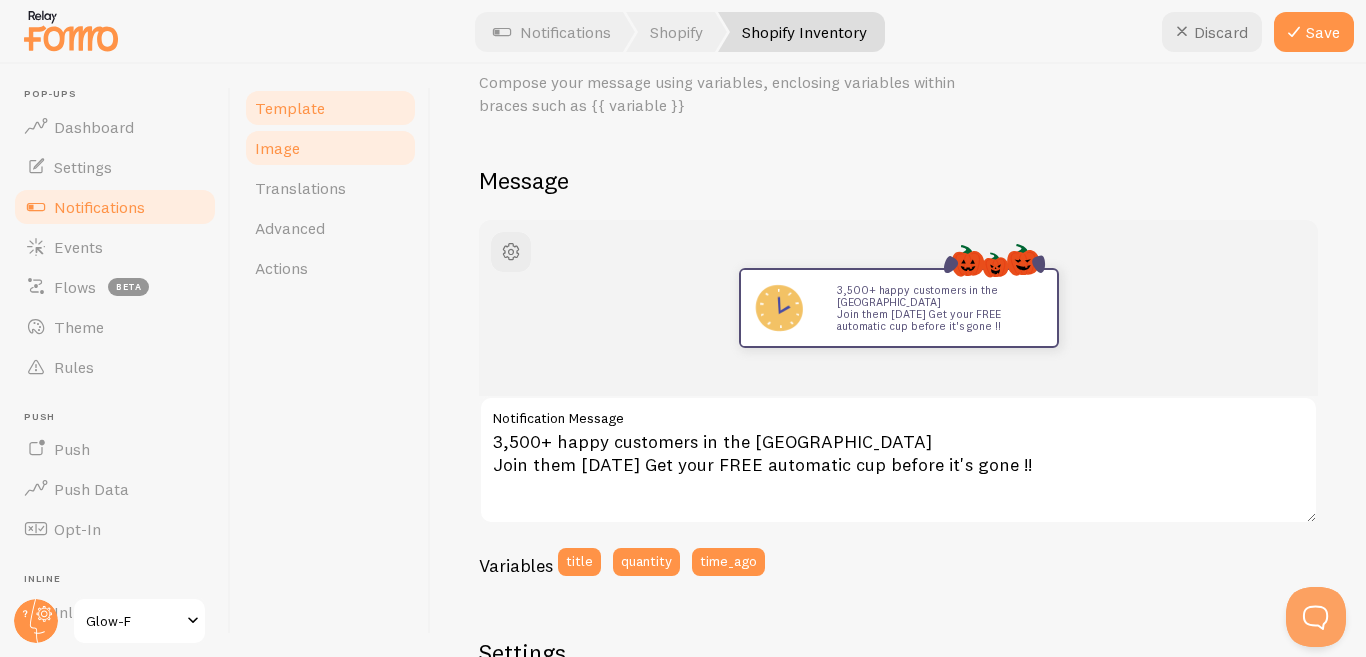 click on "Image" at bounding box center (330, 148) 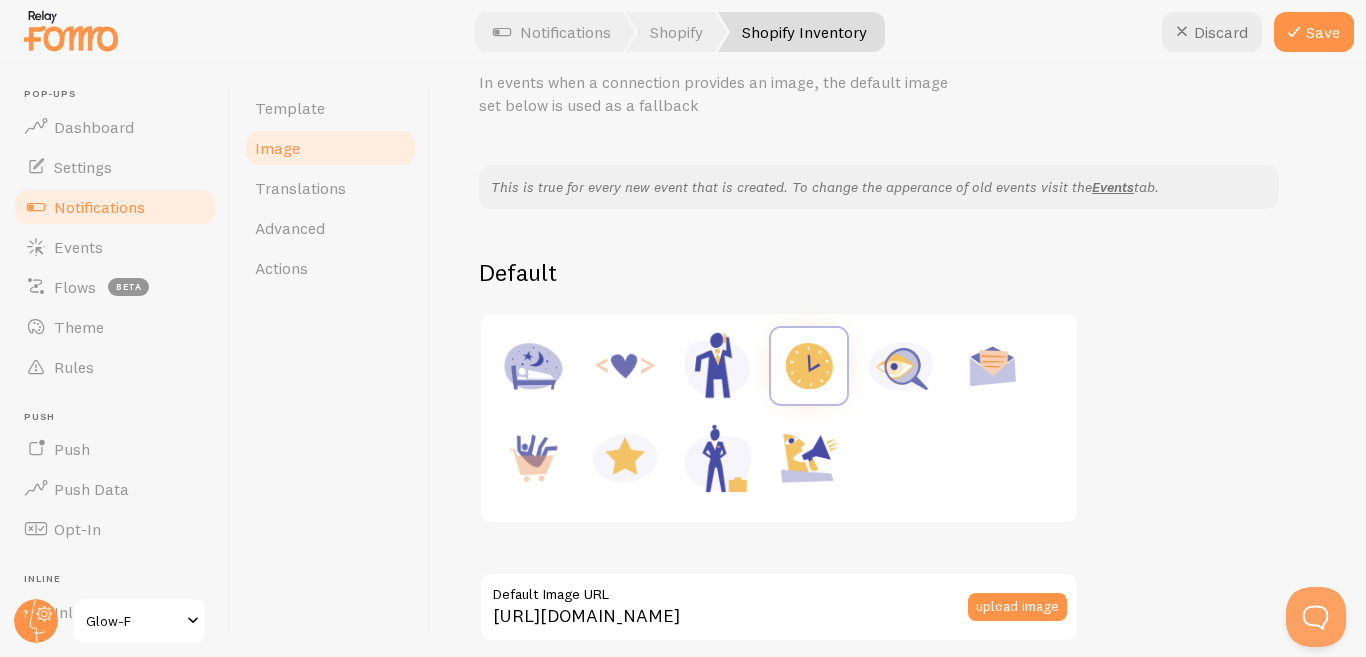 scroll, scrollTop: 0, scrollLeft: 0, axis: both 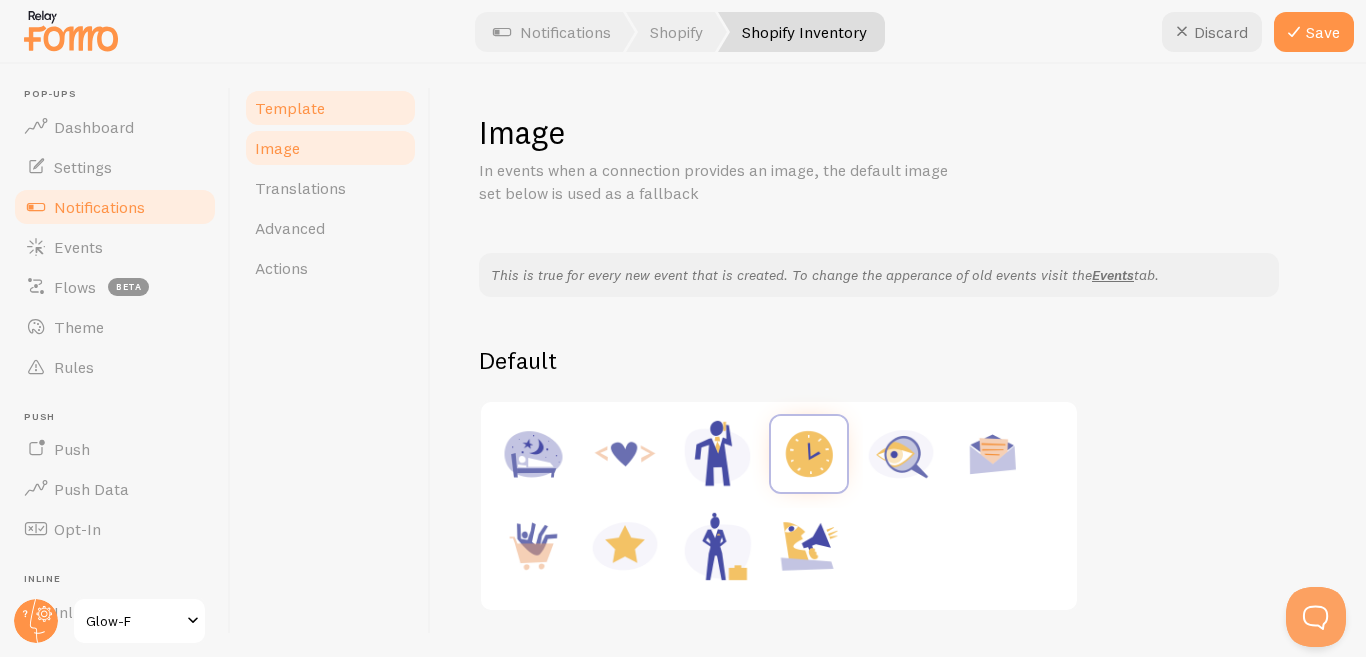 click on "Template" at bounding box center (290, 108) 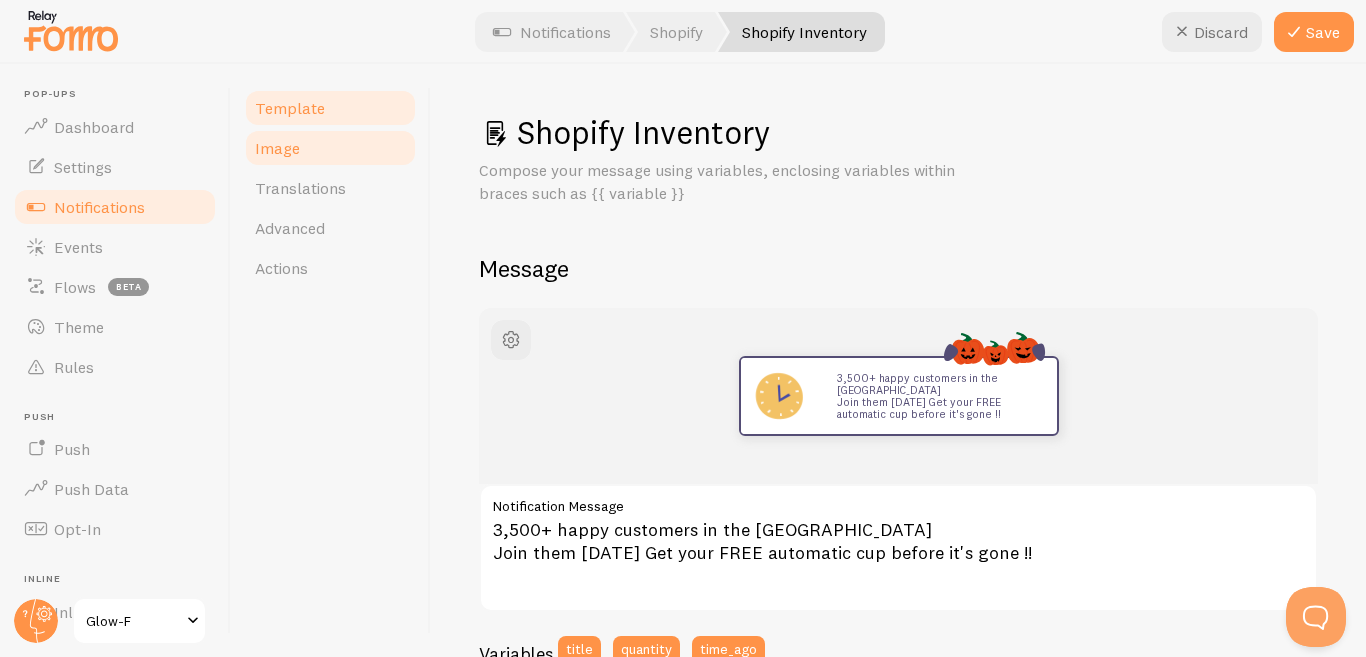 click on "Image" at bounding box center [330, 148] 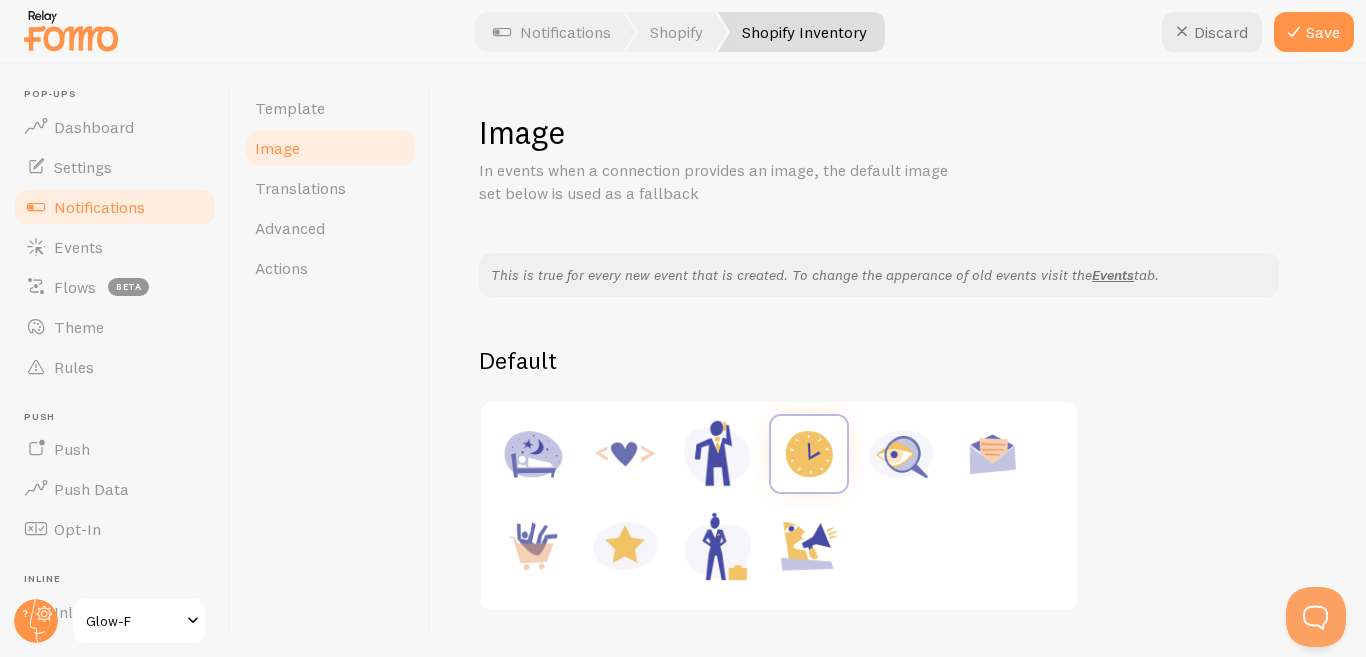 click at bounding box center [625, 454] 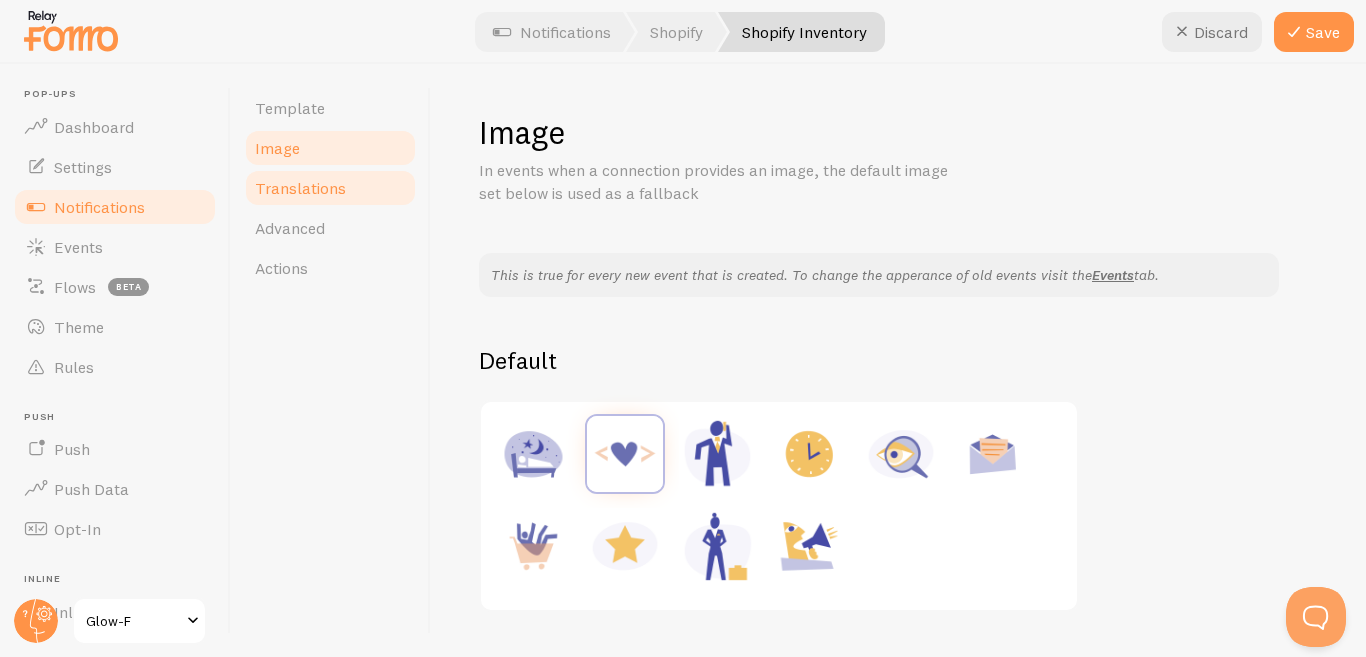 click on "Translations" at bounding box center [330, 188] 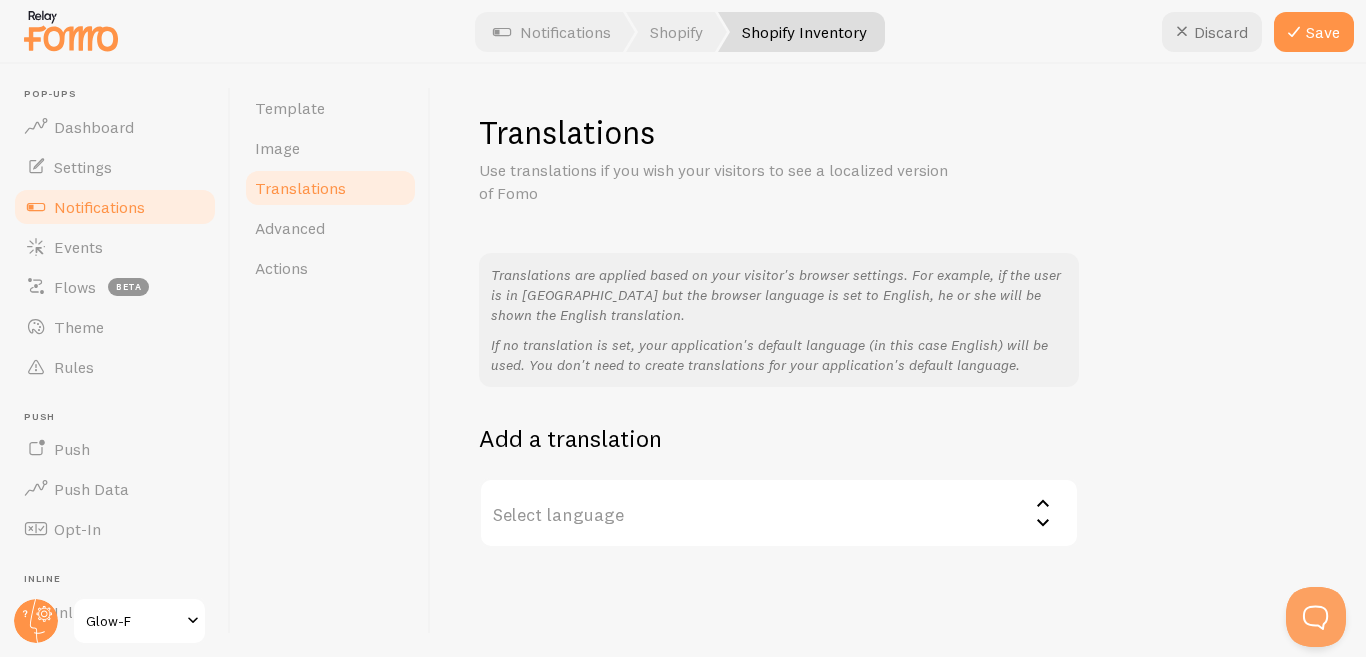 click on "Select language" at bounding box center (779, 513) 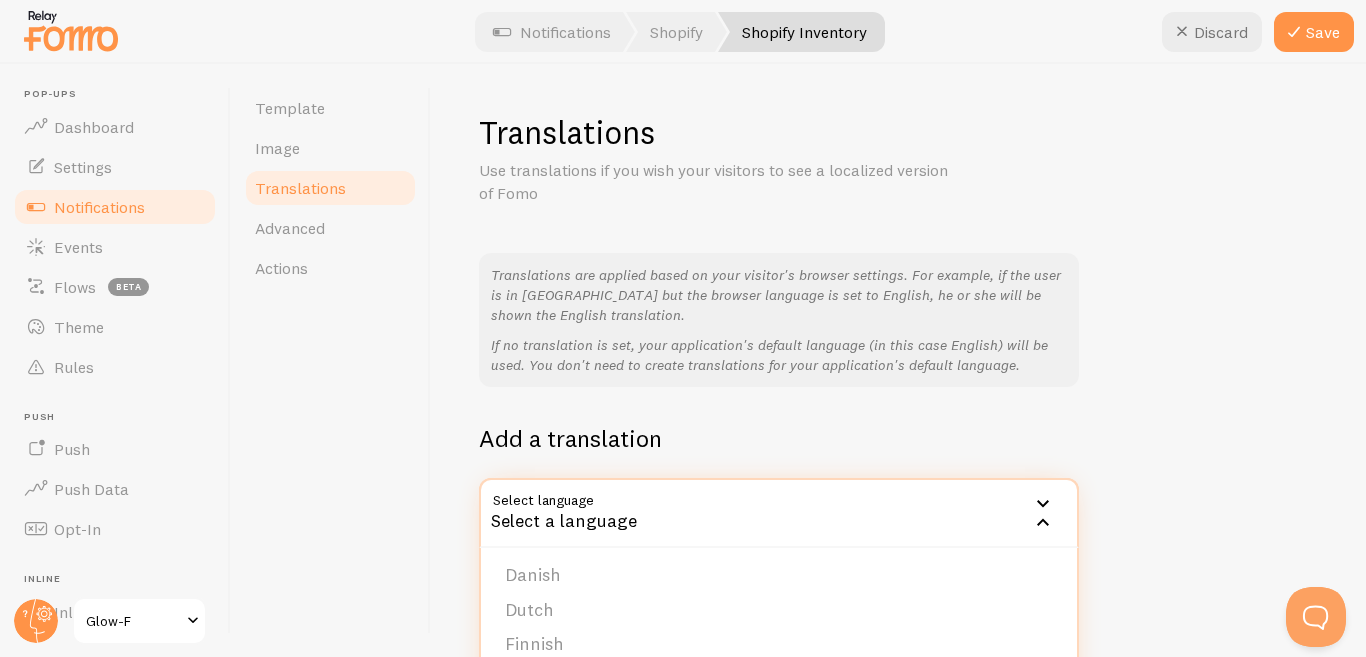 scroll, scrollTop: 180, scrollLeft: 0, axis: vertical 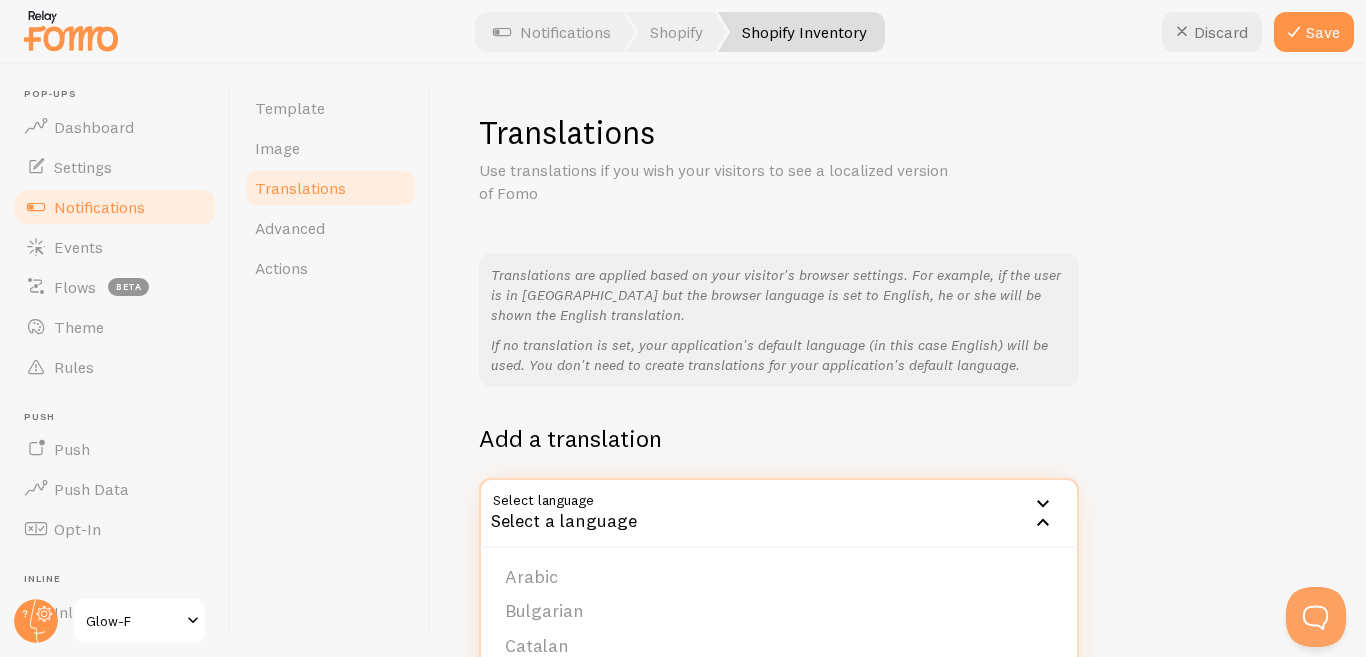 click on "Select a language" at bounding box center (779, 513) 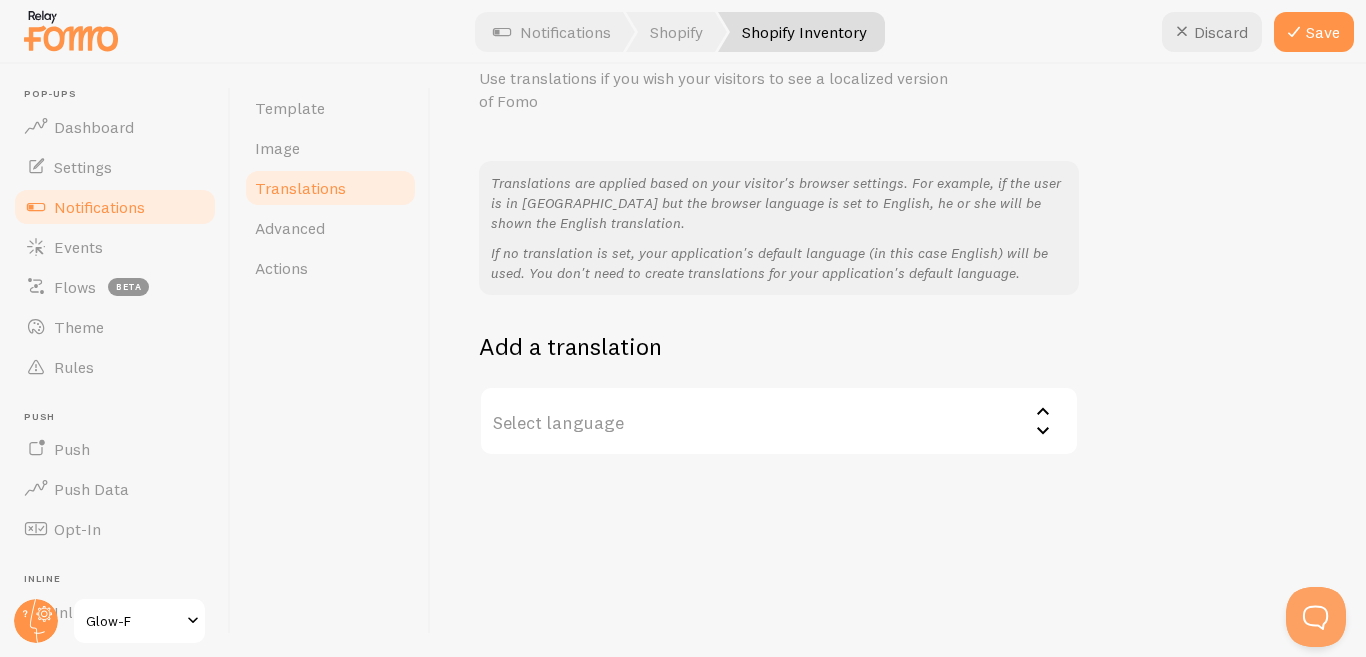 scroll, scrollTop: 93, scrollLeft: 0, axis: vertical 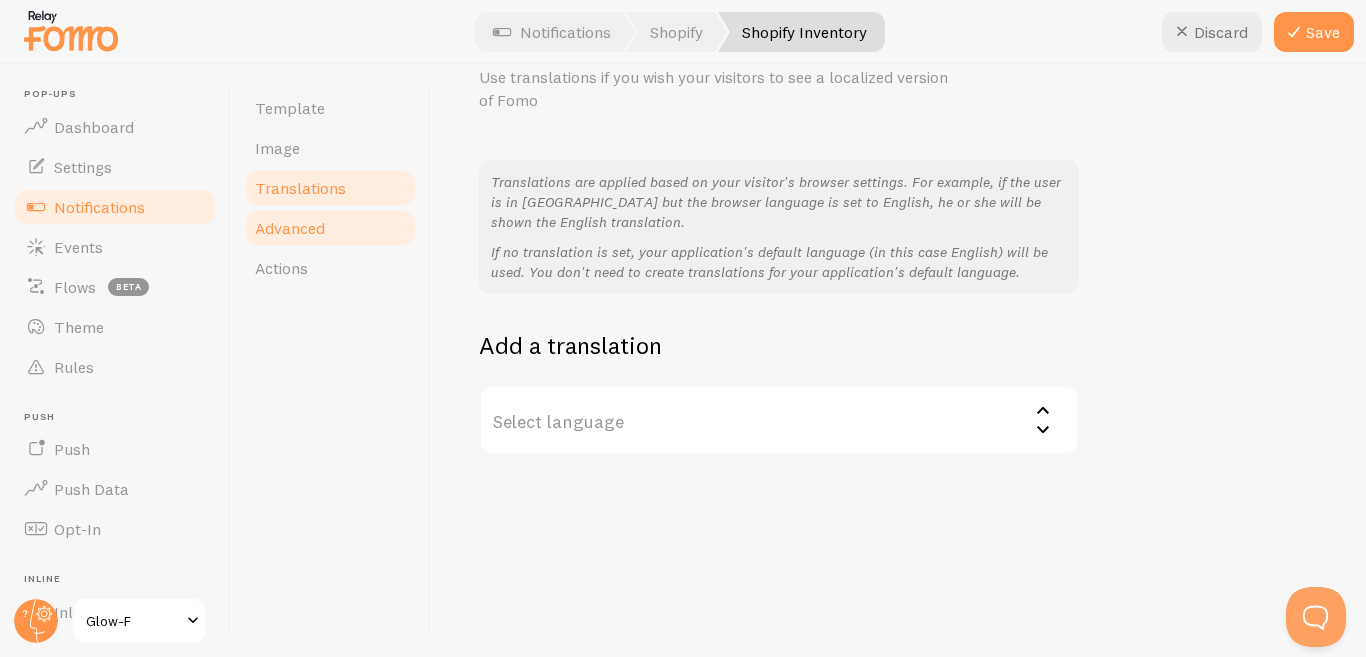click on "Advanced" at bounding box center (290, 228) 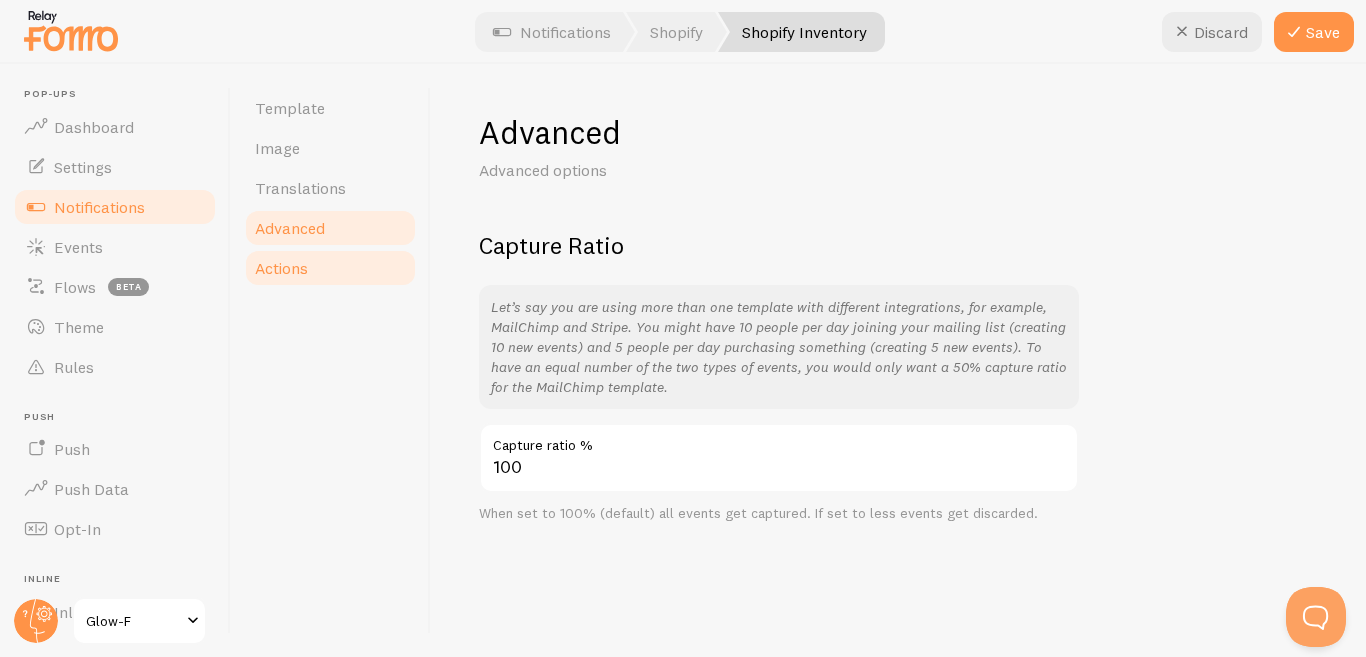 click on "Actions" at bounding box center [330, 268] 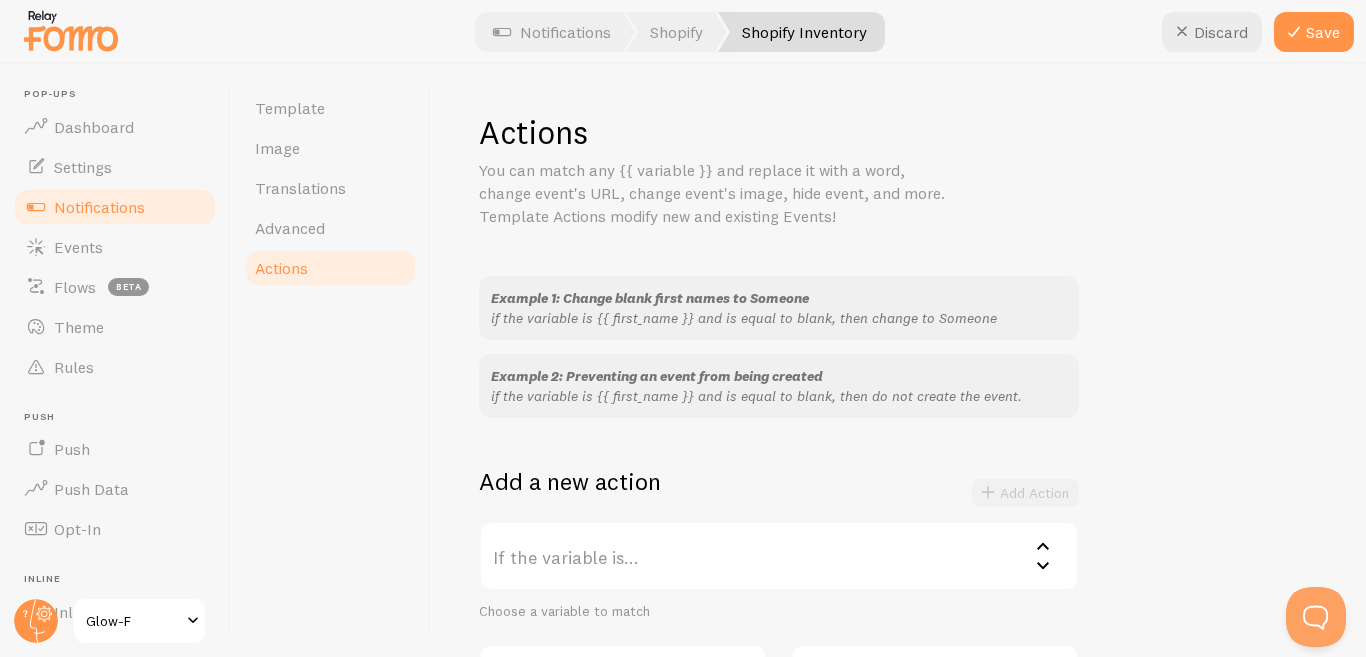 scroll, scrollTop: 0, scrollLeft: 0, axis: both 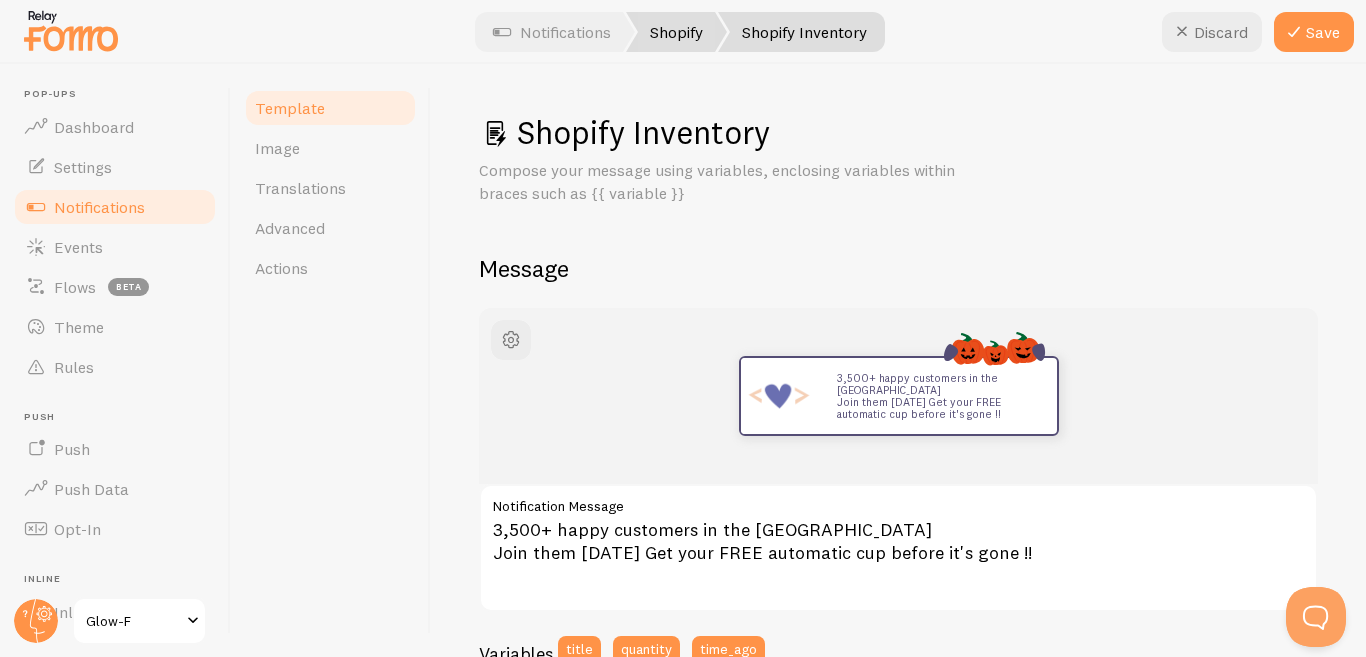 click on "Shopify" at bounding box center (676, 32) 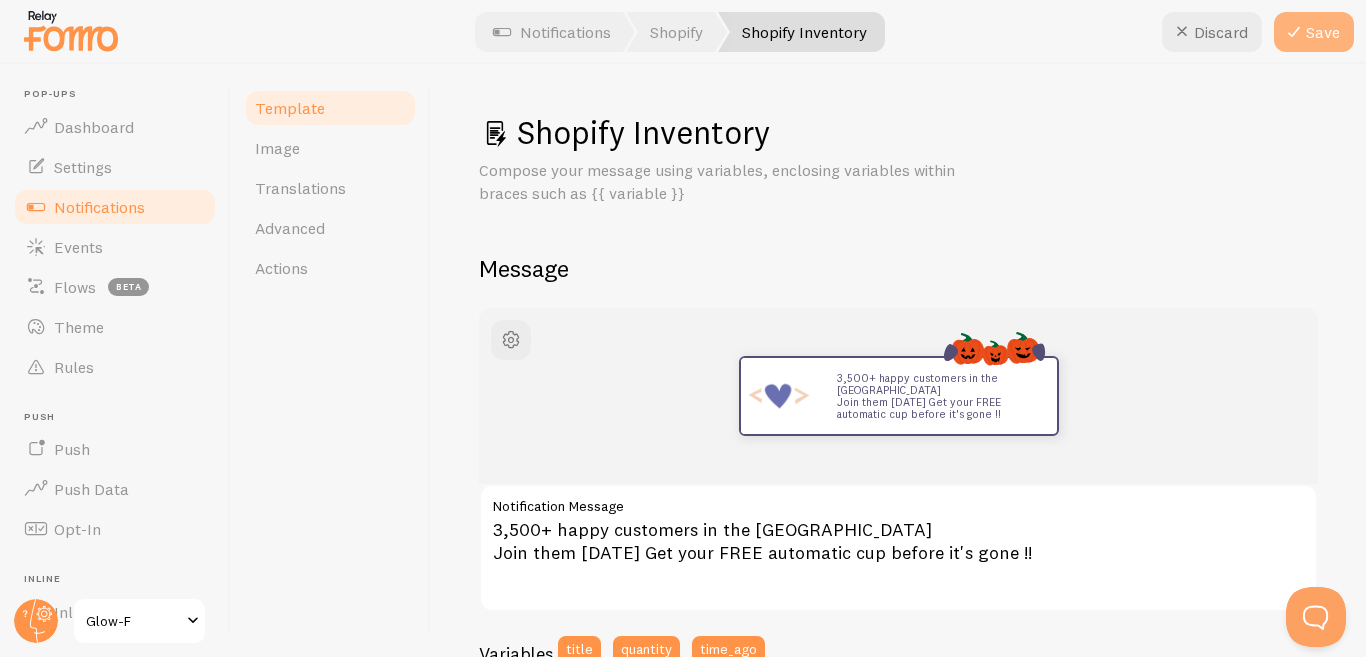 click on "Save" at bounding box center (1314, 32) 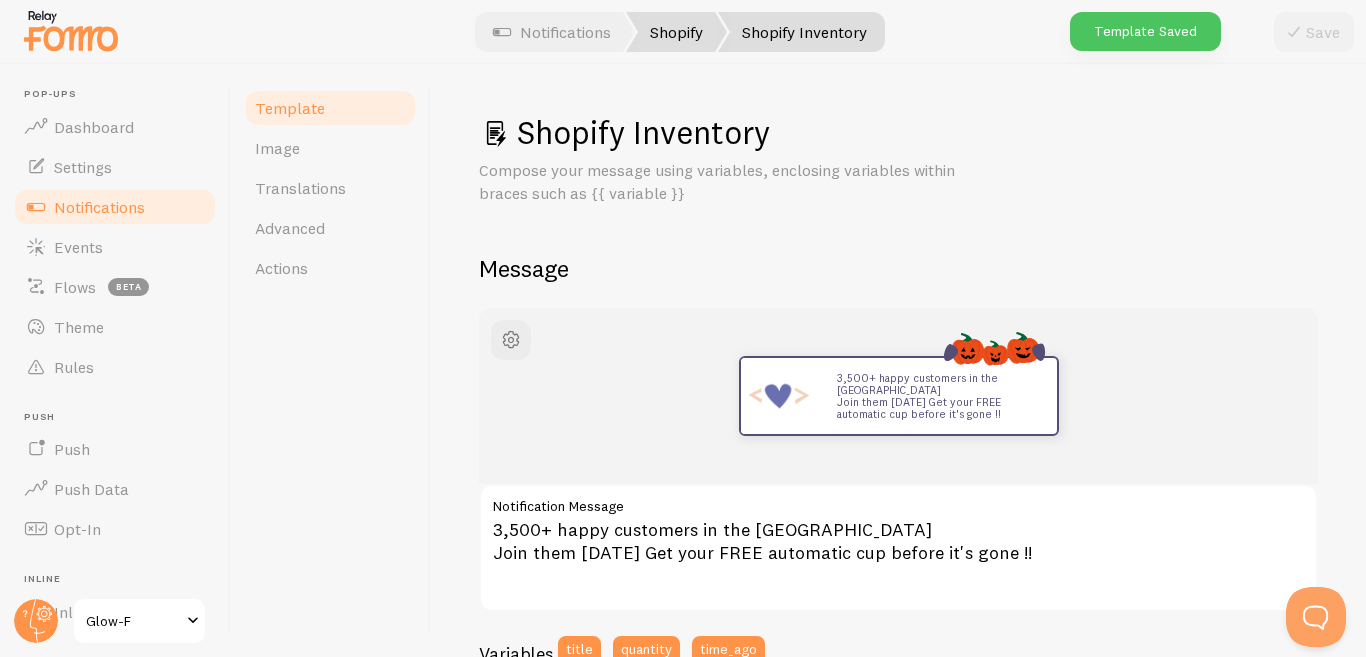click on "Shopify" at bounding box center [676, 32] 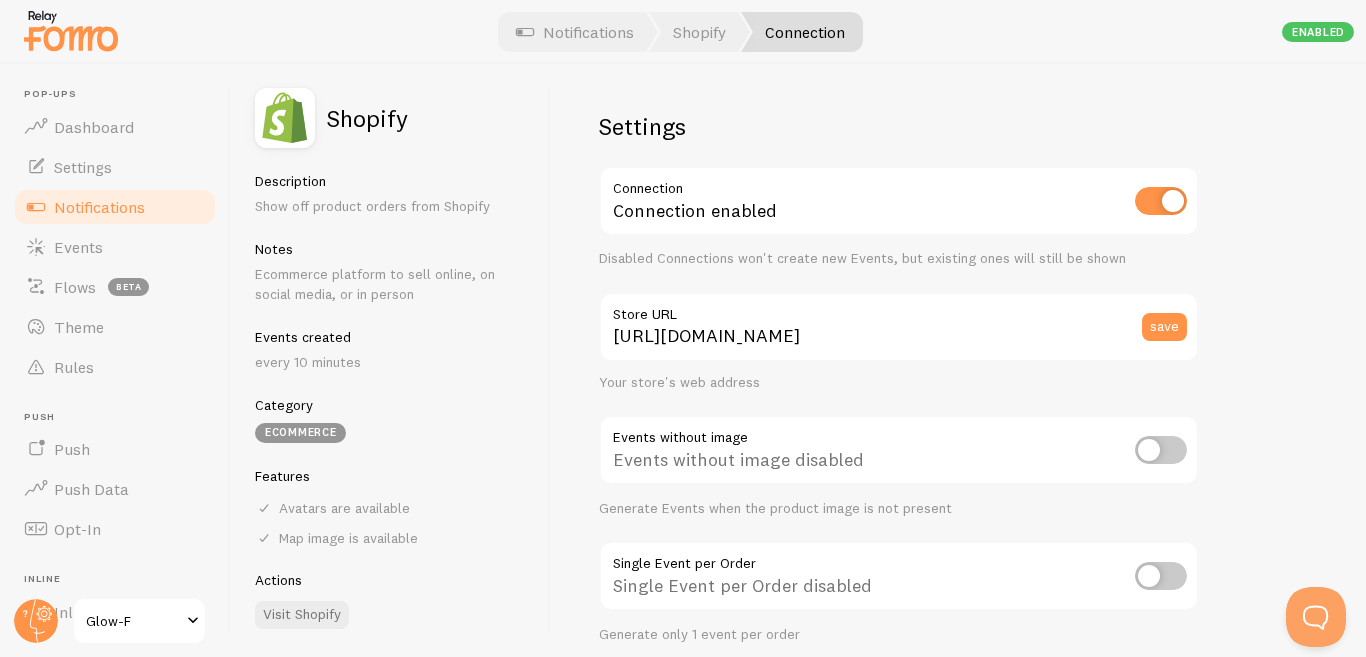 scroll, scrollTop: 0, scrollLeft: 0, axis: both 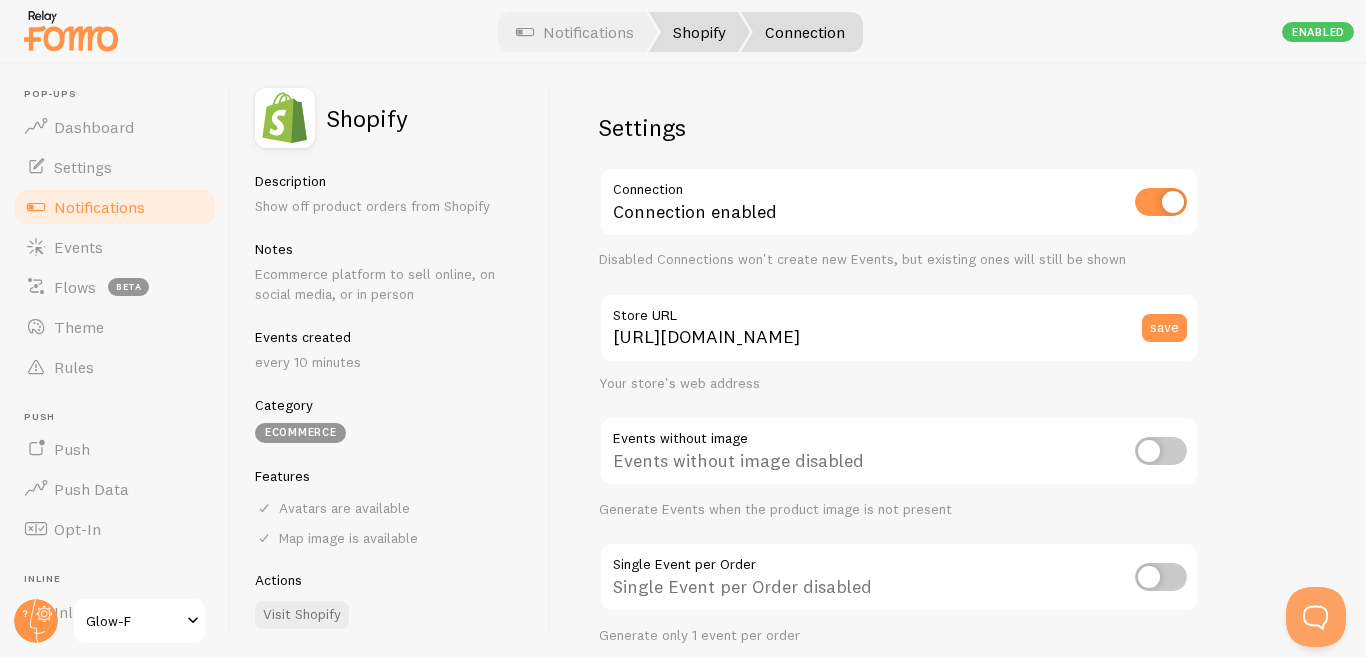 click on "Shopify" at bounding box center (699, 32) 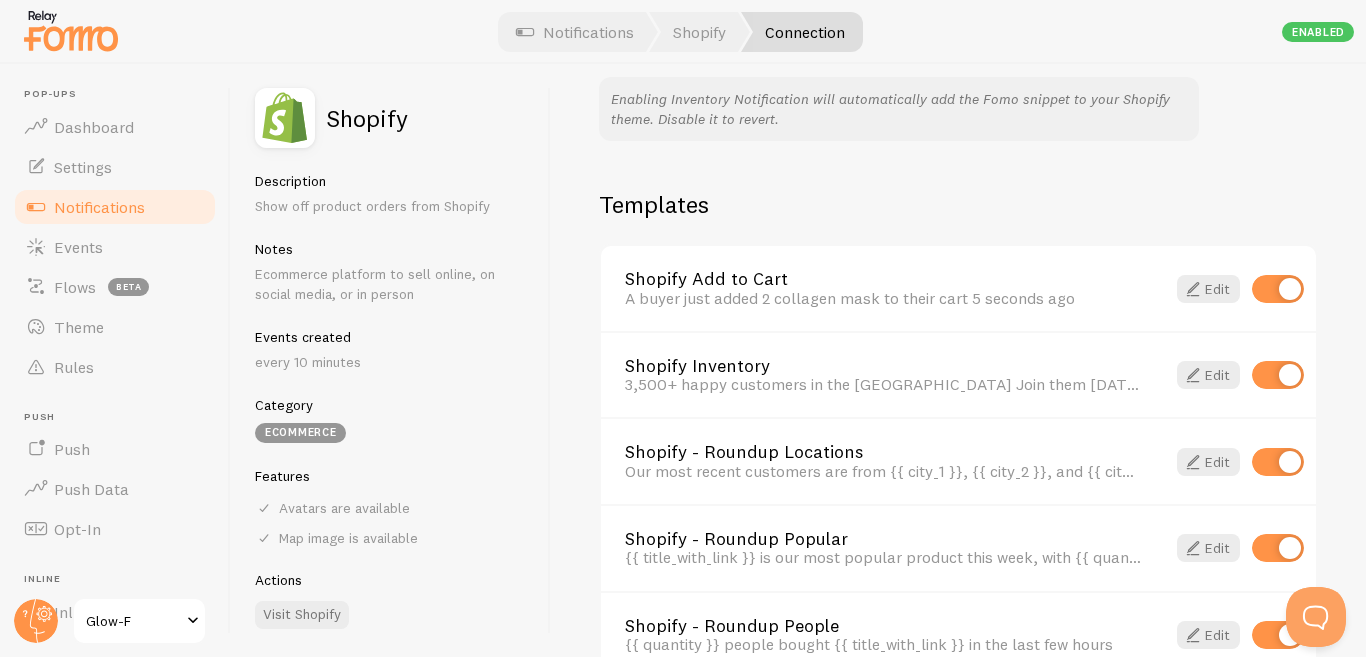 scroll, scrollTop: 1334, scrollLeft: 0, axis: vertical 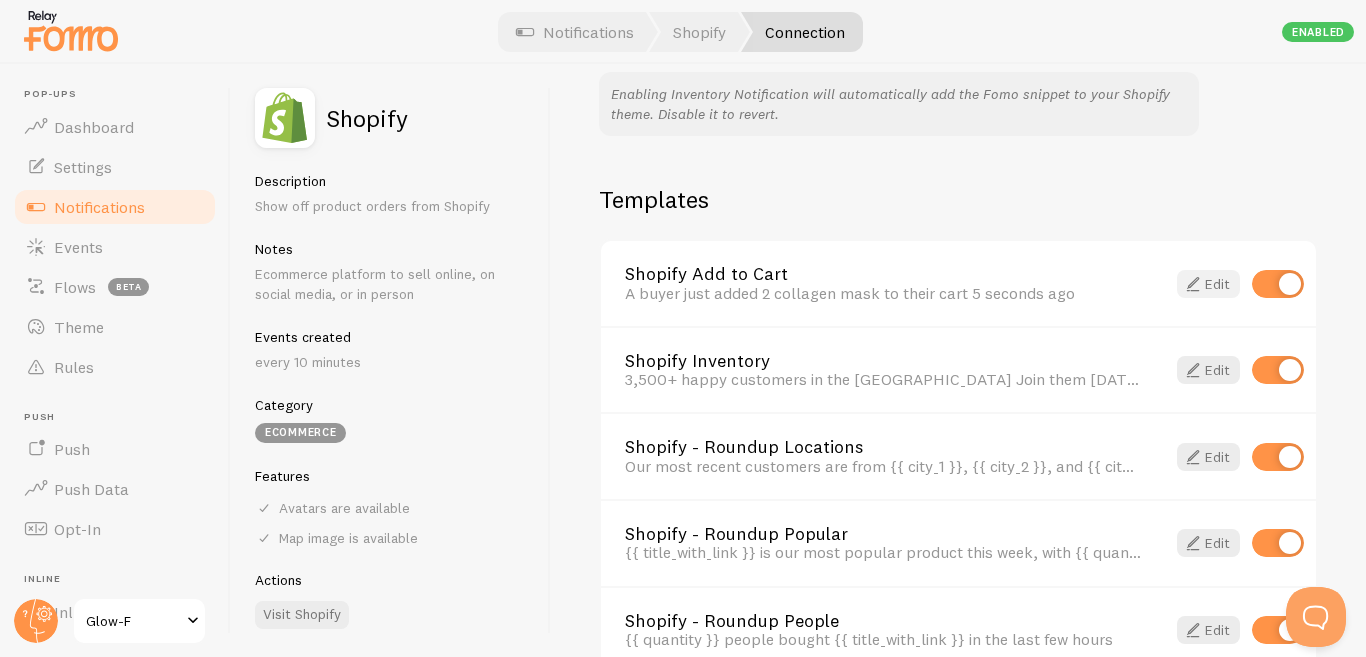 click at bounding box center (1193, 284) 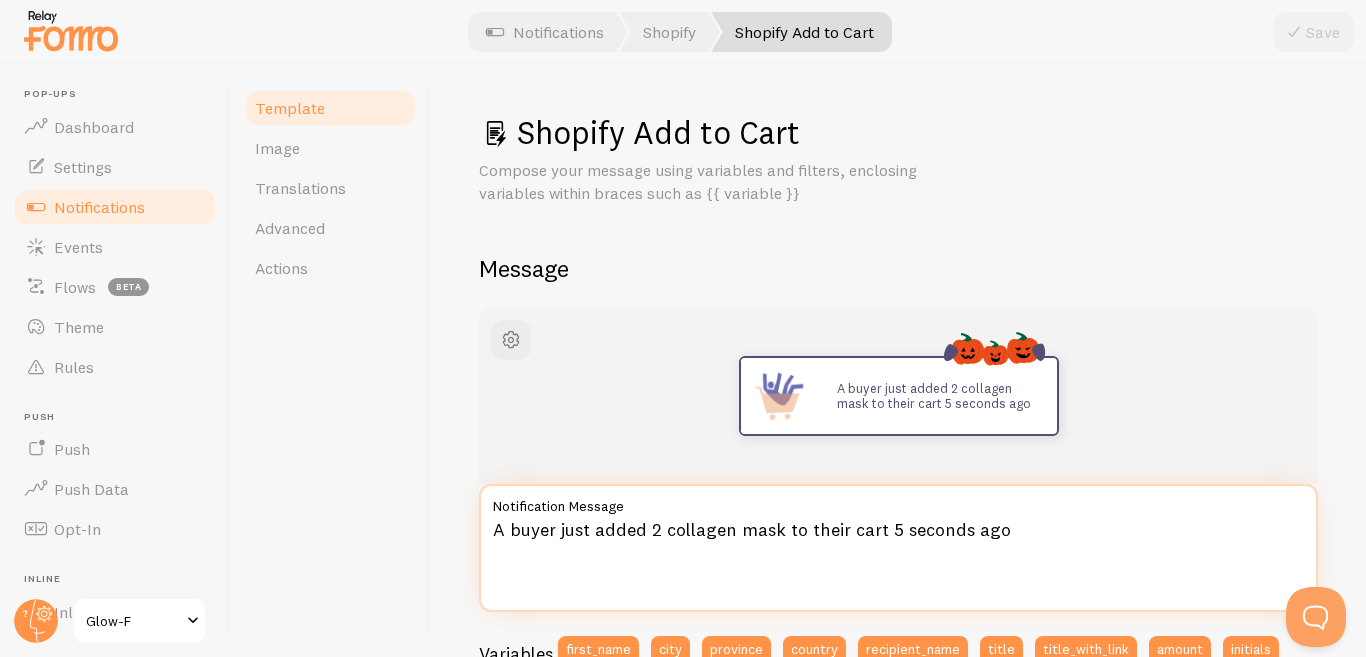 drag, startPoint x: 778, startPoint y: 531, endPoint x: 499, endPoint y: 536, distance: 279.0448 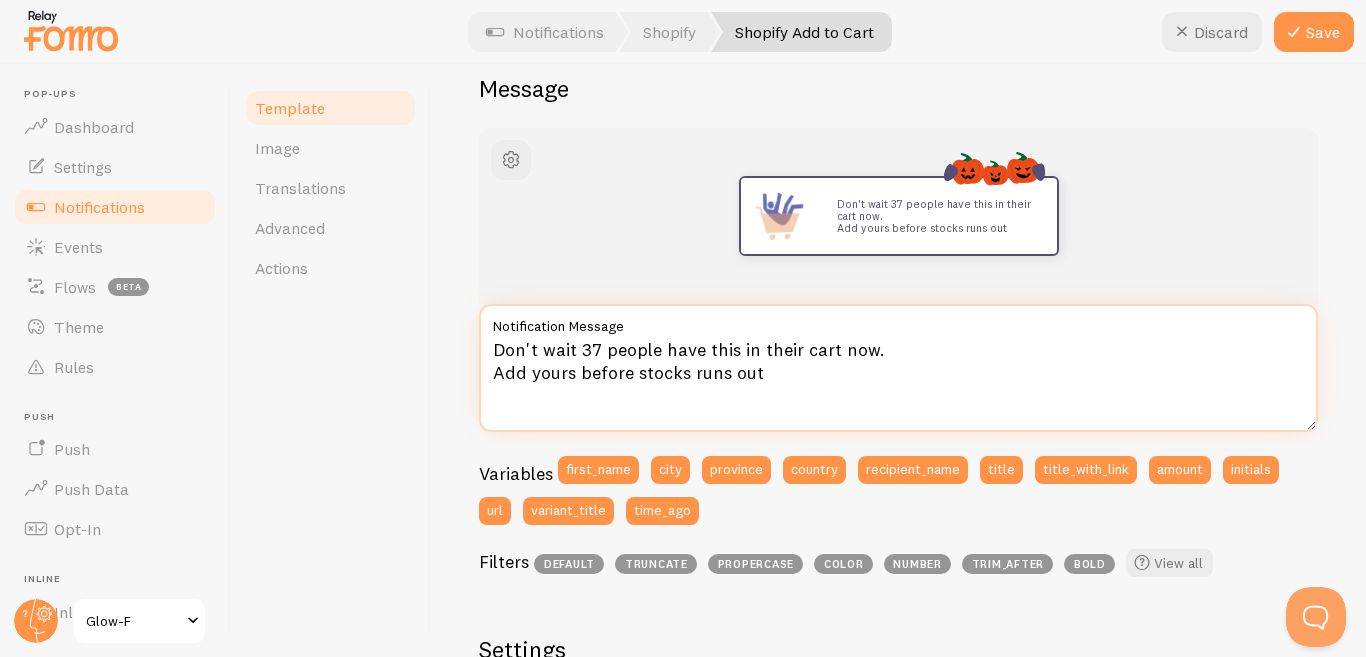 scroll, scrollTop: 177, scrollLeft: 0, axis: vertical 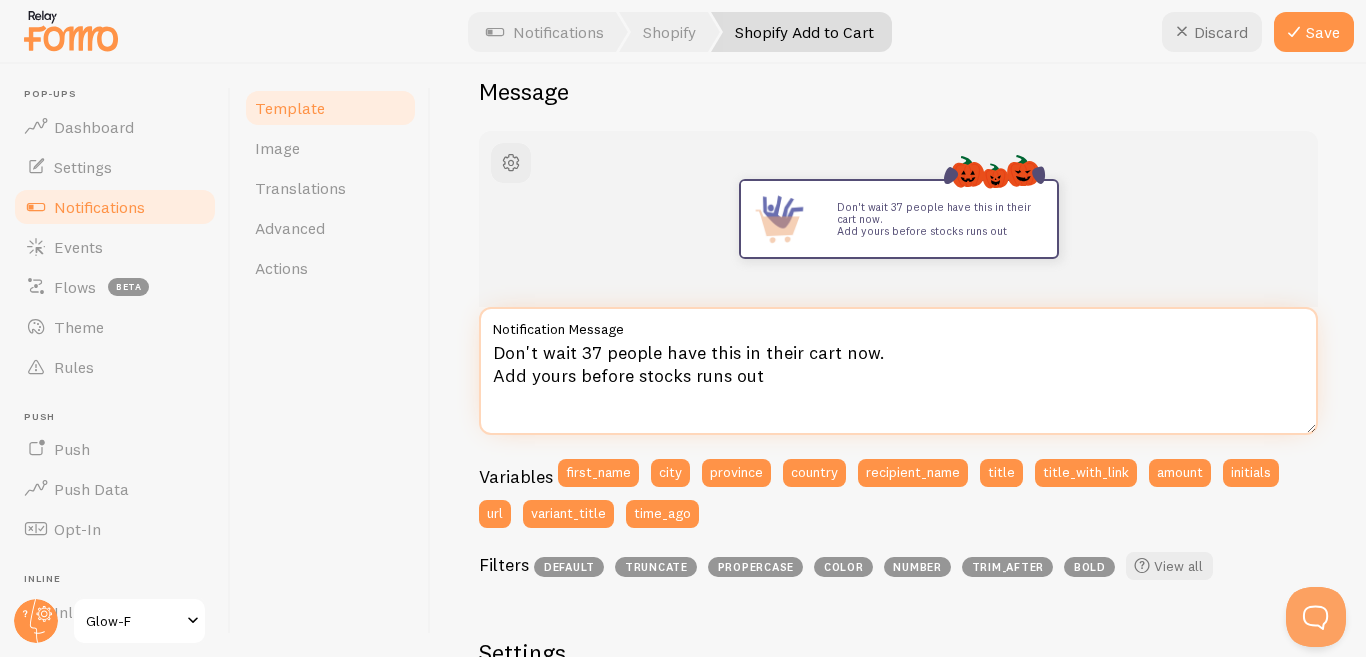 type on "Don't wait 37 people have this in their cart now.
Add yours before stocks runs out" 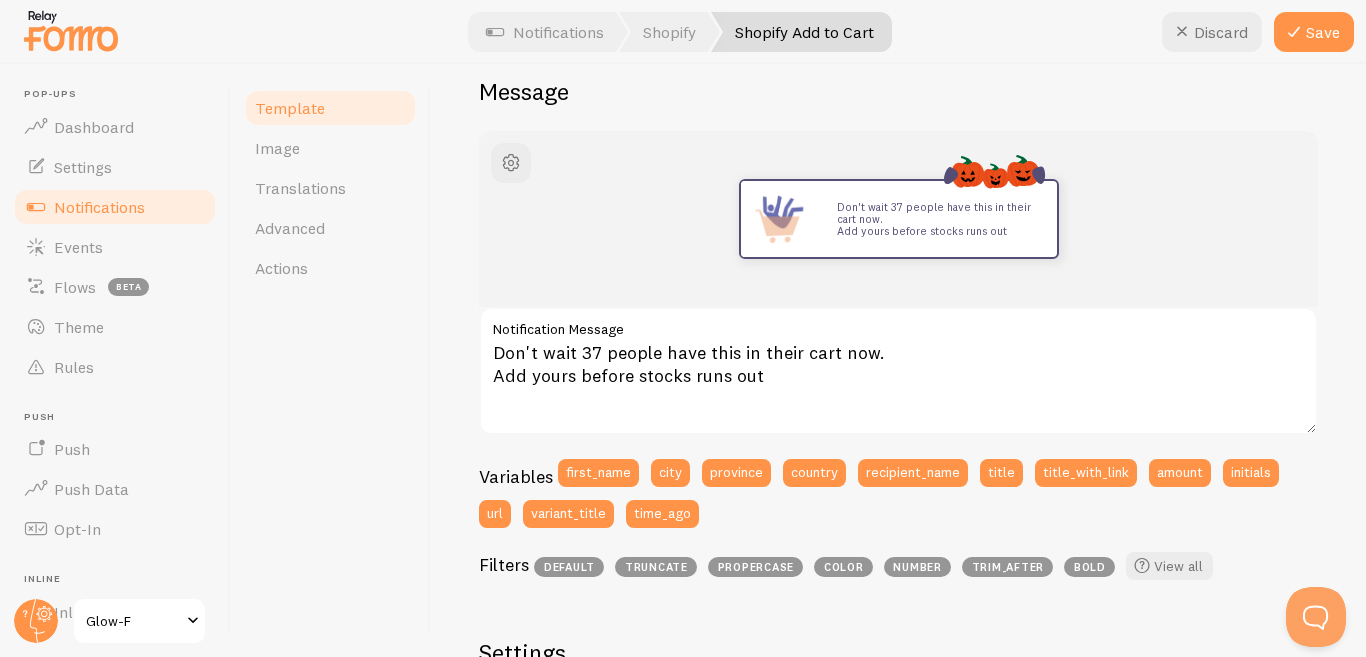 click on "Don't wait 37 people have this in their cart now. Add yours before stocks runs out" at bounding box center (898, 219) 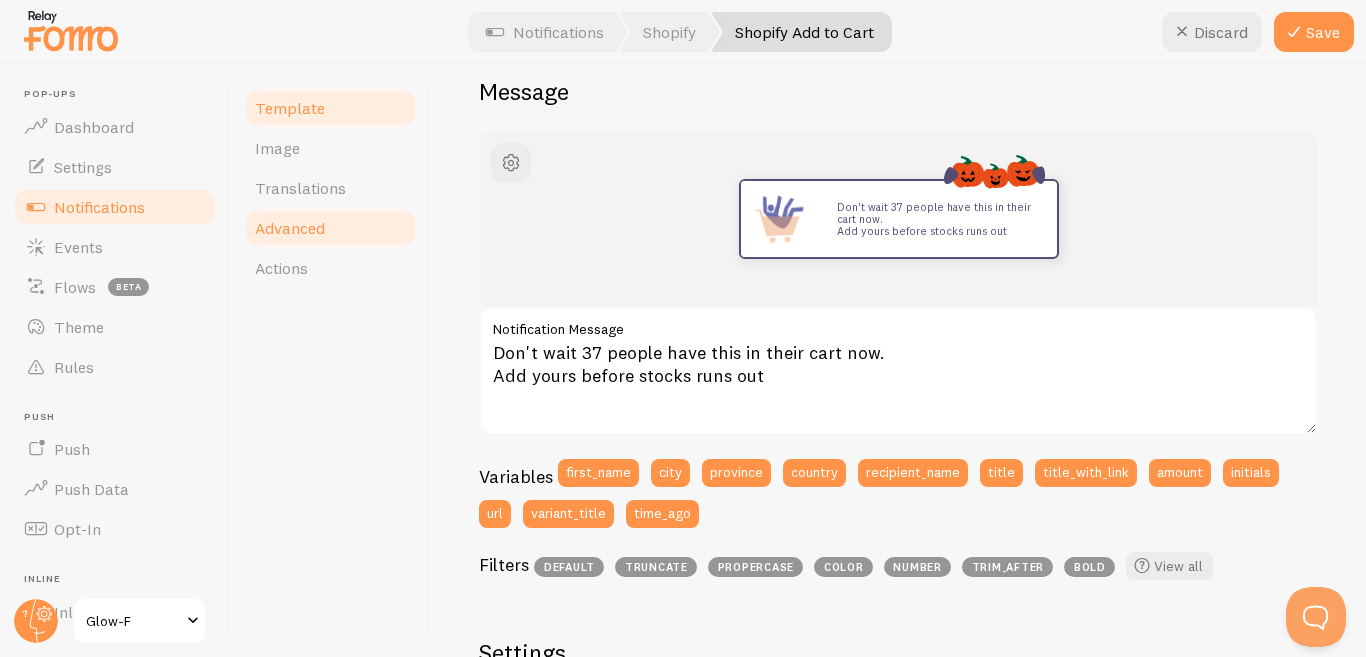 click on "Advanced" at bounding box center [330, 228] 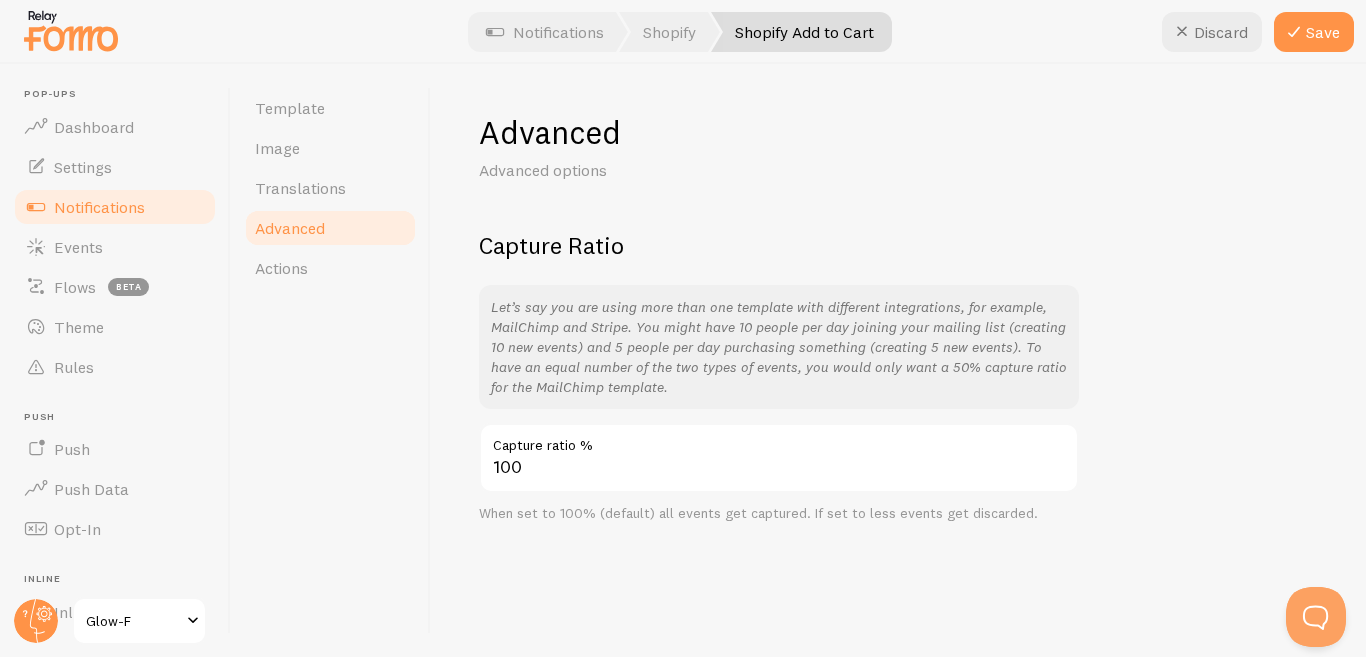 scroll, scrollTop: 0, scrollLeft: 0, axis: both 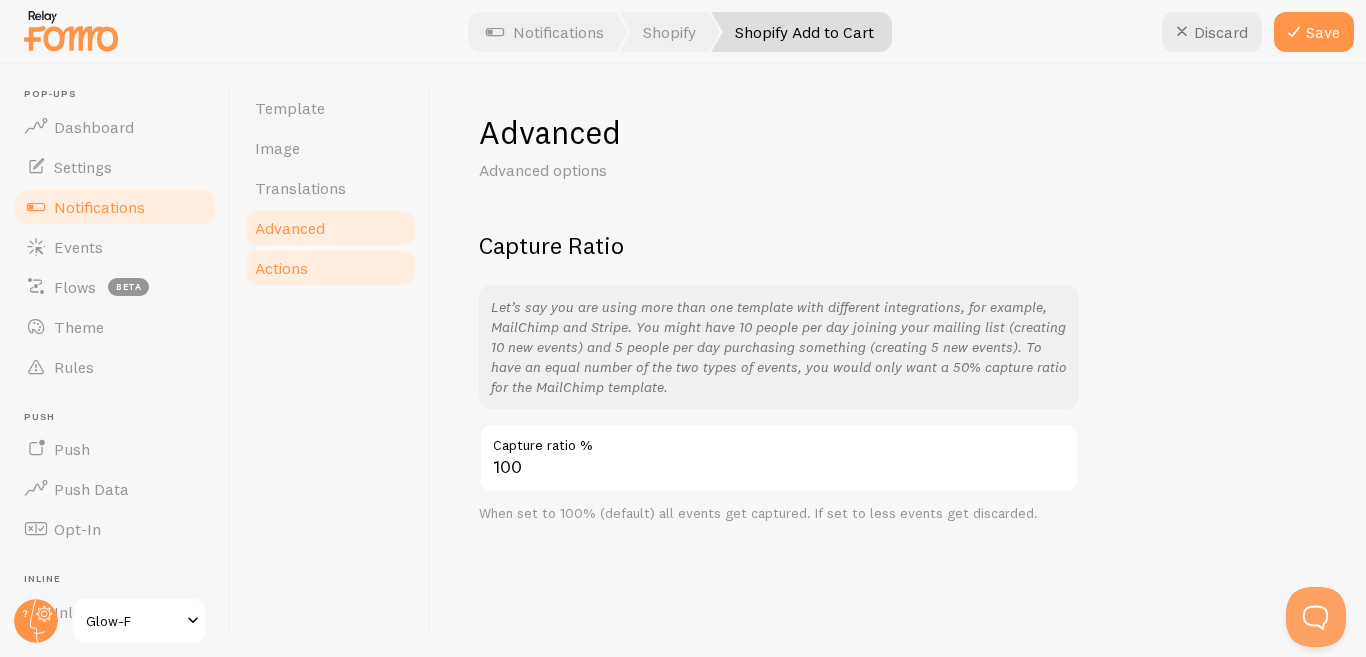 click on "Actions" at bounding box center (330, 268) 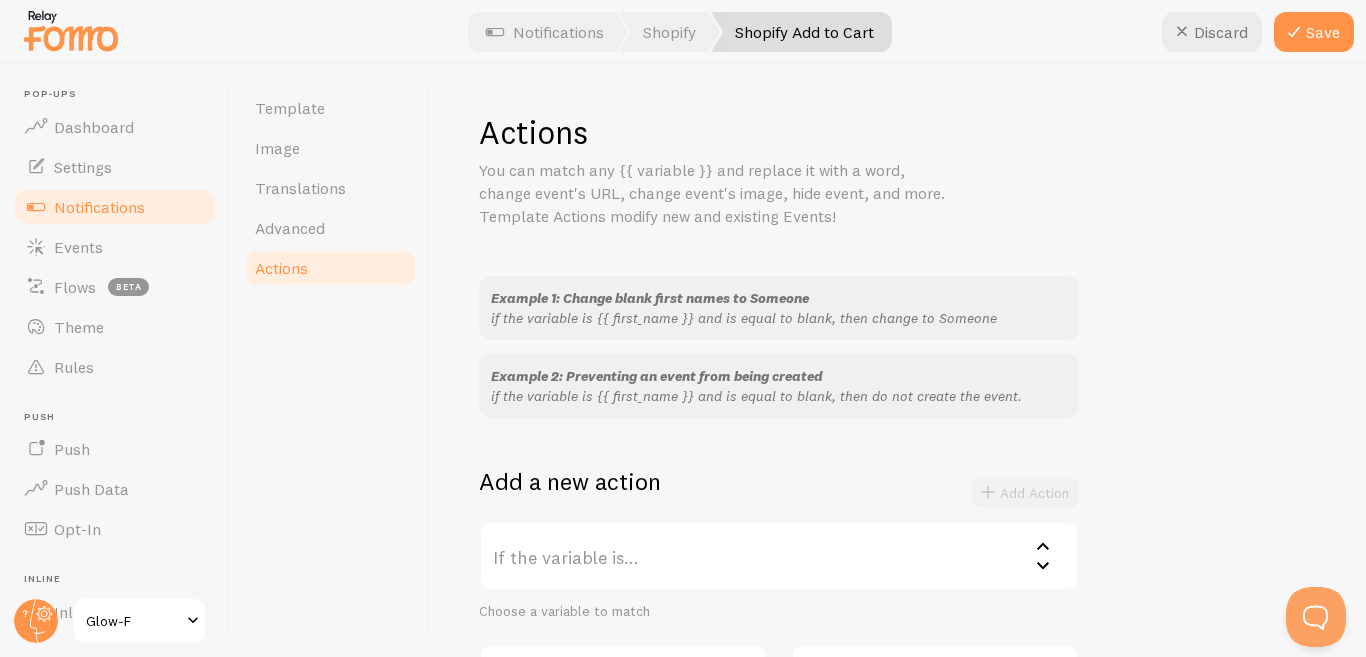 scroll, scrollTop: 0, scrollLeft: 0, axis: both 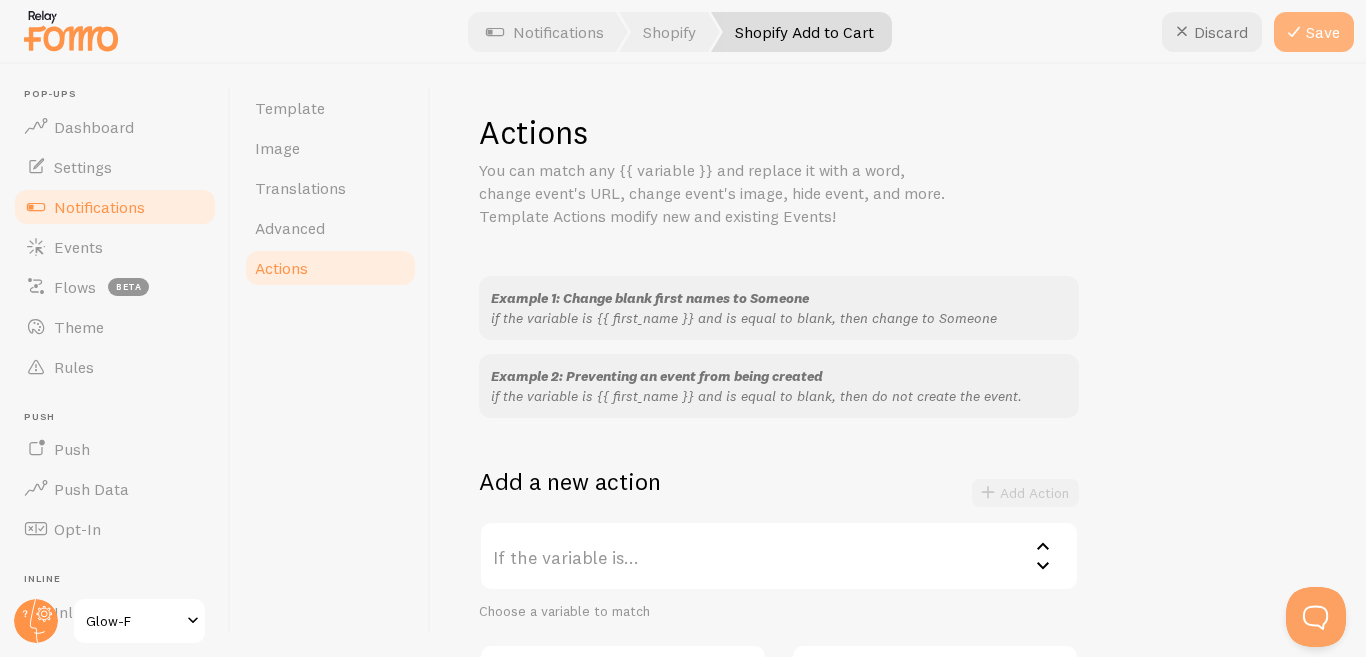 click on "Save" at bounding box center (1314, 32) 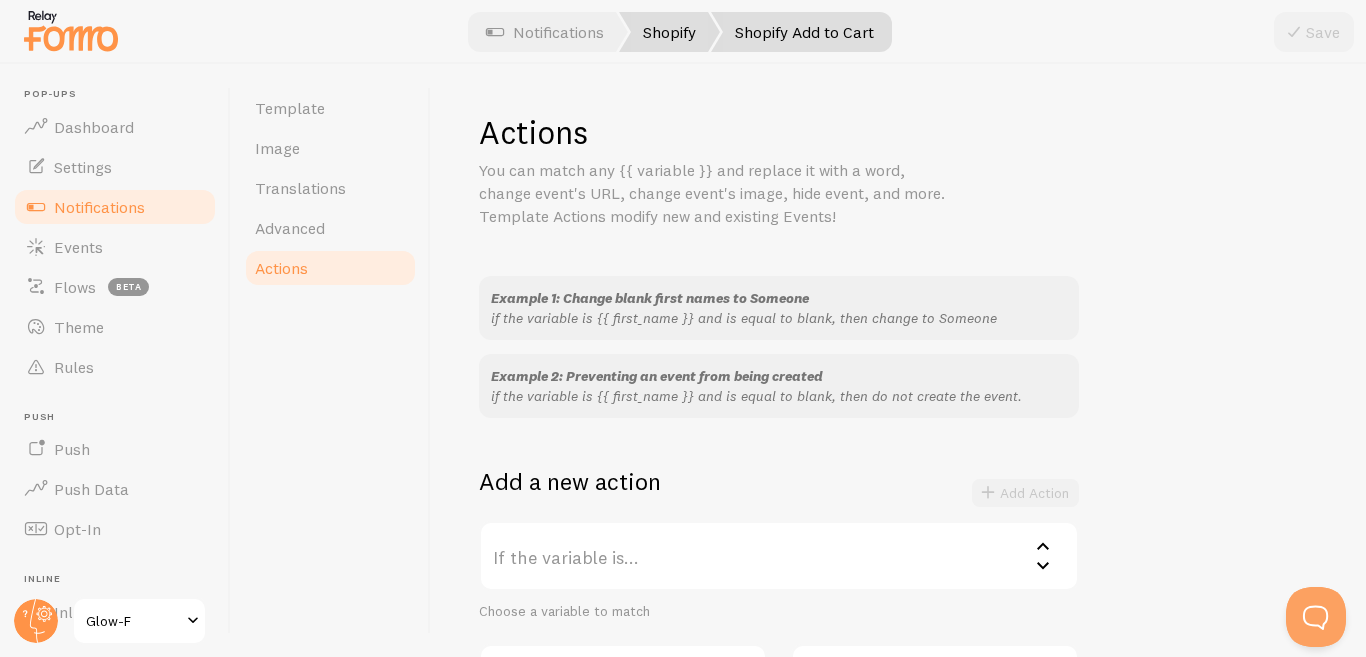 click on "Shopify" at bounding box center (669, 32) 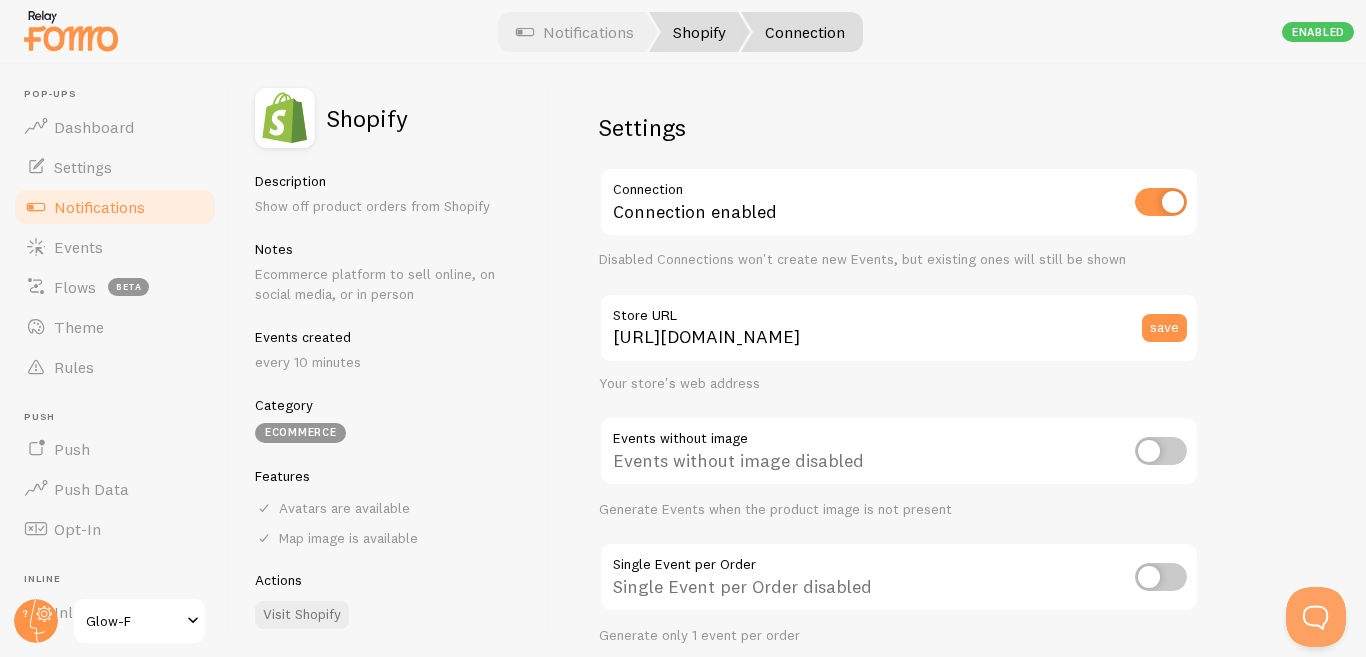 click on "Shopify" at bounding box center [699, 32] 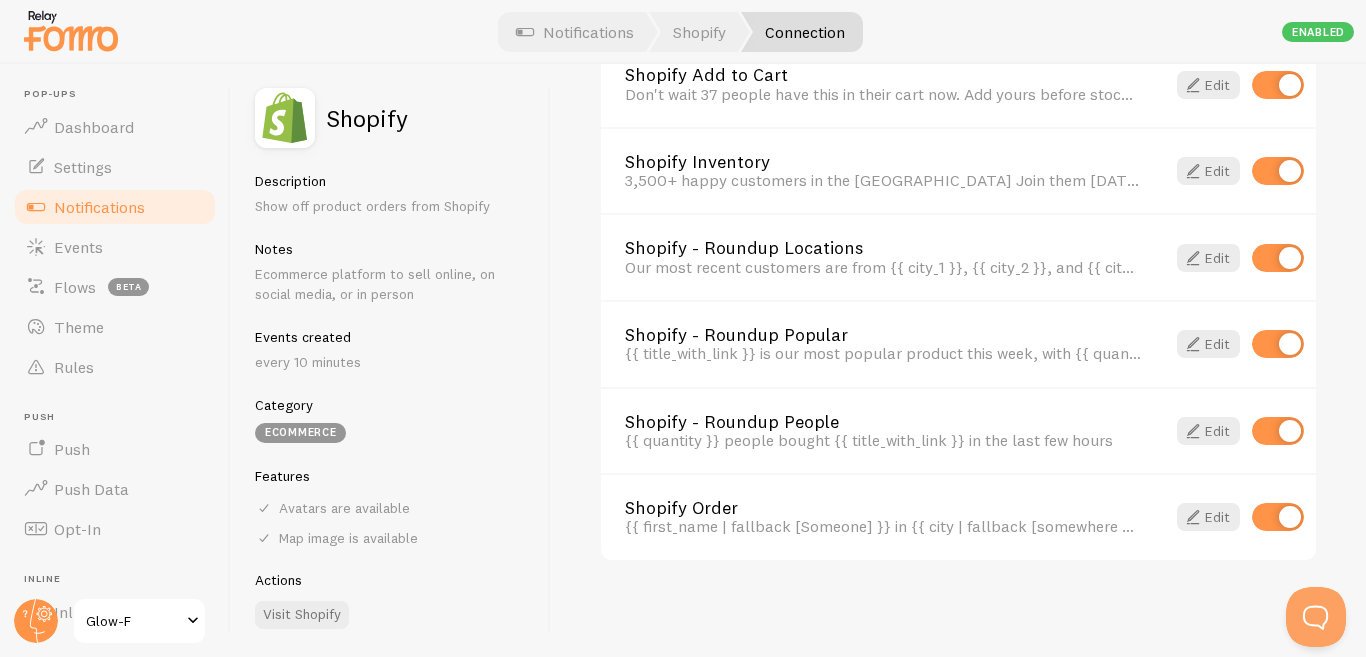 scroll, scrollTop: 1534, scrollLeft: 0, axis: vertical 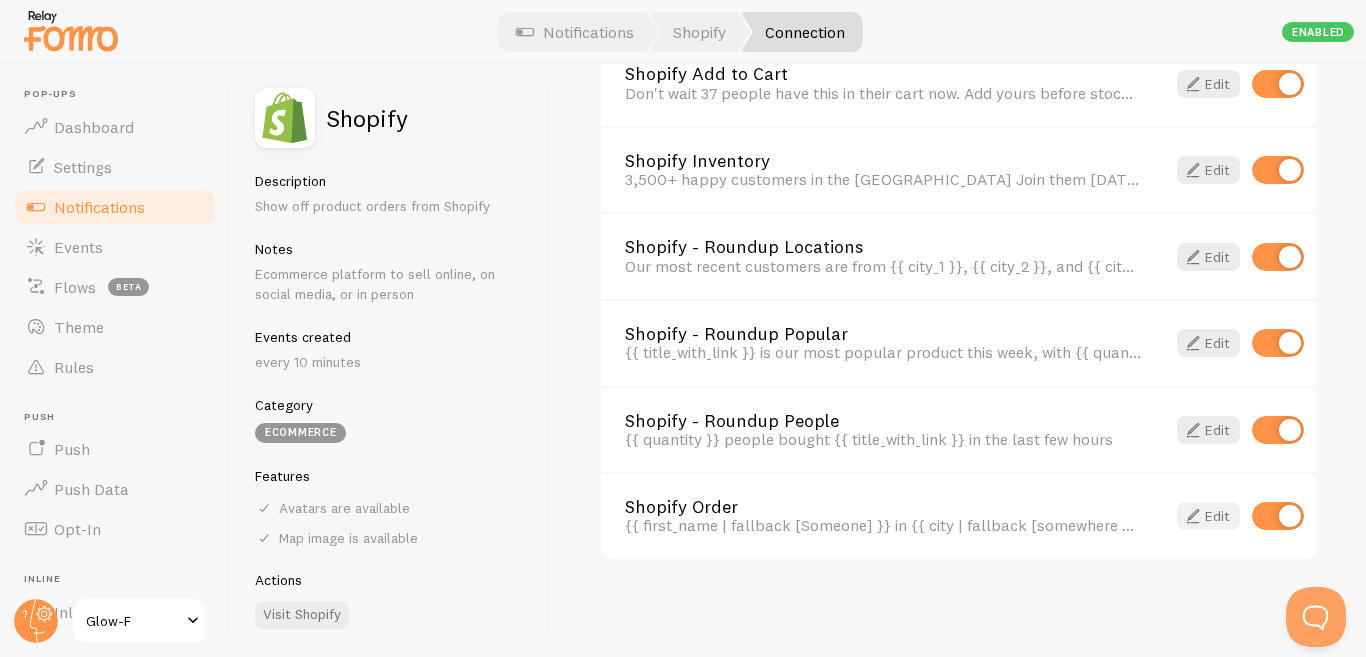 click on "Edit" at bounding box center [1208, 516] 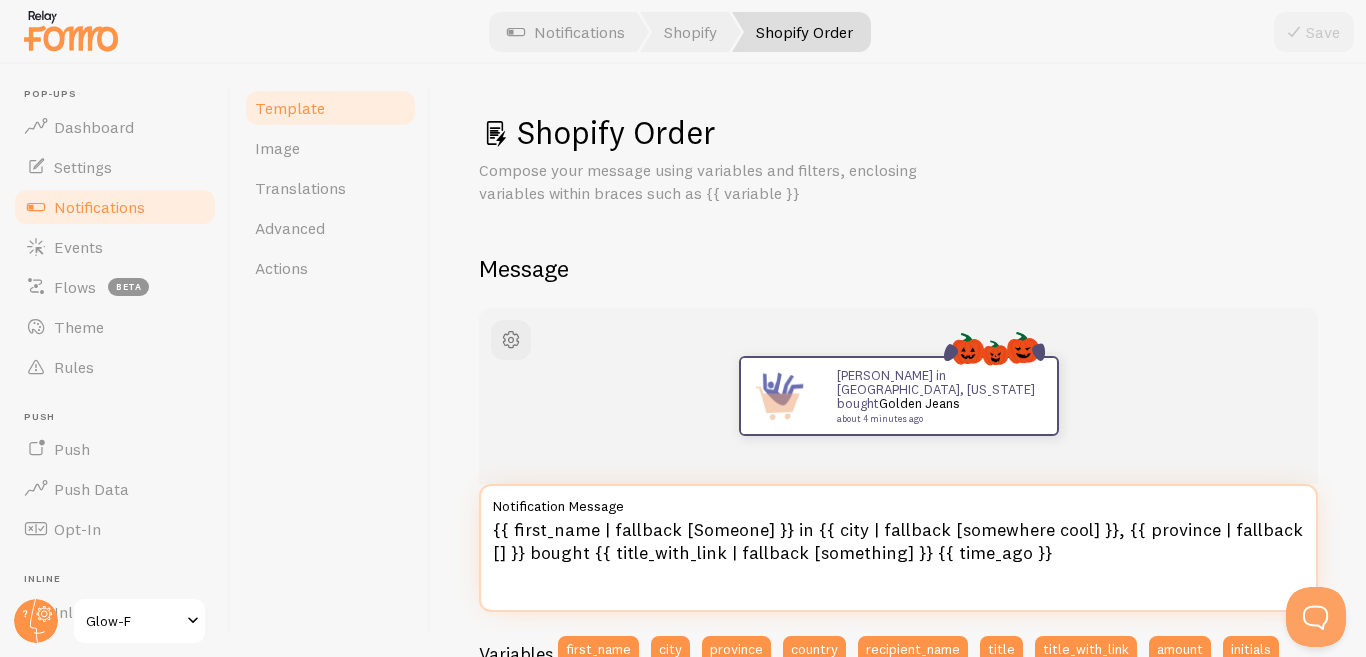 drag, startPoint x: 1011, startPoint y: 562, endPoint x: 484, endPoint y: 527, distance: 528.16095 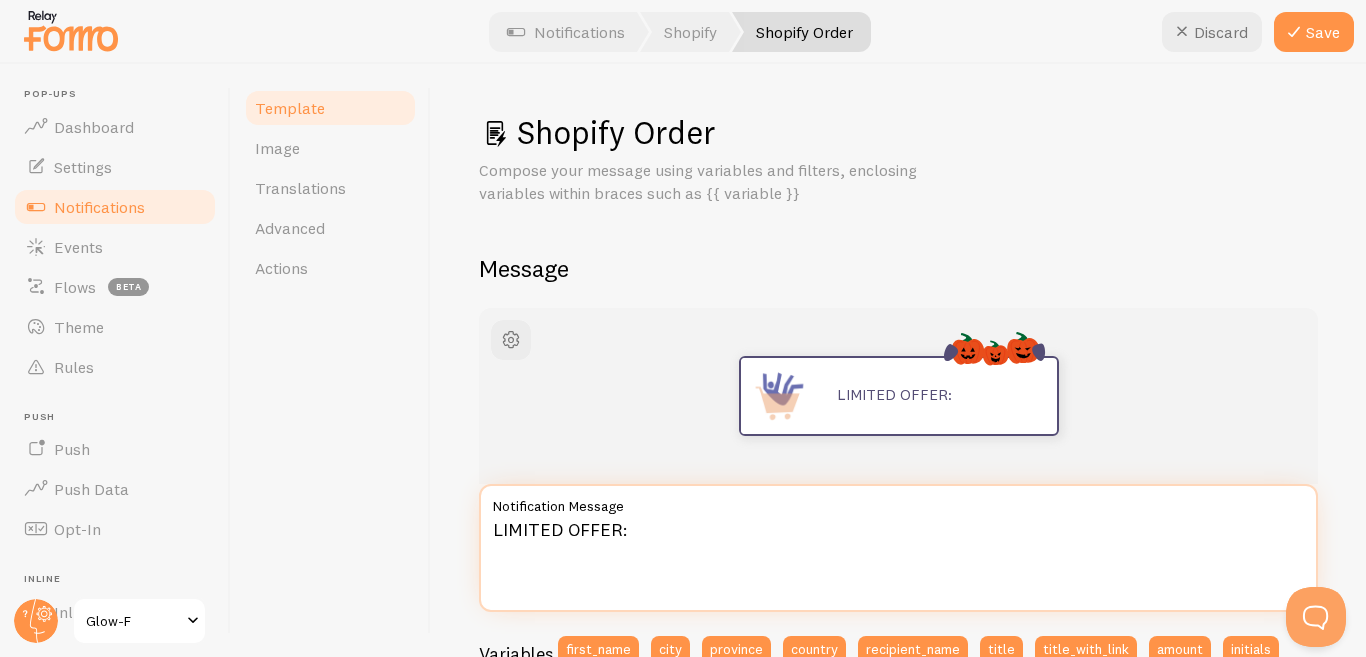 click on "LIMITED OFFER:" at bounding box center [898, 548] 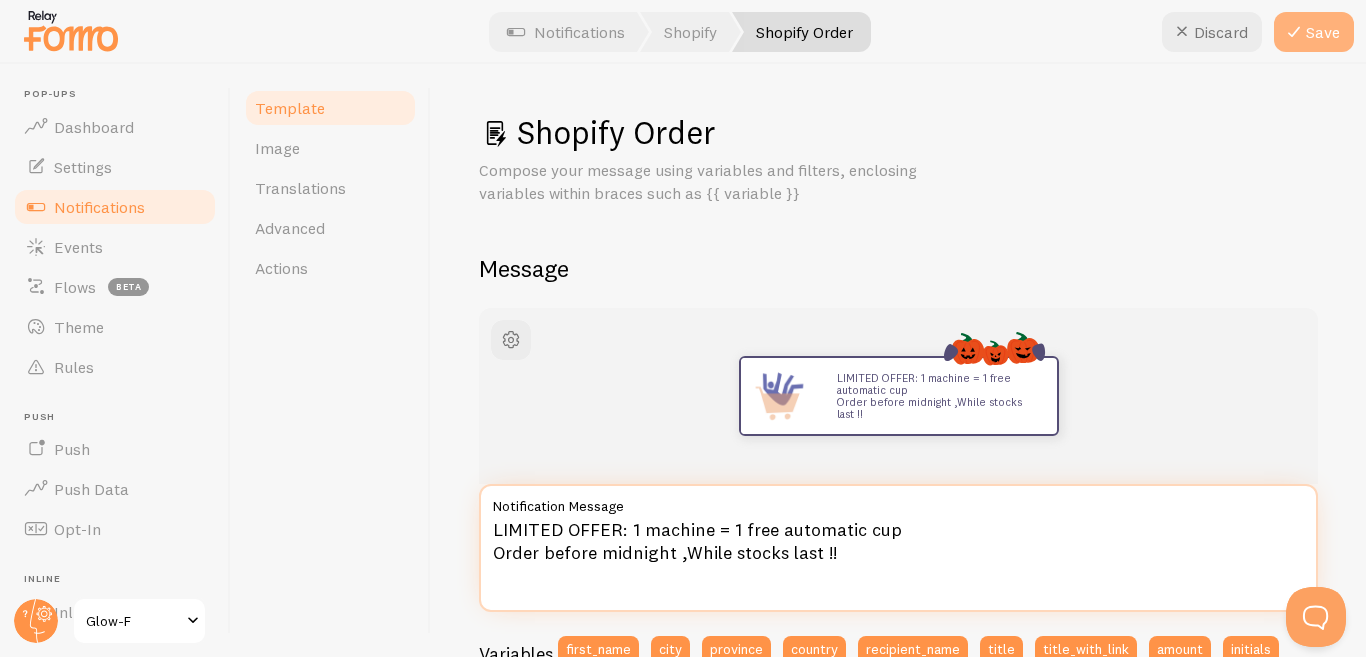 type on "LIMITED OFFER: 1 machine = 1 free automatic cup
Order before midnight ,While stocks last !!" 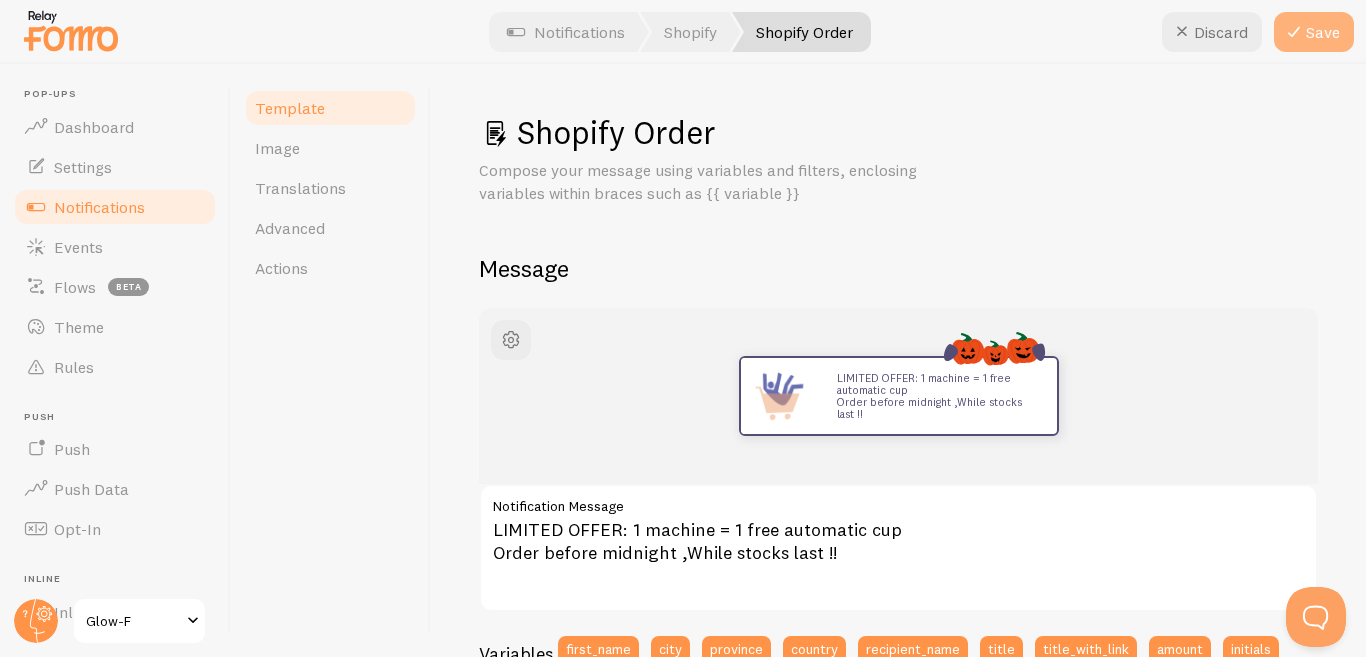 click at bounding box center [1294, 32] 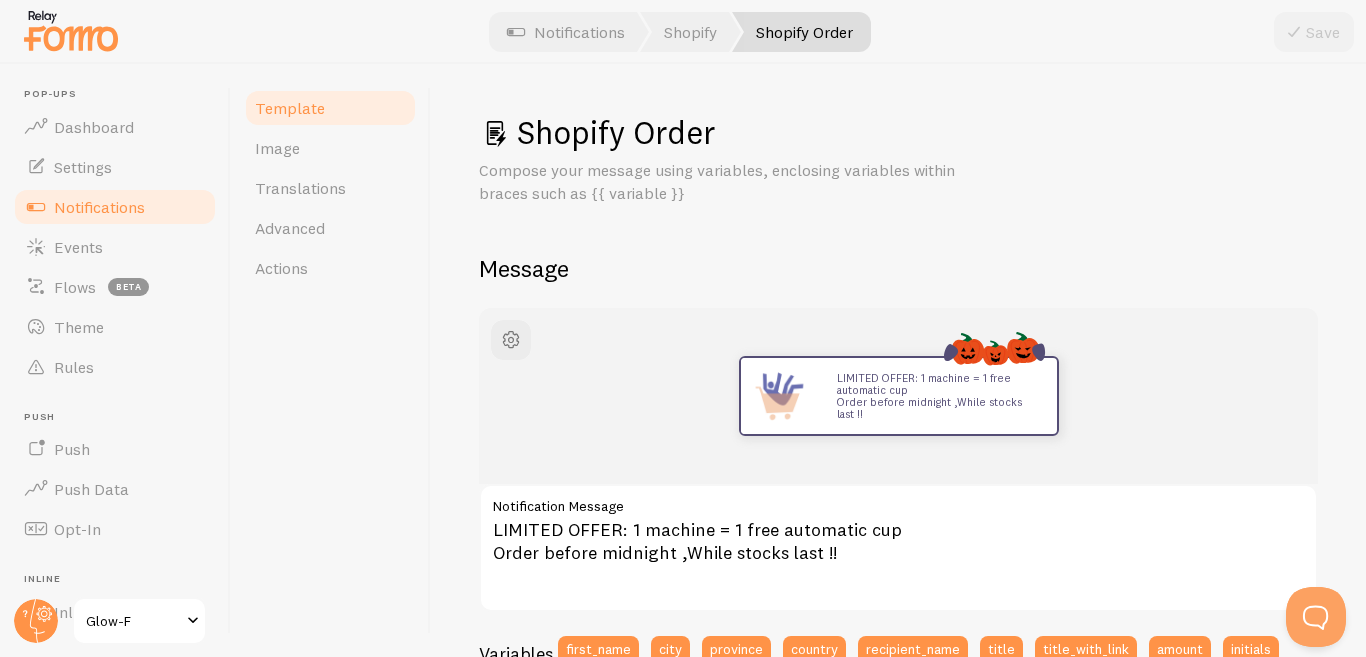 scroll, scrollTop: 0, scrollLeft: 0, axis: both 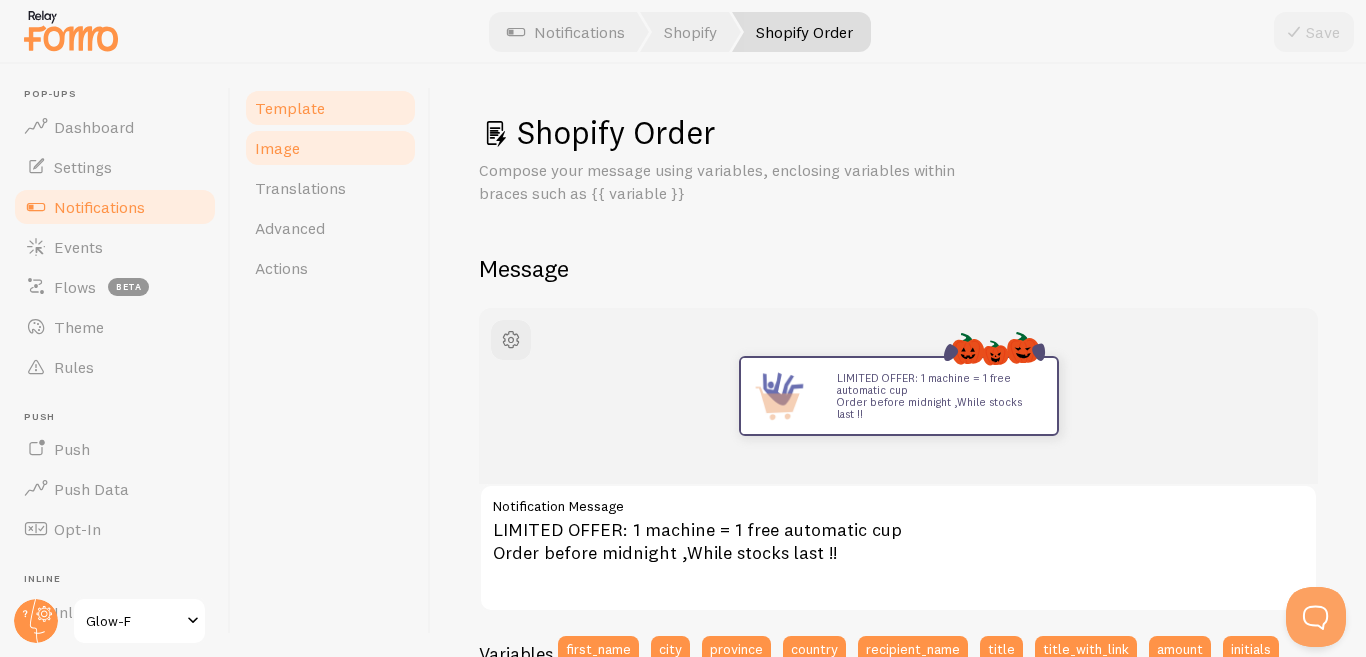 click on "Image" at bounding box center [330, 148] 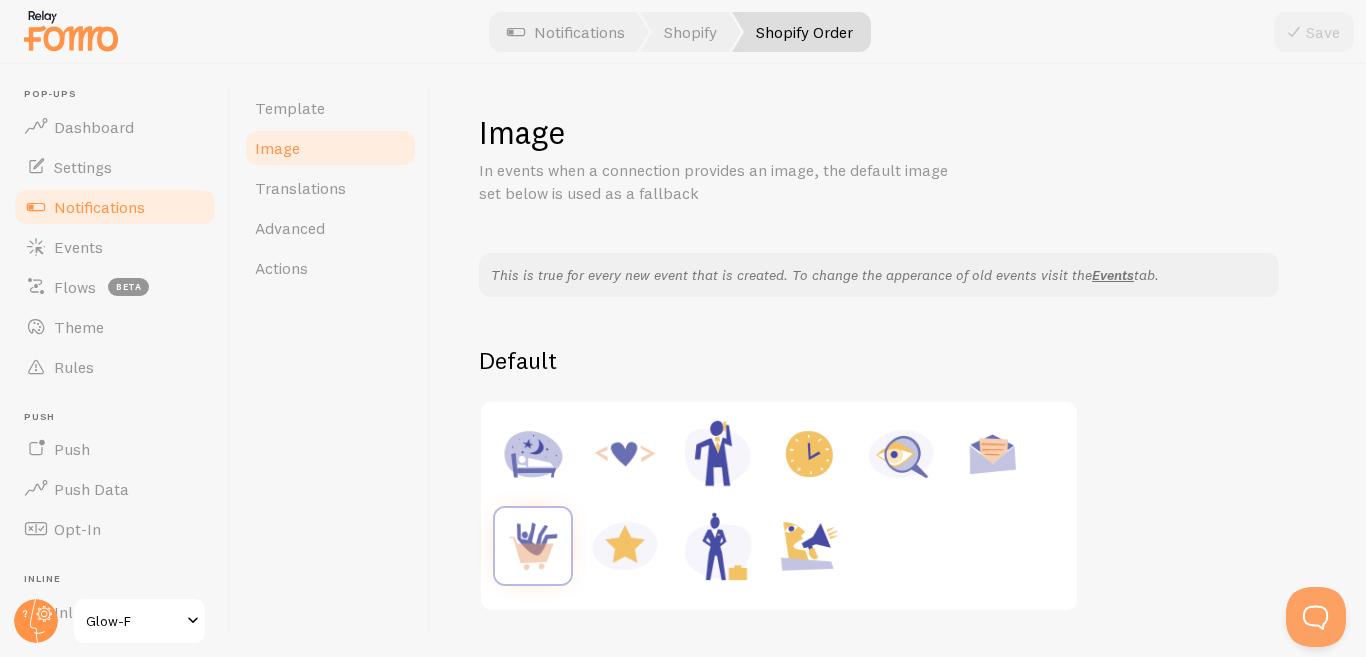 click at bounding box center [809, 546] 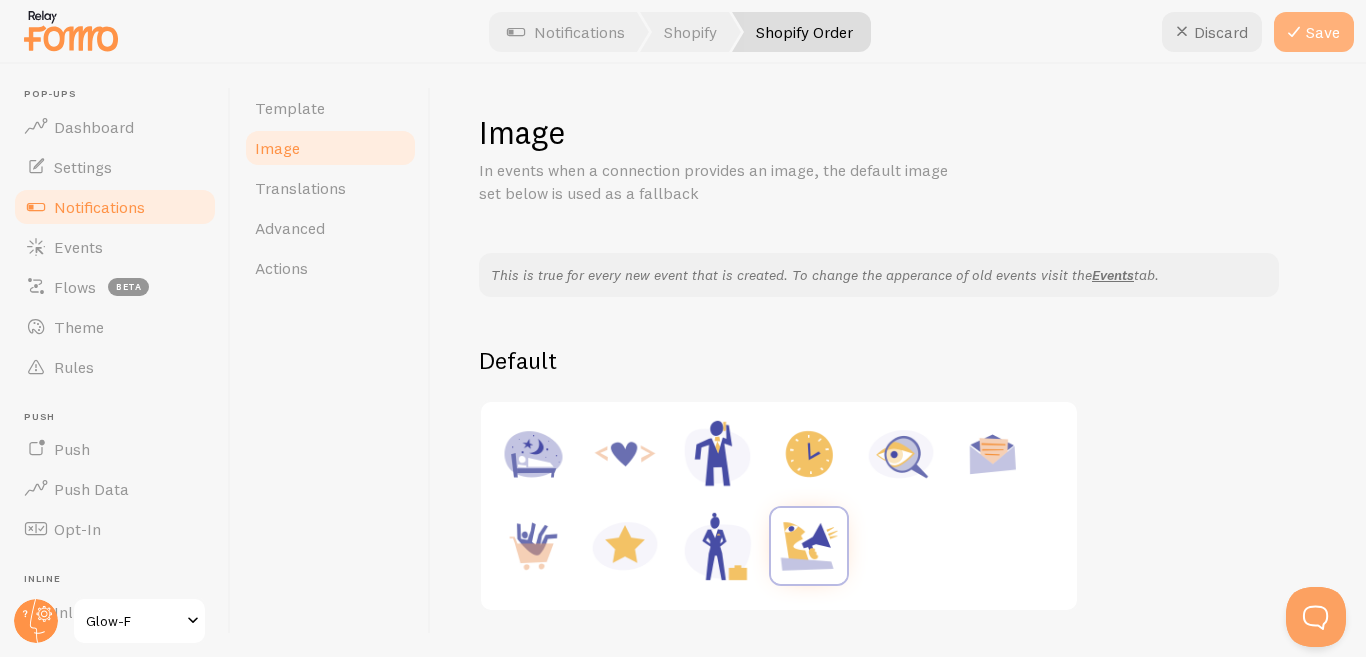 click at bounding box center (1294, 32) 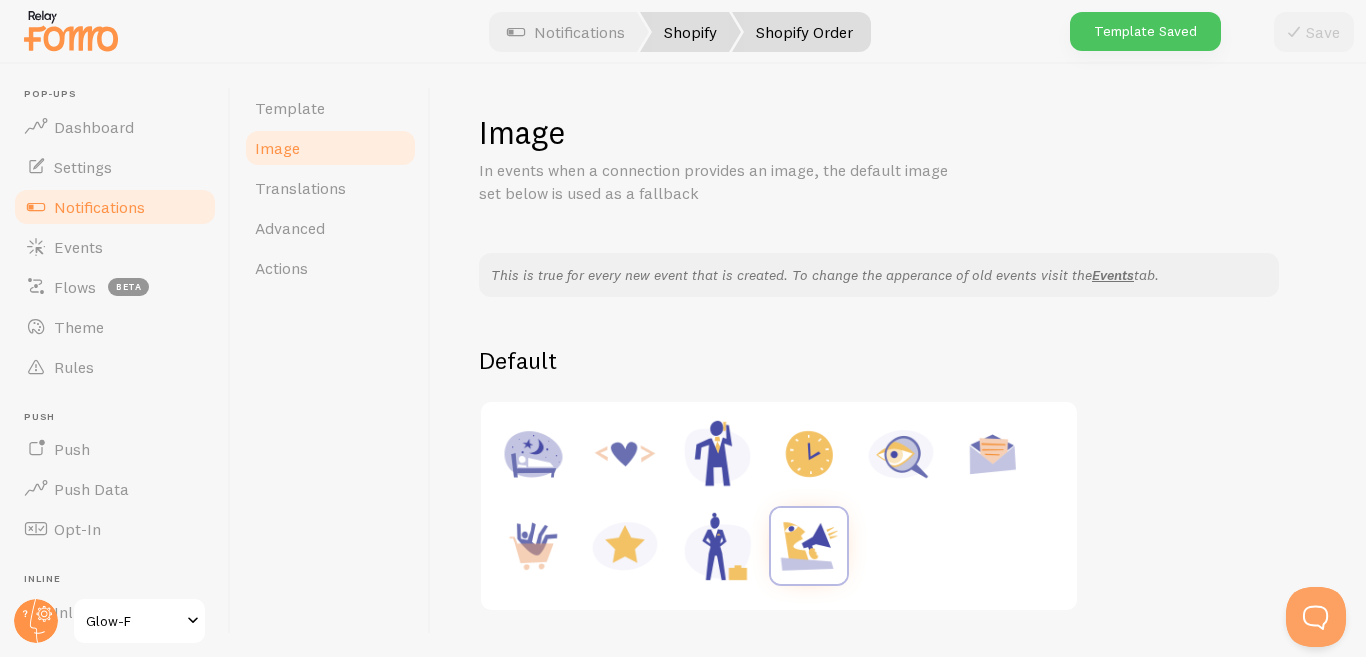 click on "Shopify" at bounding box center (690, 32) 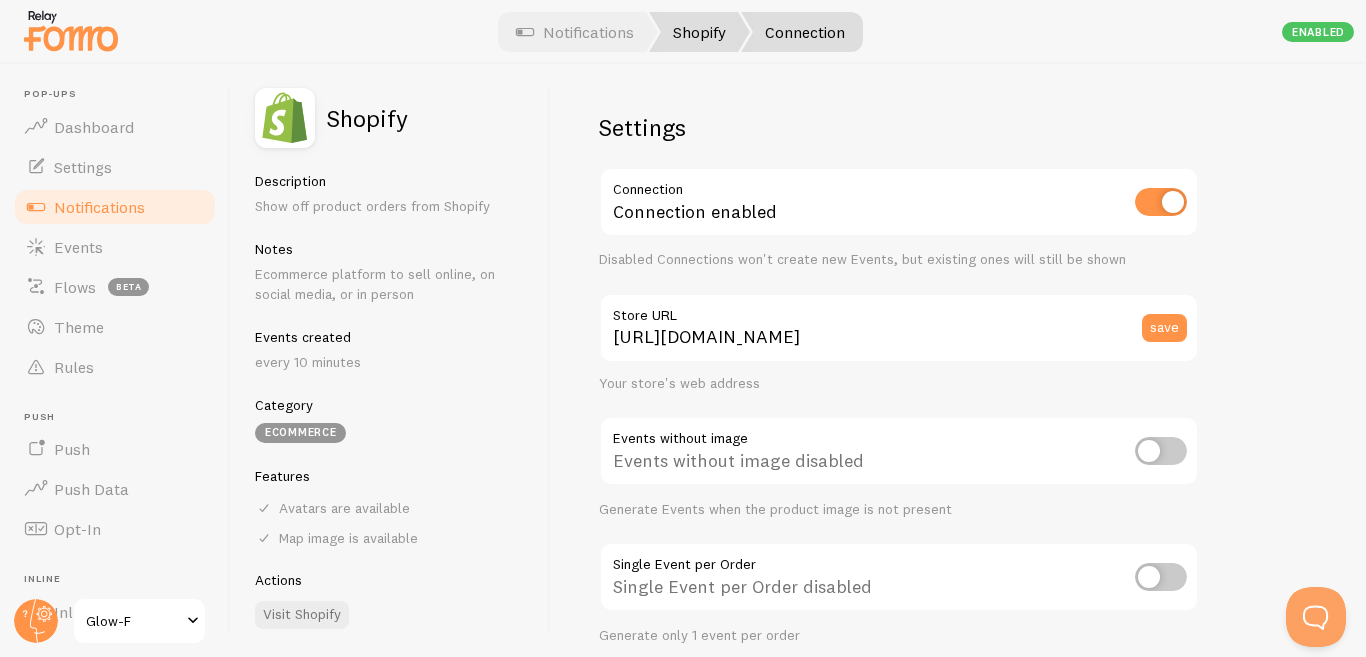 click on "Shopify" at bounding box center (699, 32) 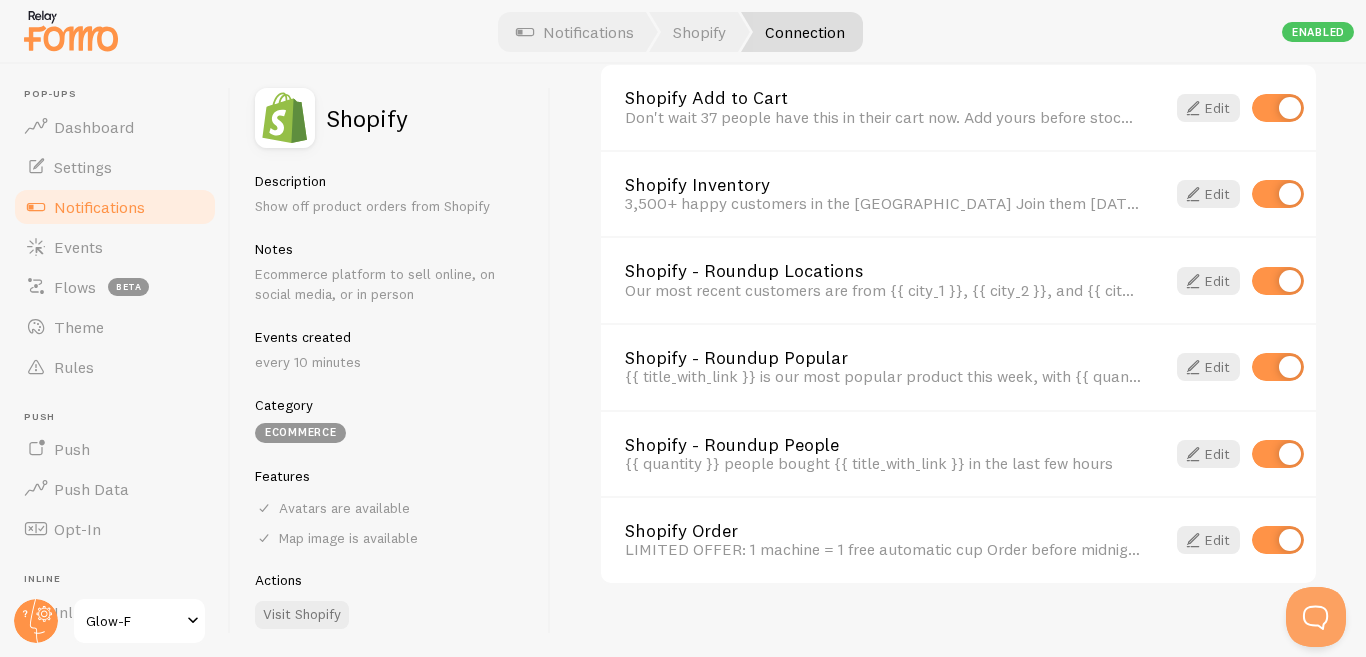 scroll, scrollTop: 1512, scrollLeft: 0, axis: vertical 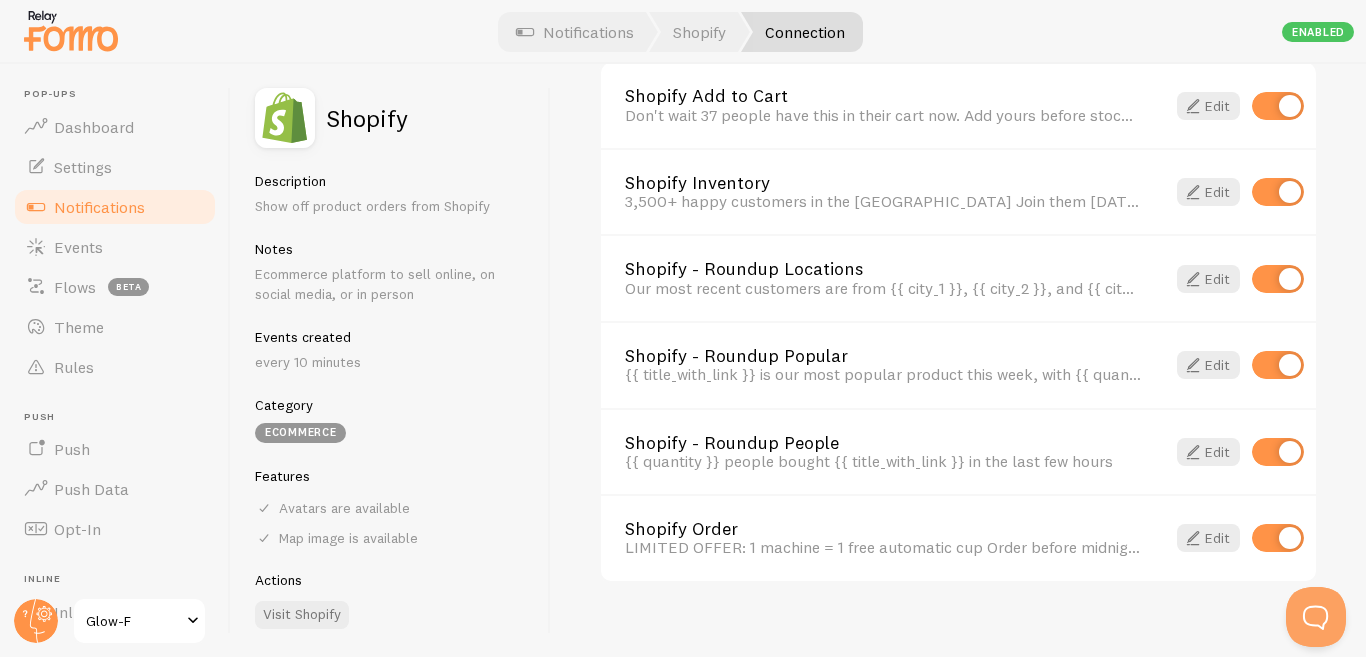 click at bounding box center (1278, 106) 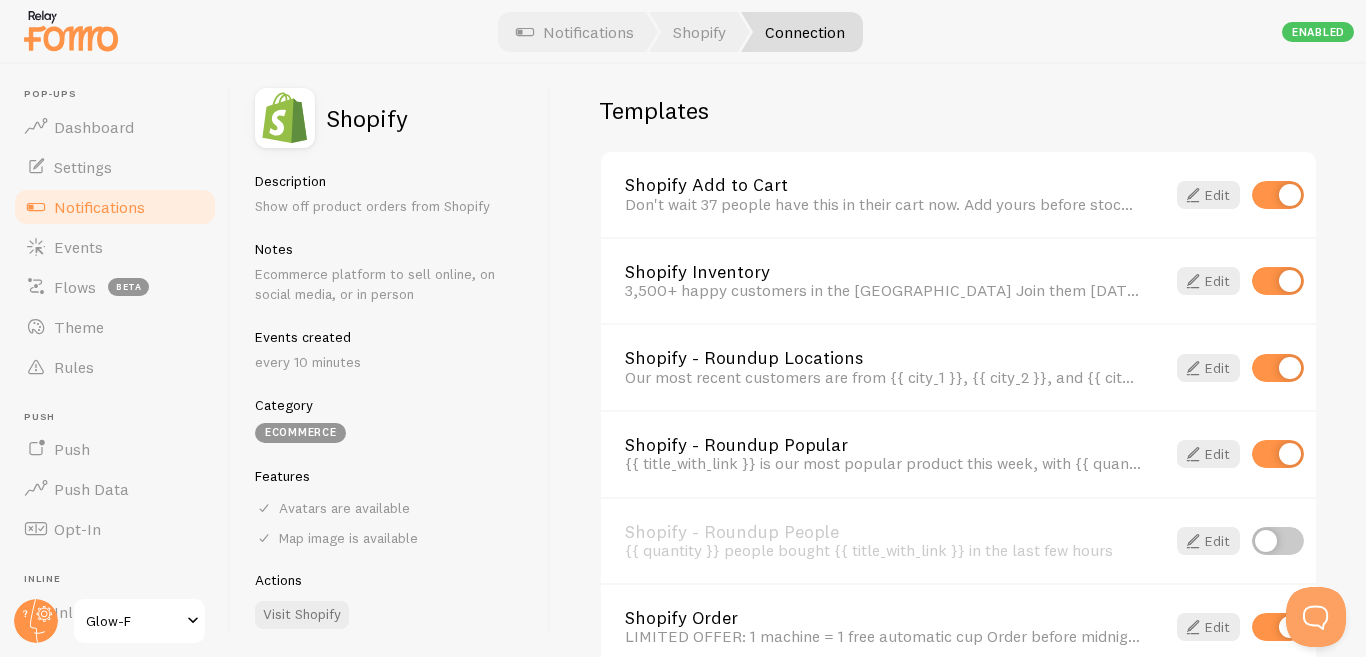 scroll, scrollTop: 1512, scrollLeft: 0, axis: vertical 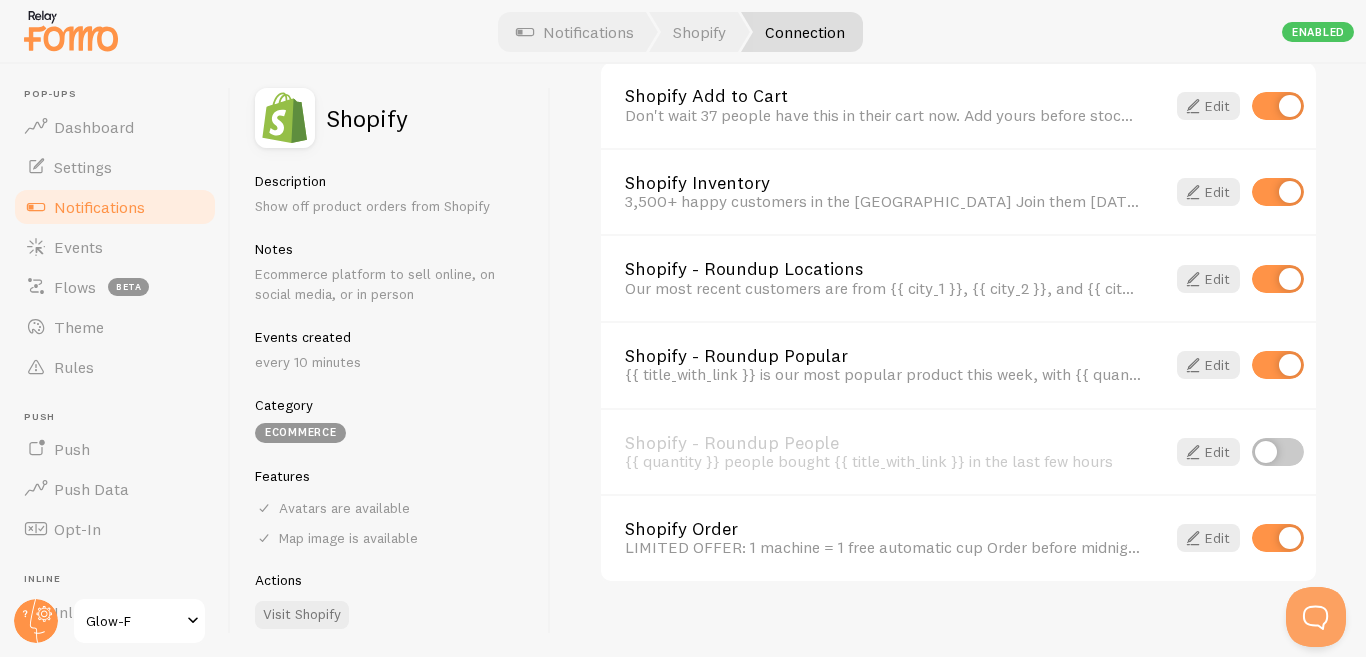 click at bounding box center (1278, 106) 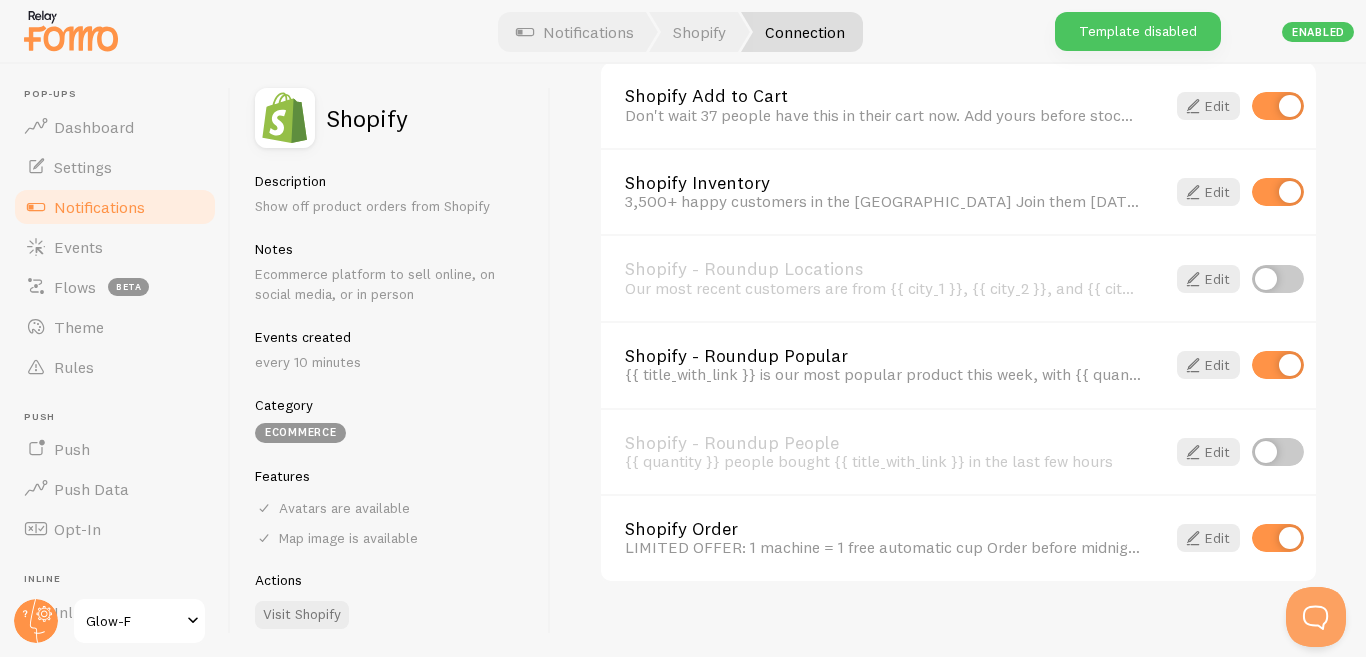 click at bounding box center (1278, 106) 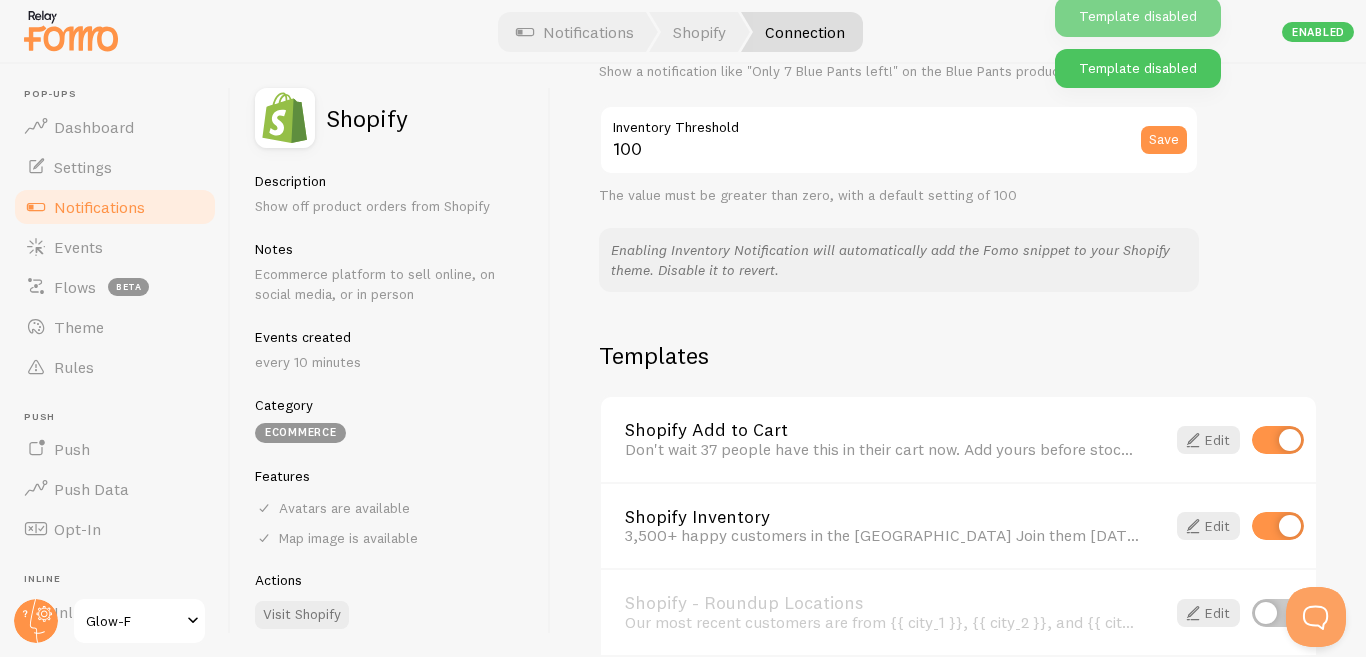 scroll, scrollTop: 1178, scrollLeft: 0, axis: vertical 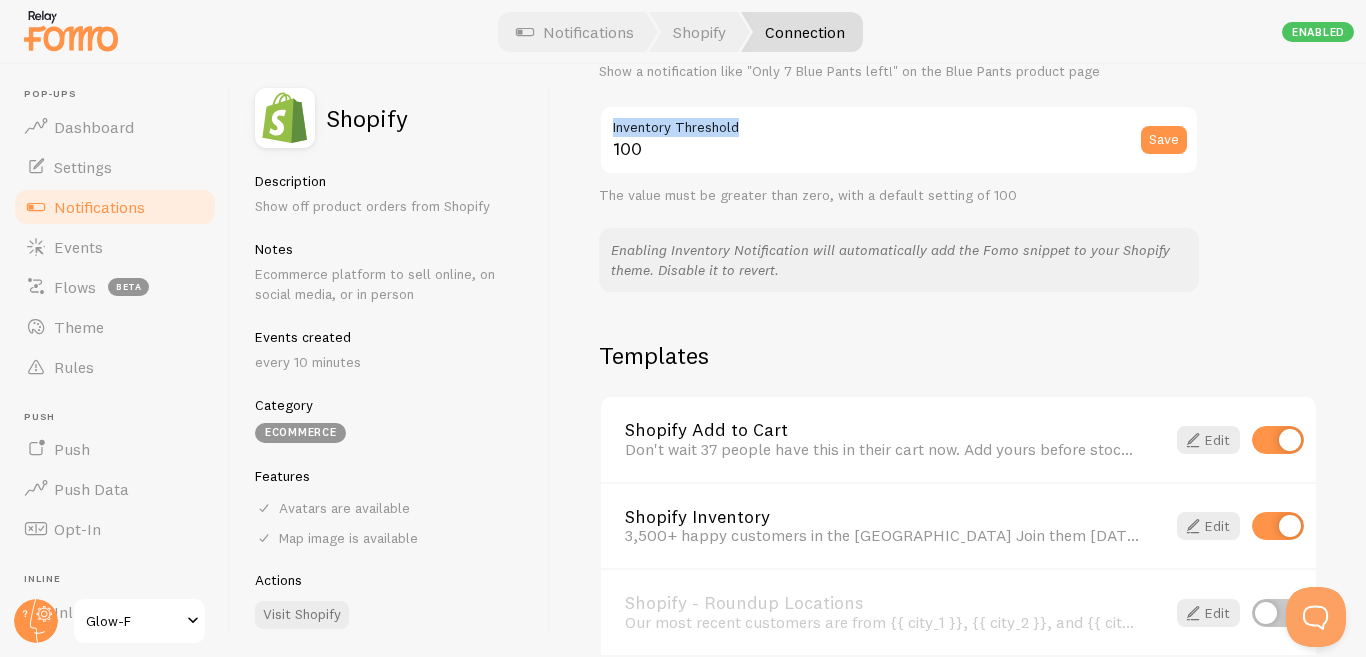 drag, startPoint x: 747, startPoint y: 124, endPoint x: 609, endPoint y: 125, distance: 138.00362 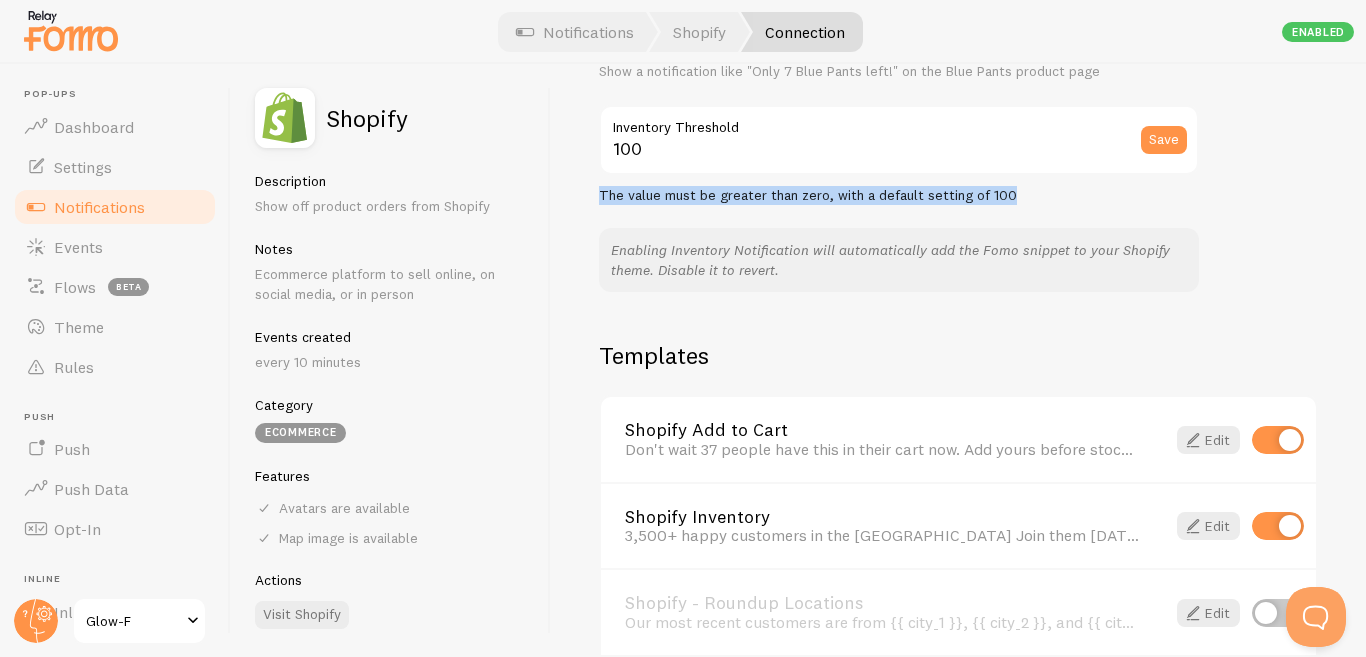 drag, startPoint x: 1015, startPoint y: 194, endPoint x: 599, endPoint y: 197, distance: 416.0108 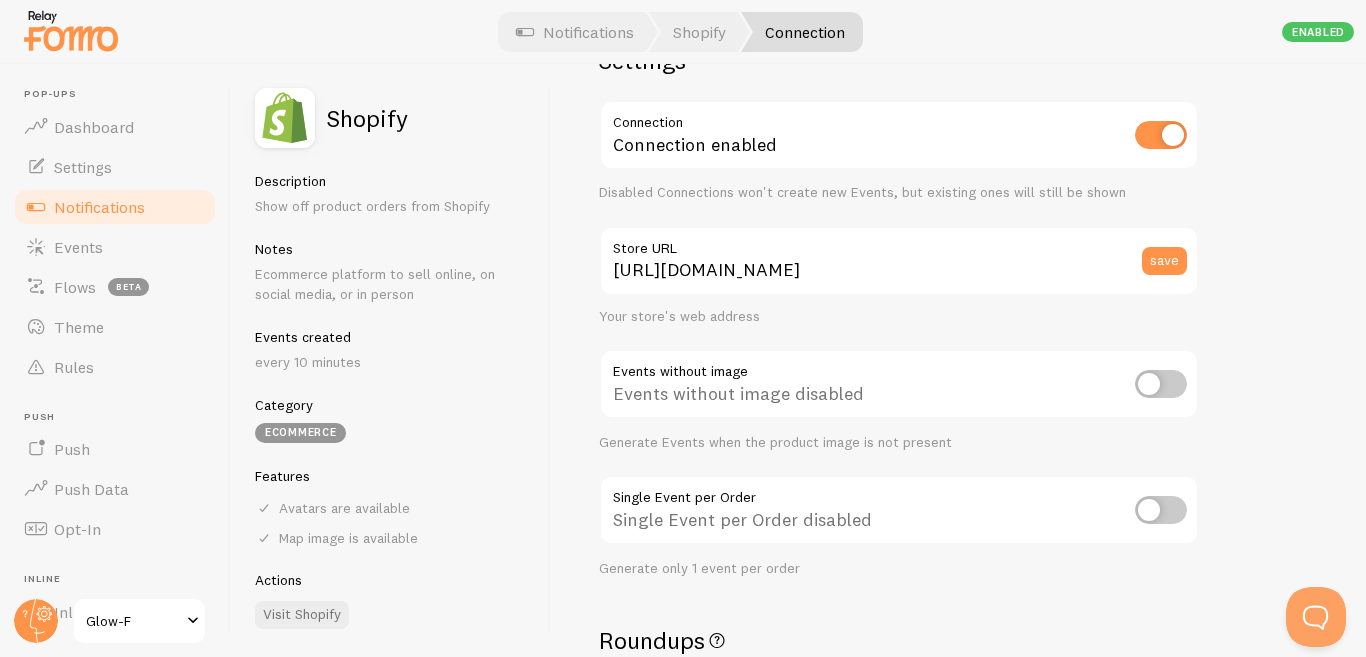 scroll, scrollTop: 0, scrollLeft: 0, axis: both 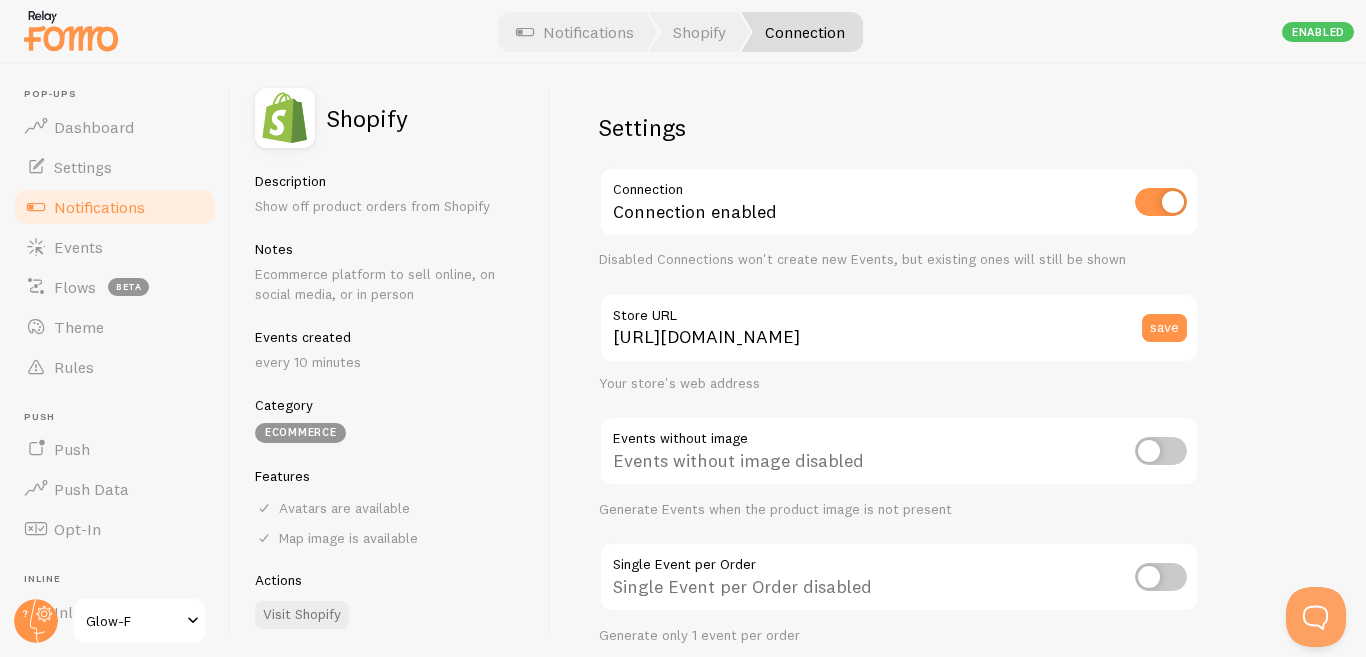 click on "Settings       Connection   Connection enabled   Disabled Connections won't create new Events, but existing ones will still be shown     [URL][DOMAIN_NAME]   Store URL
save
Your store's web address           Events without image   Events without image disabled   Generate Events when the product image is not present           Single Event per Order   Single Event per Order disabled   Generate only 1 event per order
Roundups
Roundup Events   Roundup Events enabled   Show off trends by generating events like "42 people bought Blue Pants"
Add to Cart
Add to Cart Events   Add to Cart Events enabled   Generate events like "[PERSON_NAME] added Blue Pants to their cart"   Inventory       Inventory Notification   Inventory Notification enabled   Show a notification like "Only 7 Blue Pants left!" on the Blue Pants product page     100" at bounding box center [958, 360] 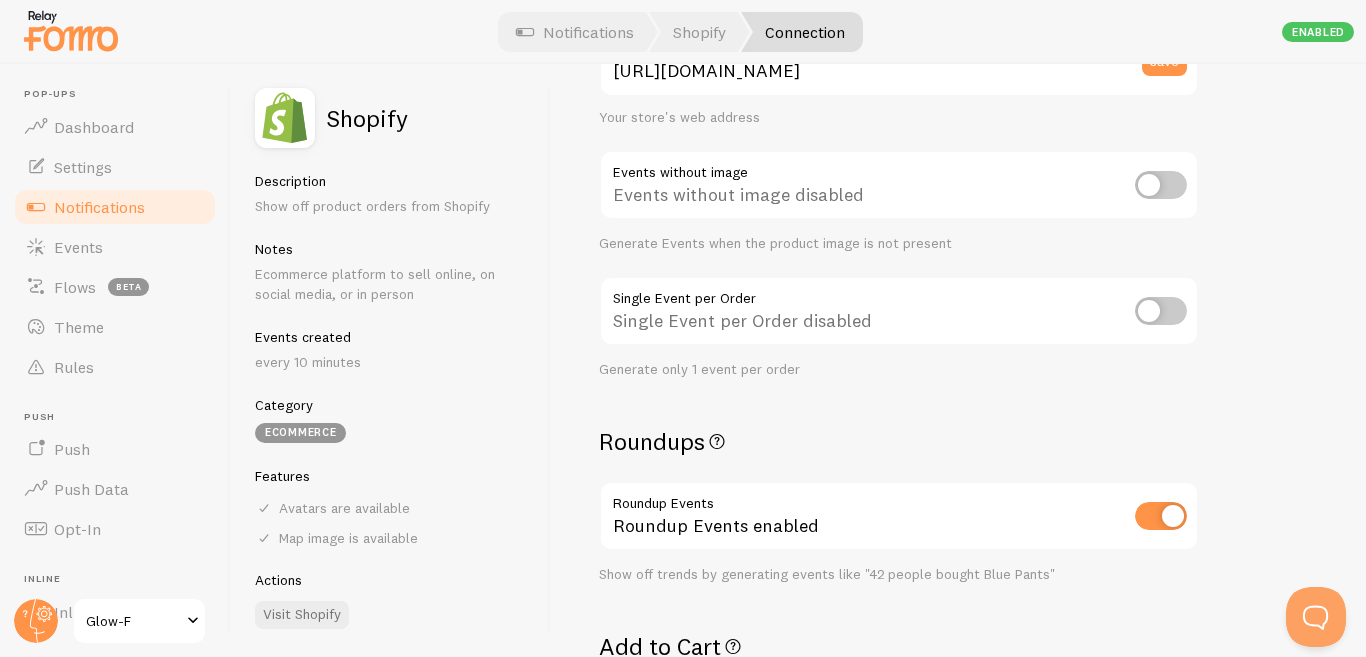 scroll, scrollTop: 266, scrollLeft: 0, axis: vertical 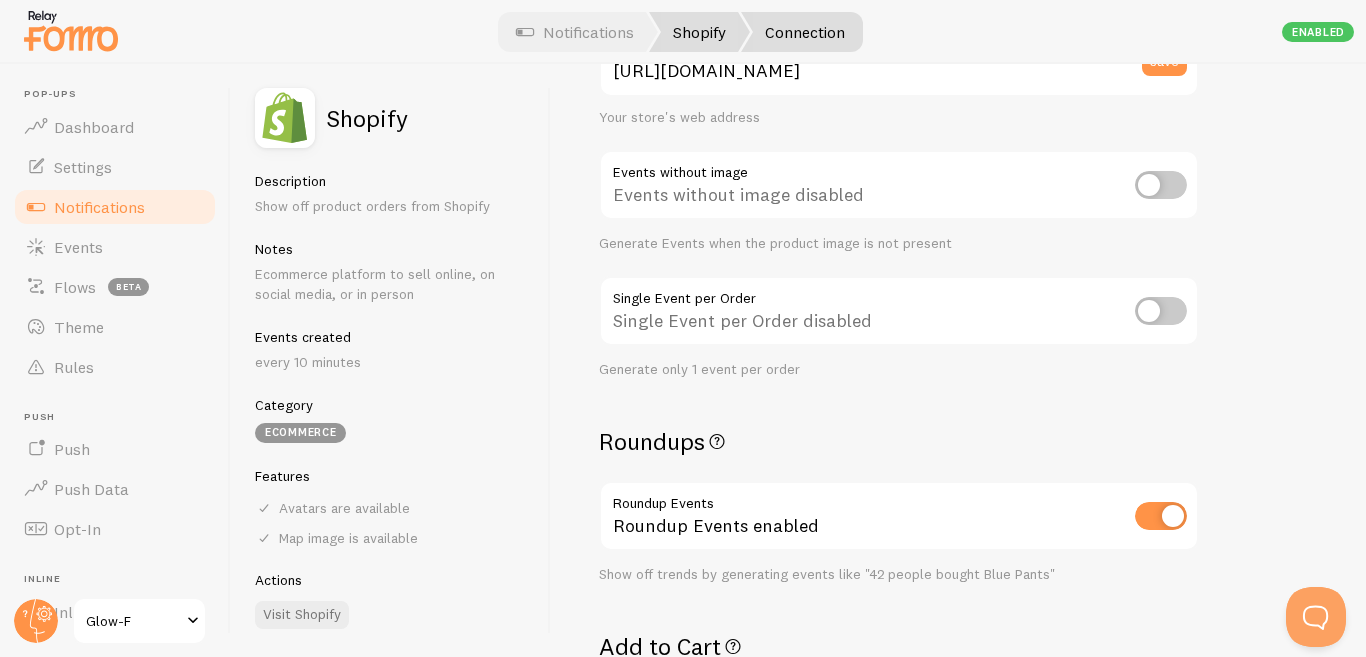 click on "Shopify" at bounding box center [699, 32] 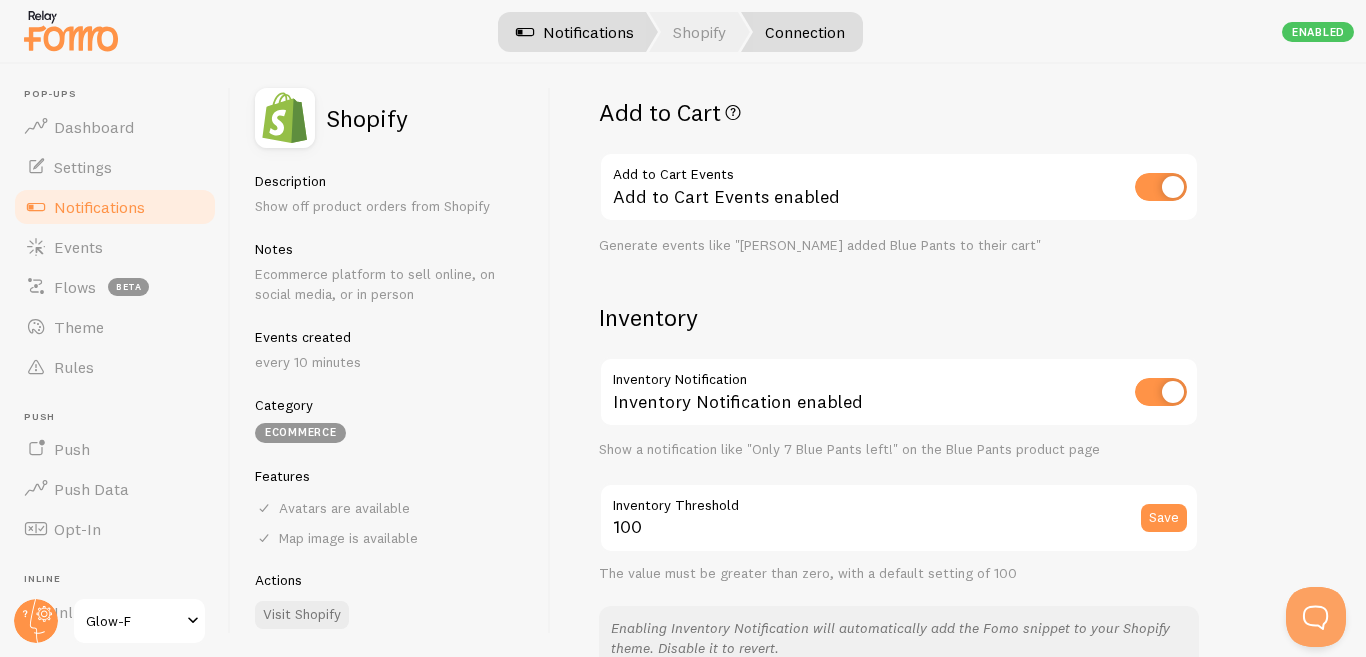 scroll, scrollTop: 800, scrollLeft: 0, axis: vertical 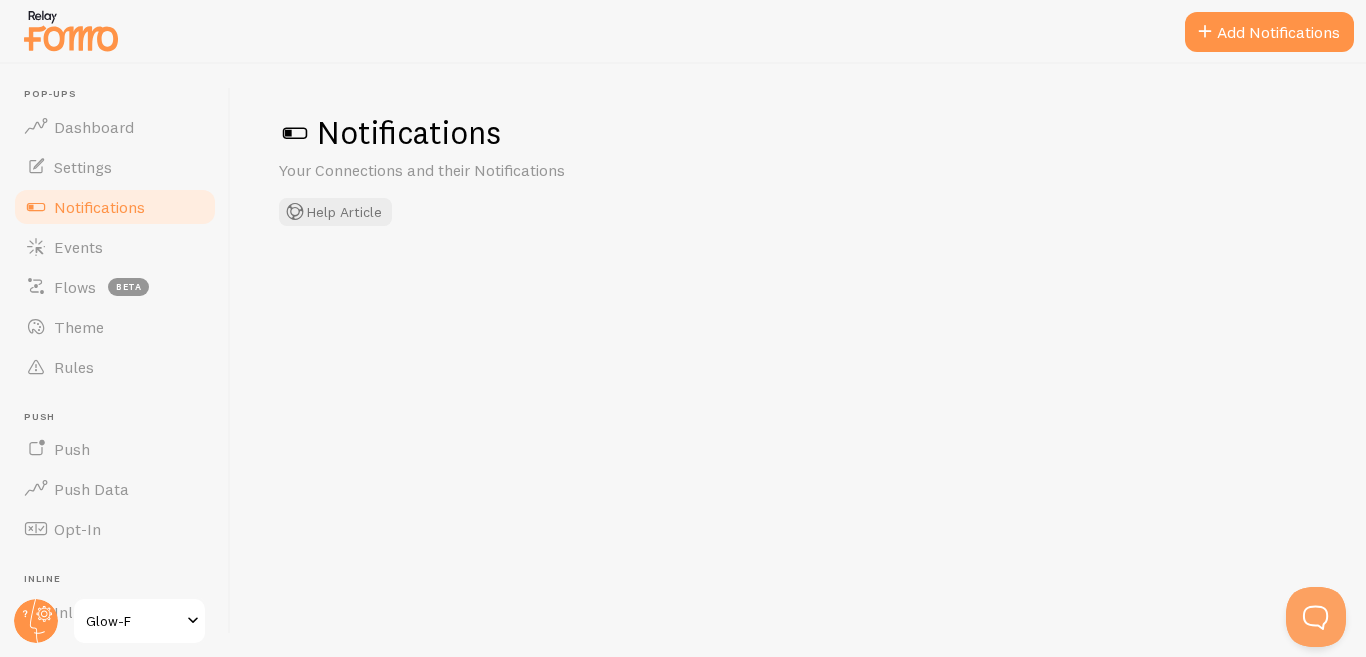 checkbox on "false" 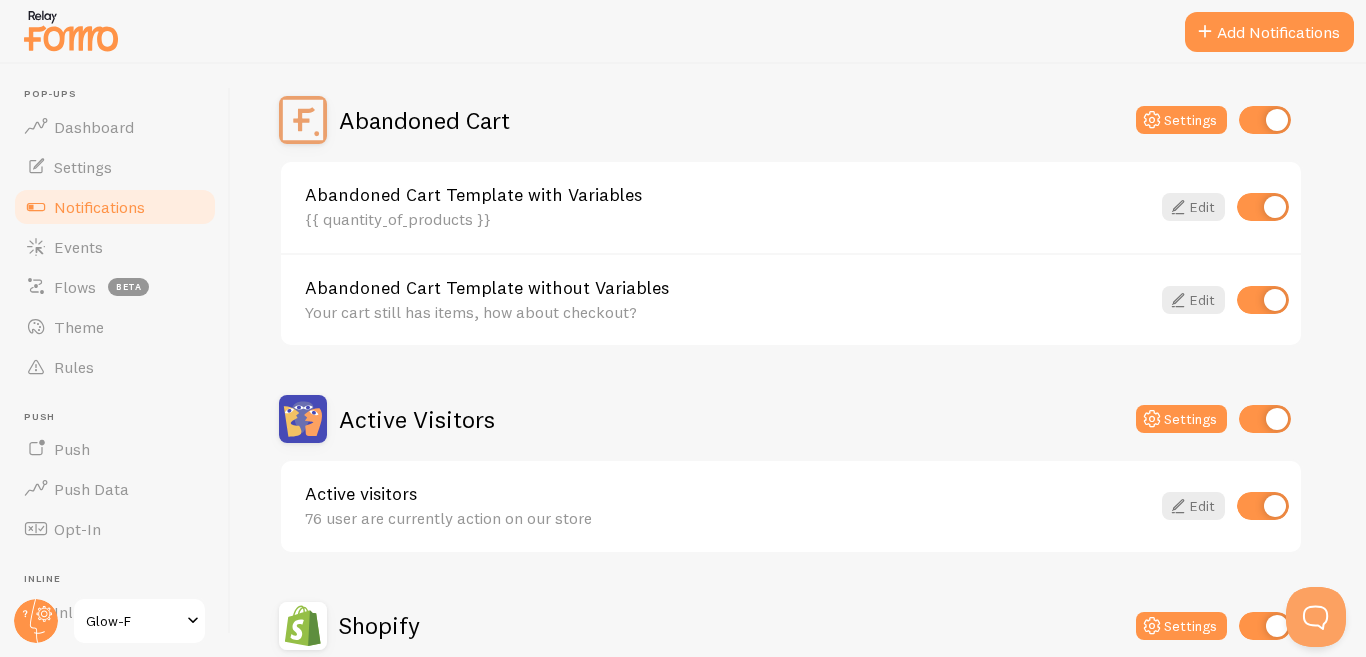 scroll, scrollTop: 177, scrollLeft: 0, axis: vertical 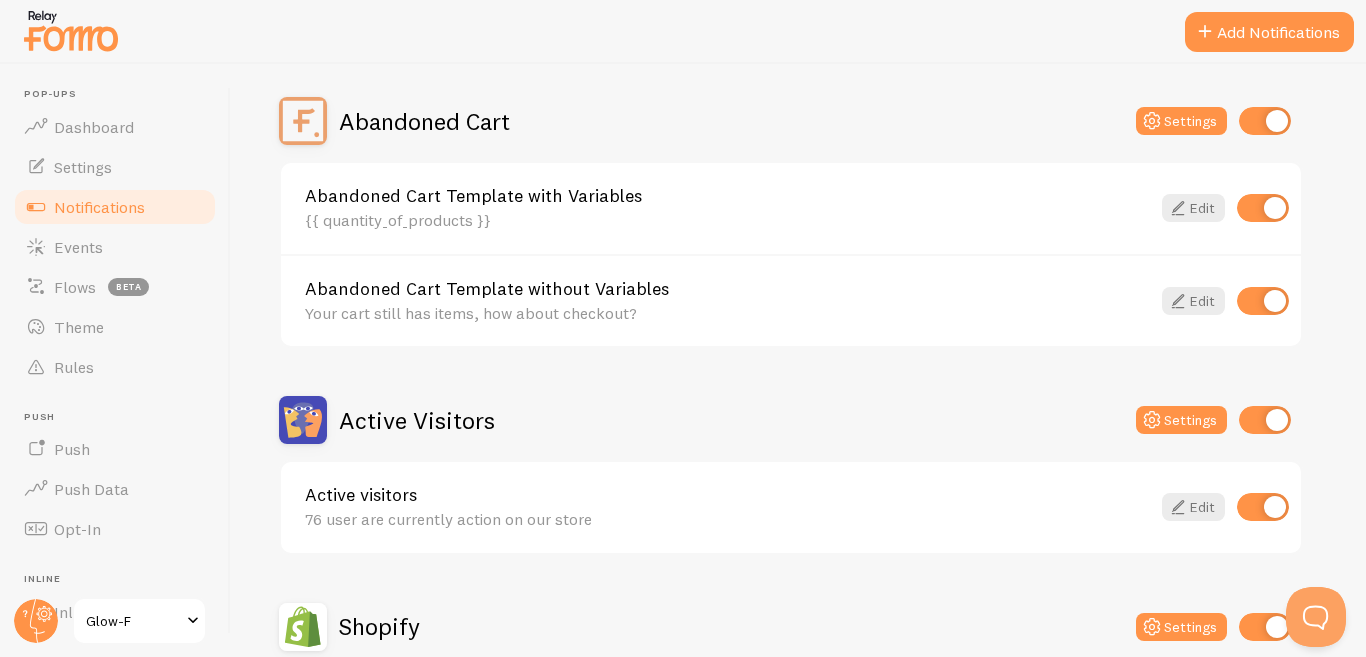 click at bounding box center (1263, 208) 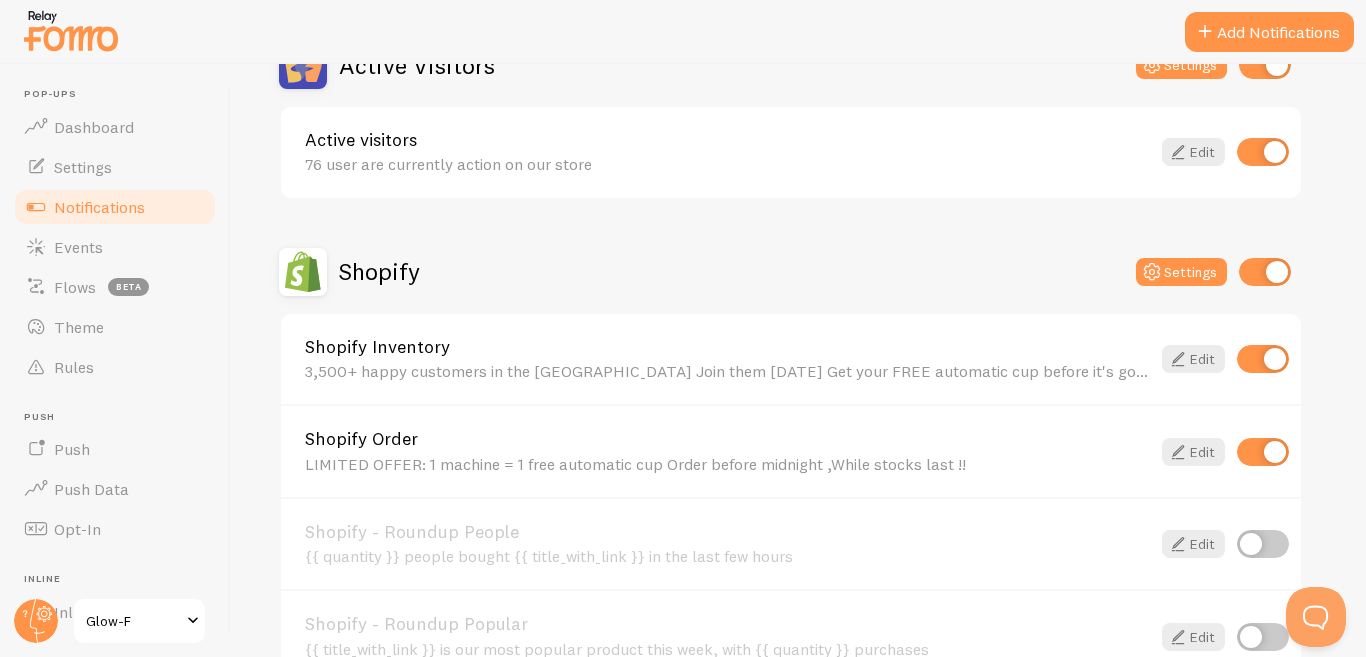scroll, scrollTop: 533, scrollLeft: 0, axis: vertical 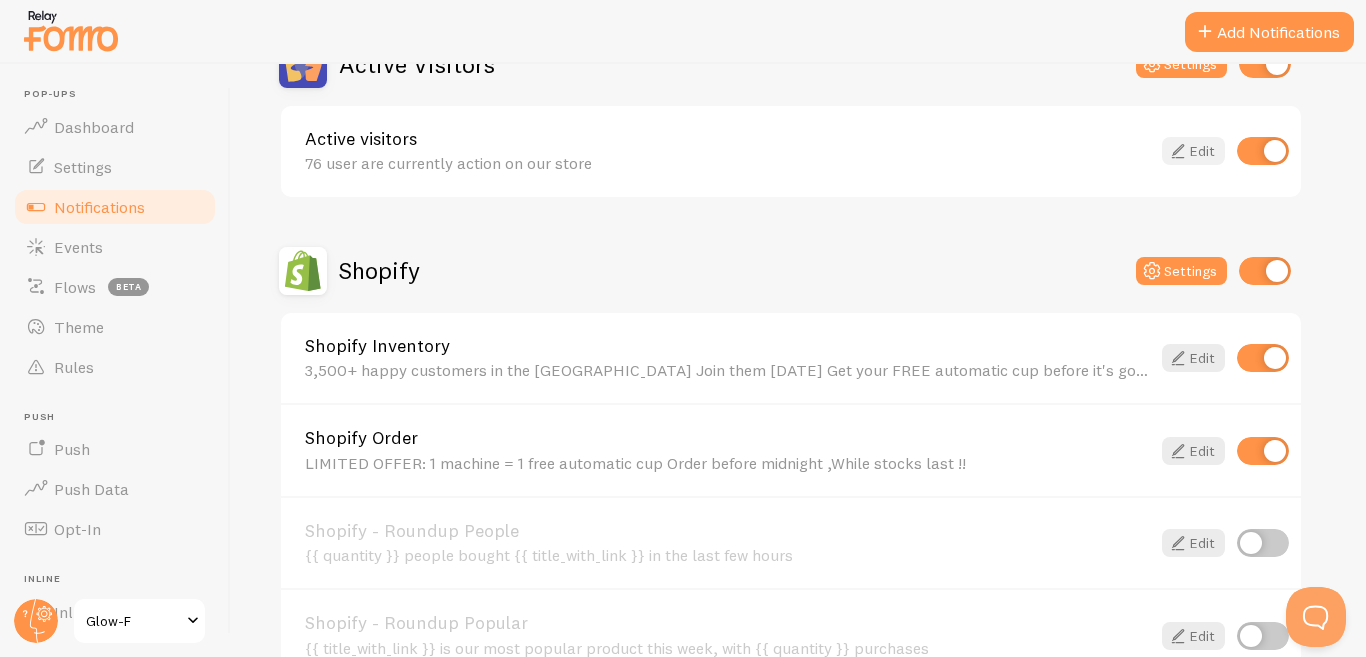 click on "Edit" at bounding box center [1193, 151] 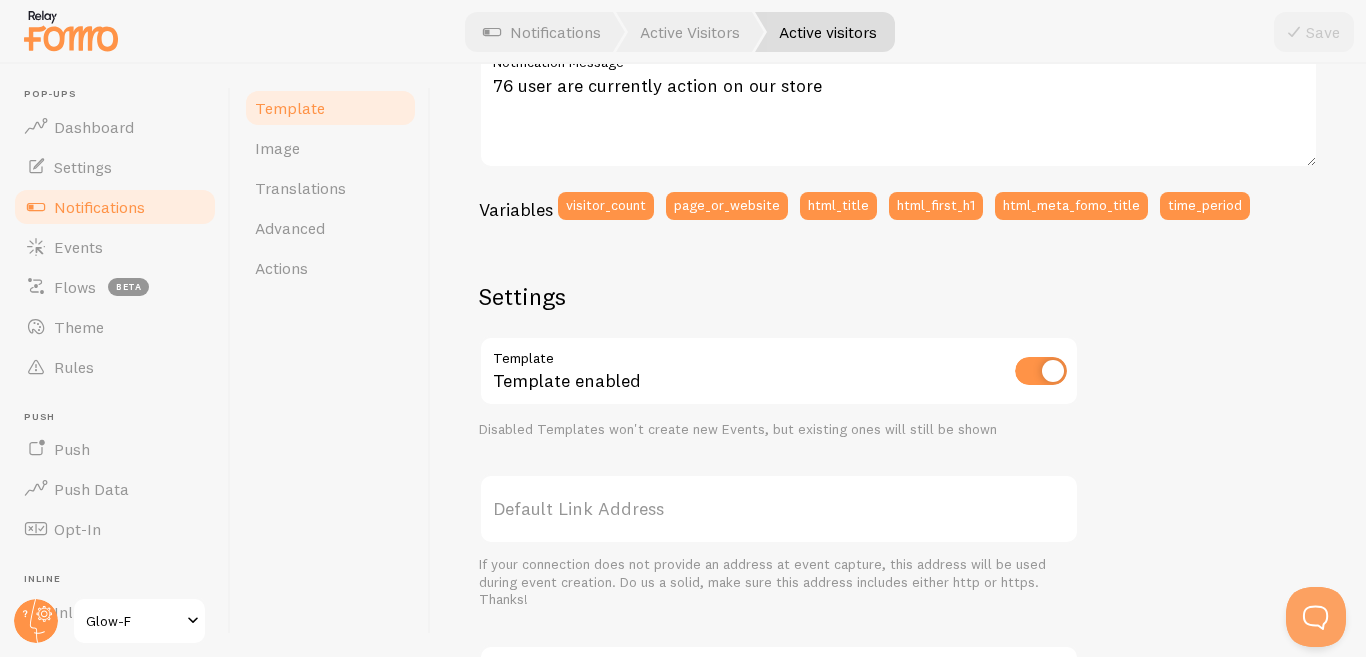 scroll, scrollTop: 444, scrollLeft: 0, axis: vertical 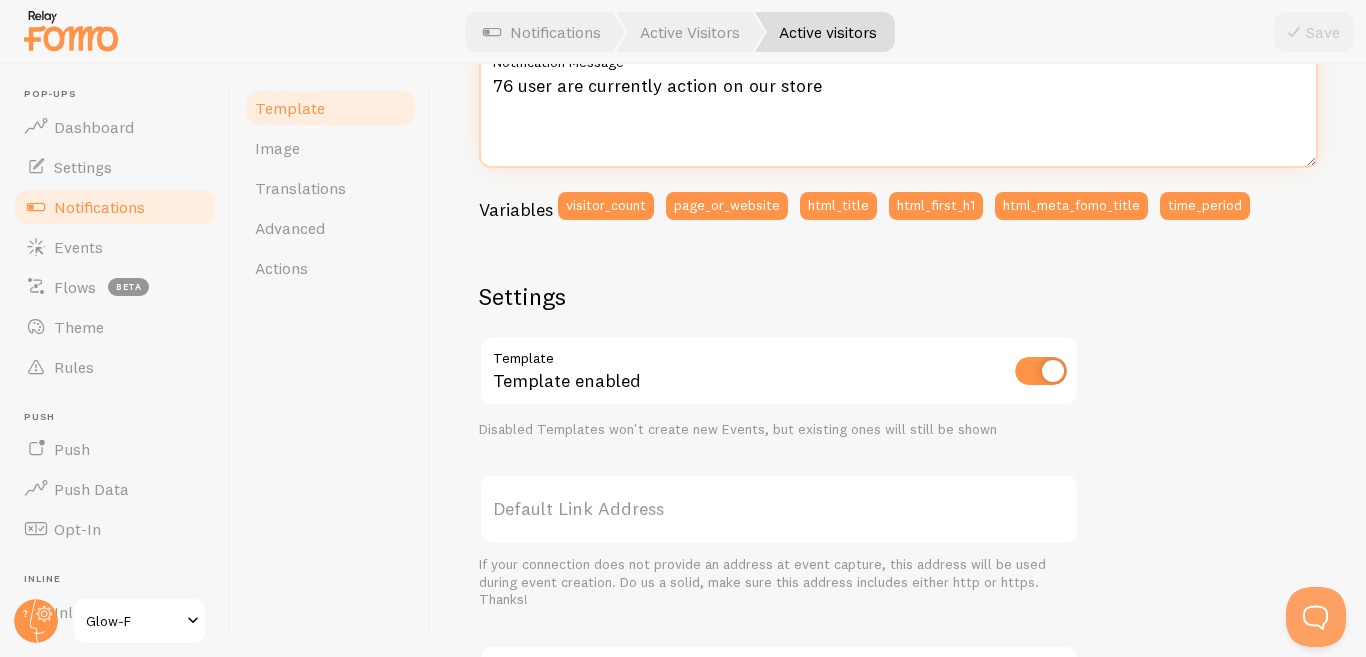 click on "76 user are currently action on our store" at bounding box center [898, 104] 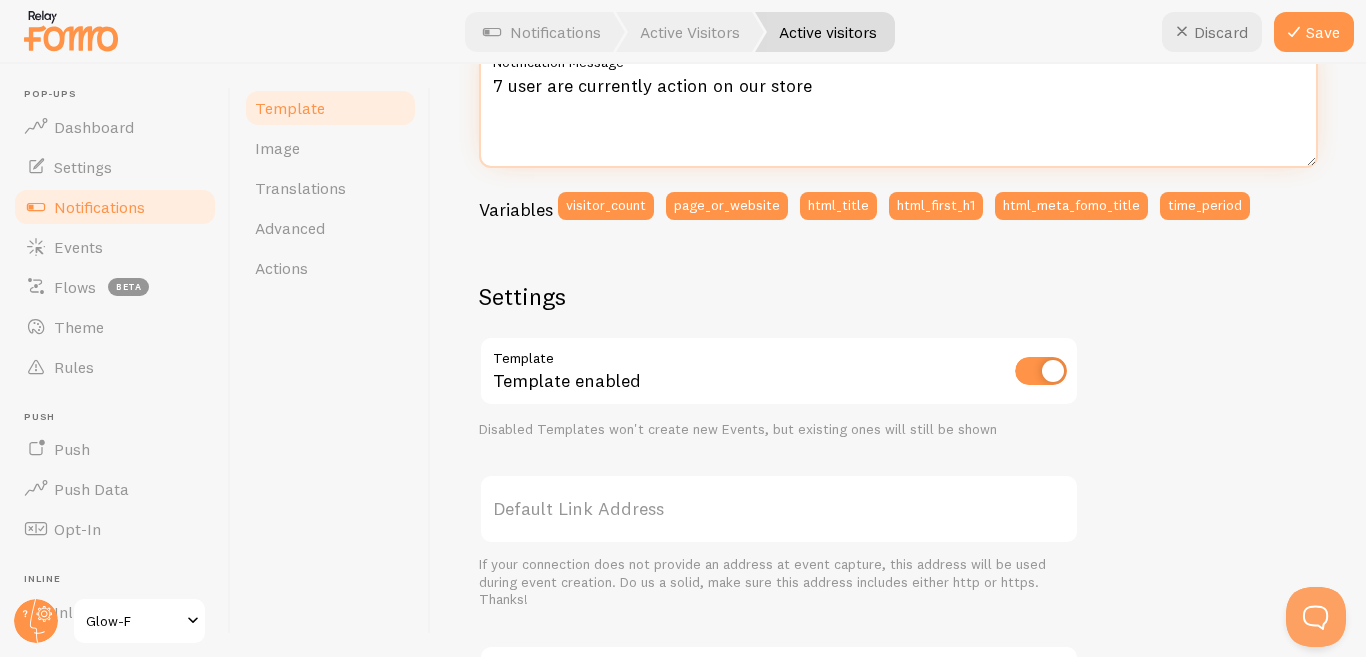 scroll, scrollTop: 445, scrollLeft: 0, axis: vertical 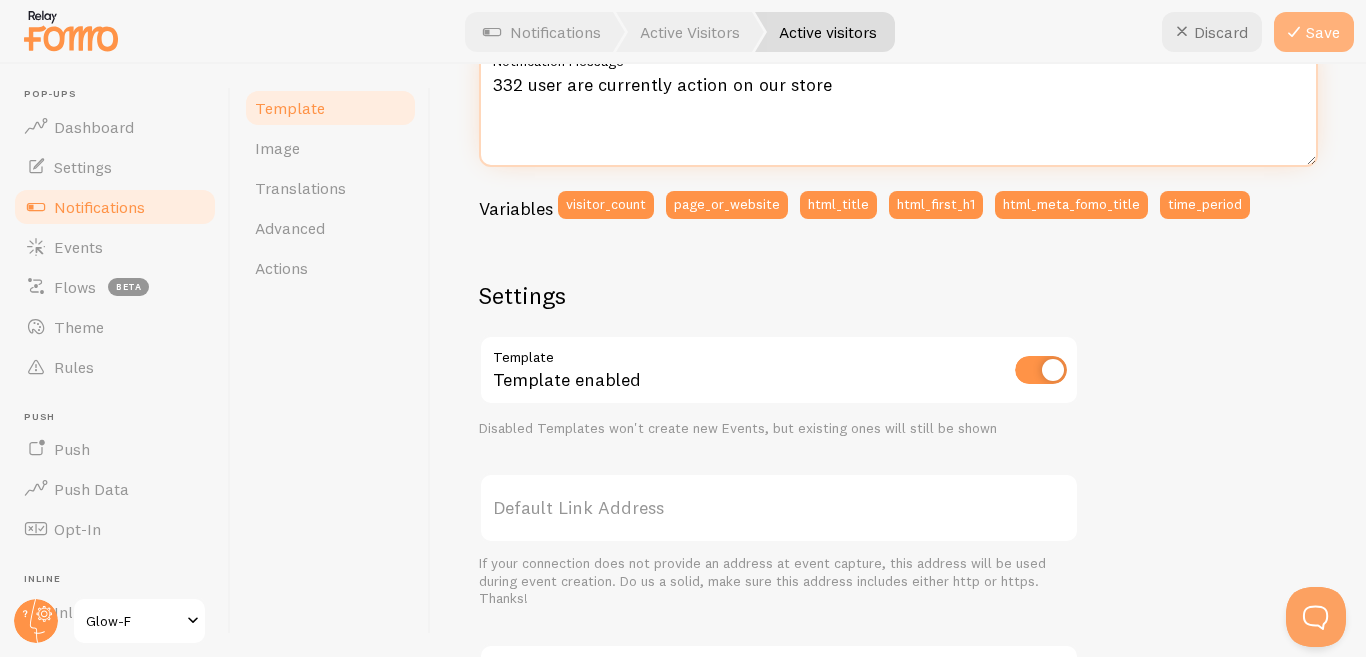type on "332 user are currently action on our store" 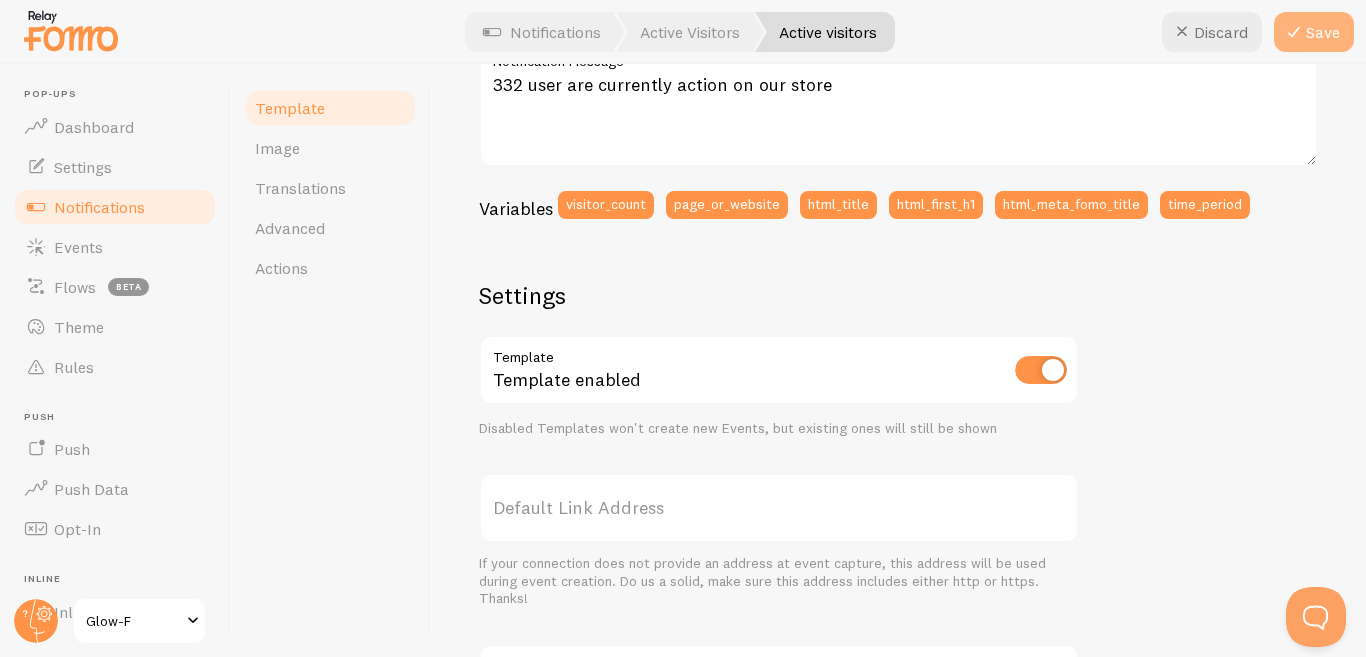 click at bounding box center [1294, 32] 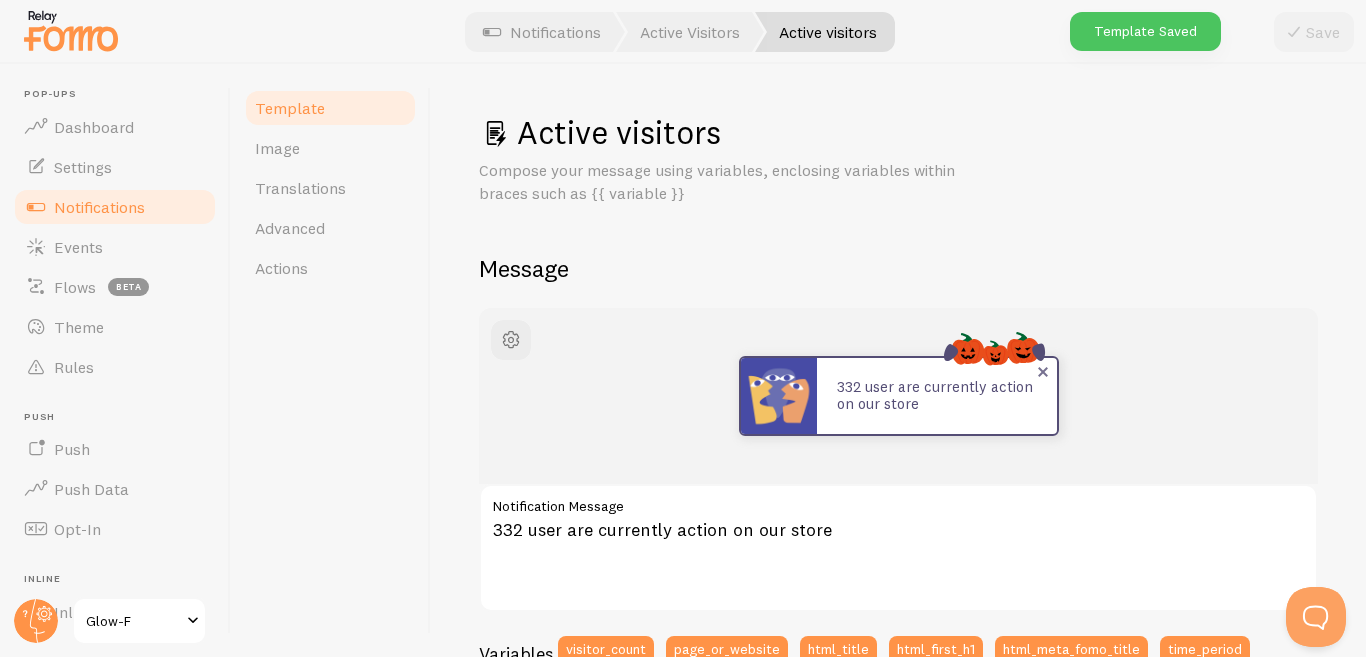 scroll, scrollTop: 0, scrollLeft: 0, axis: both 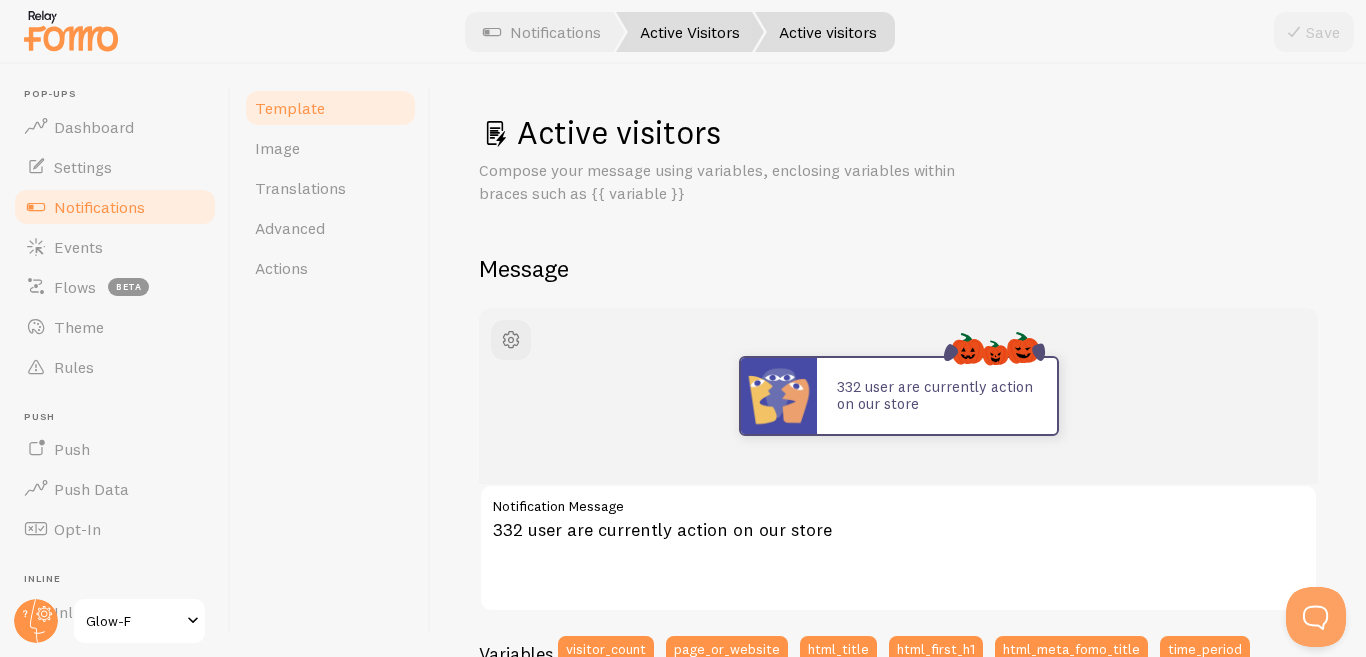 click on "Active Visitors" at bounding box center (690, 32) 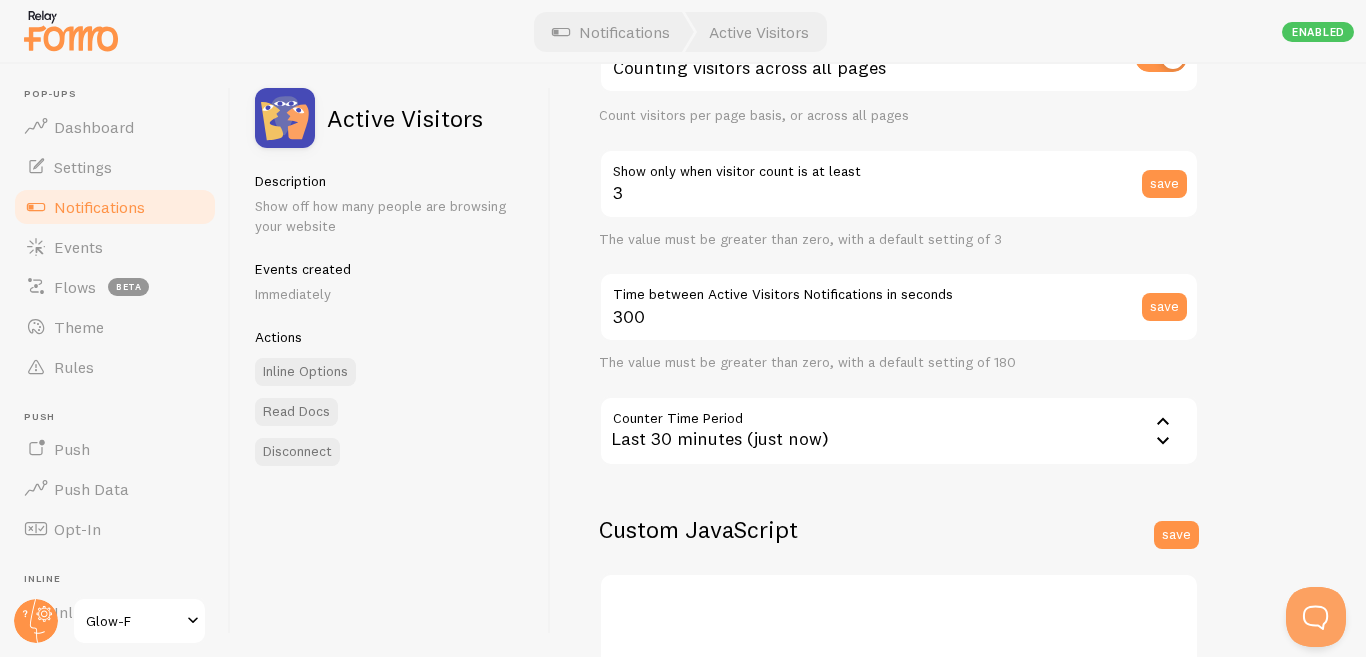 scroll, scrollTop: 266, scrollLeft: 0, axis: vertical 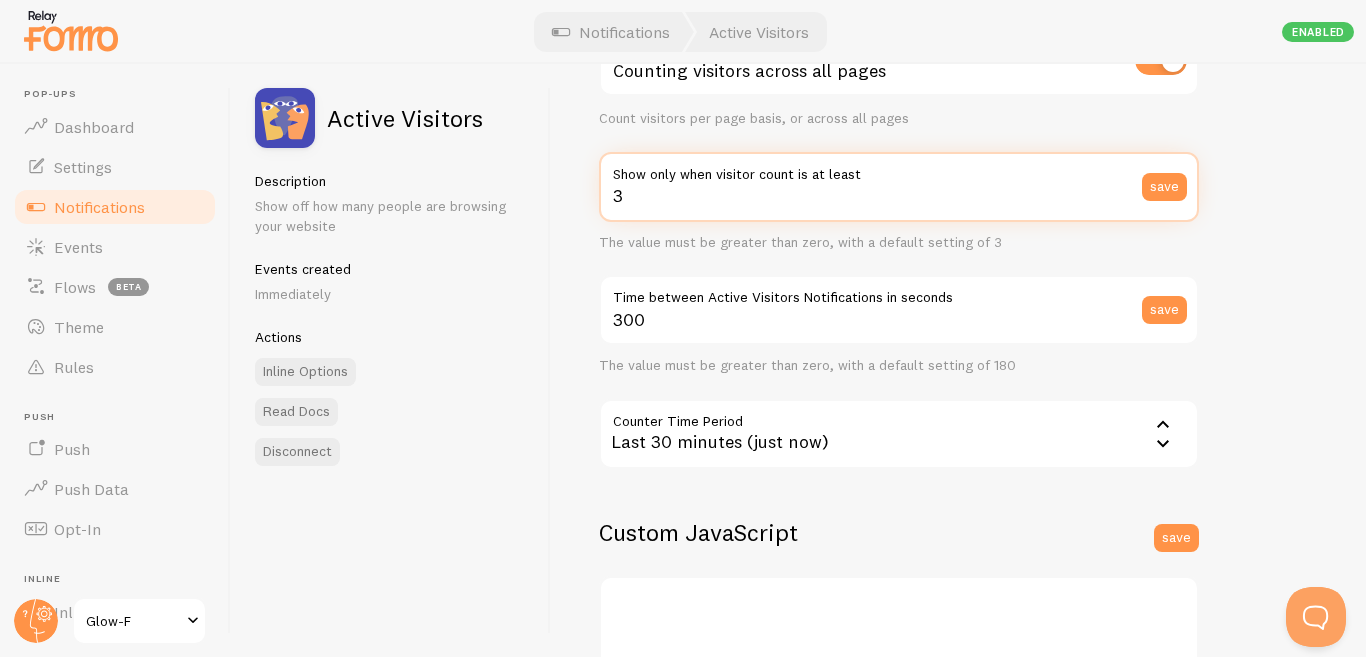 drag, startPoint x: 654, startPoint y: 199, endPoint x: 656, endPoint y: 186, distance: 13.152946 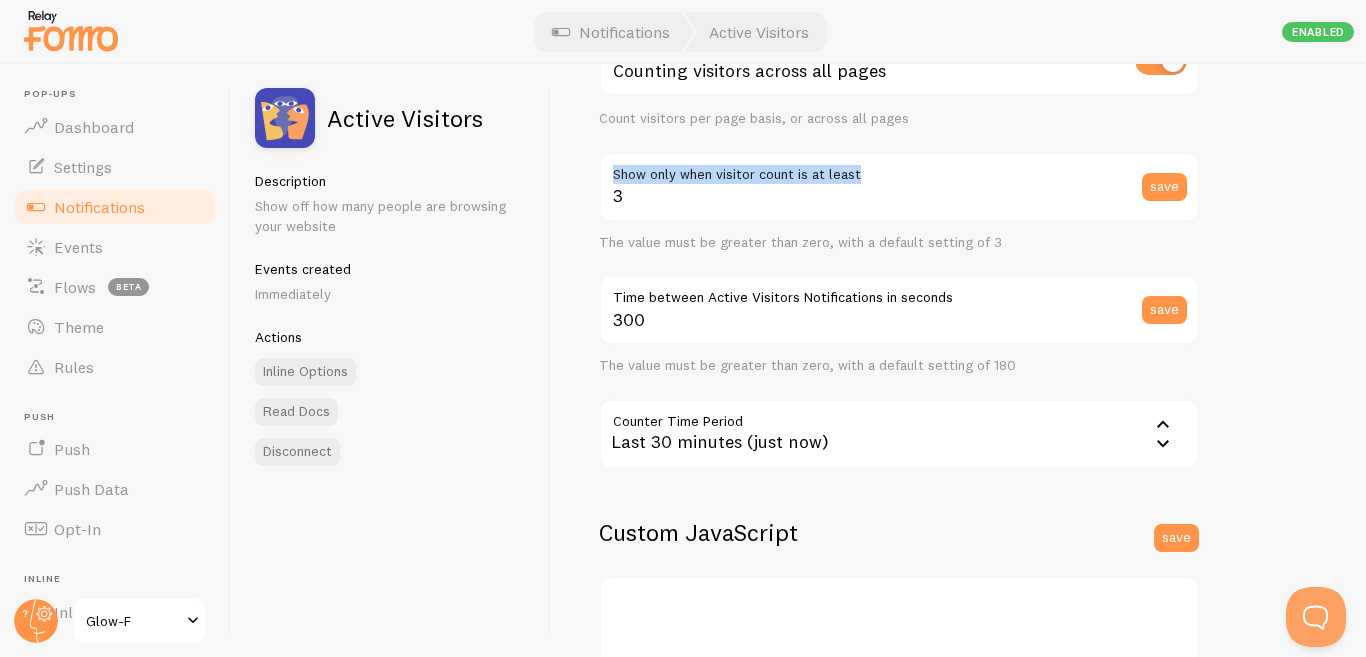 drag, startPoint x: 860, startPoint y: 173, endPoint x: 608, endPoint y: 182, distance: 252.16066 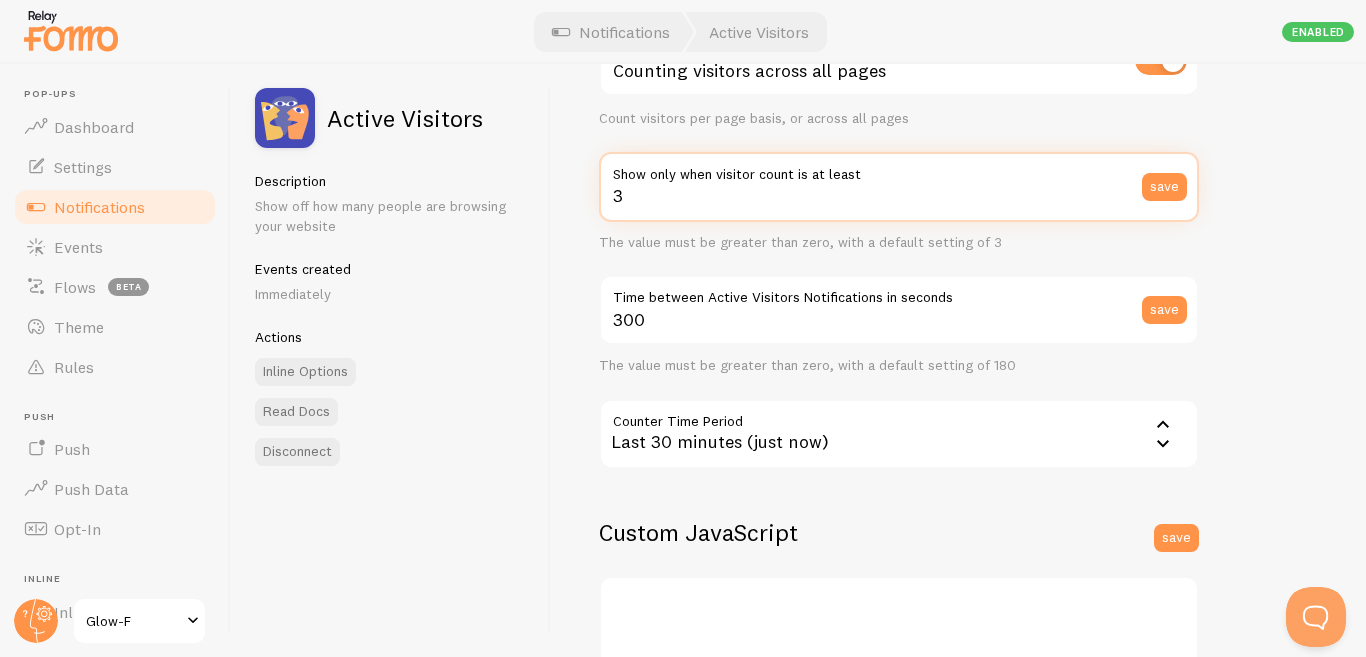 click on "3" at bounding box center (899, 187) 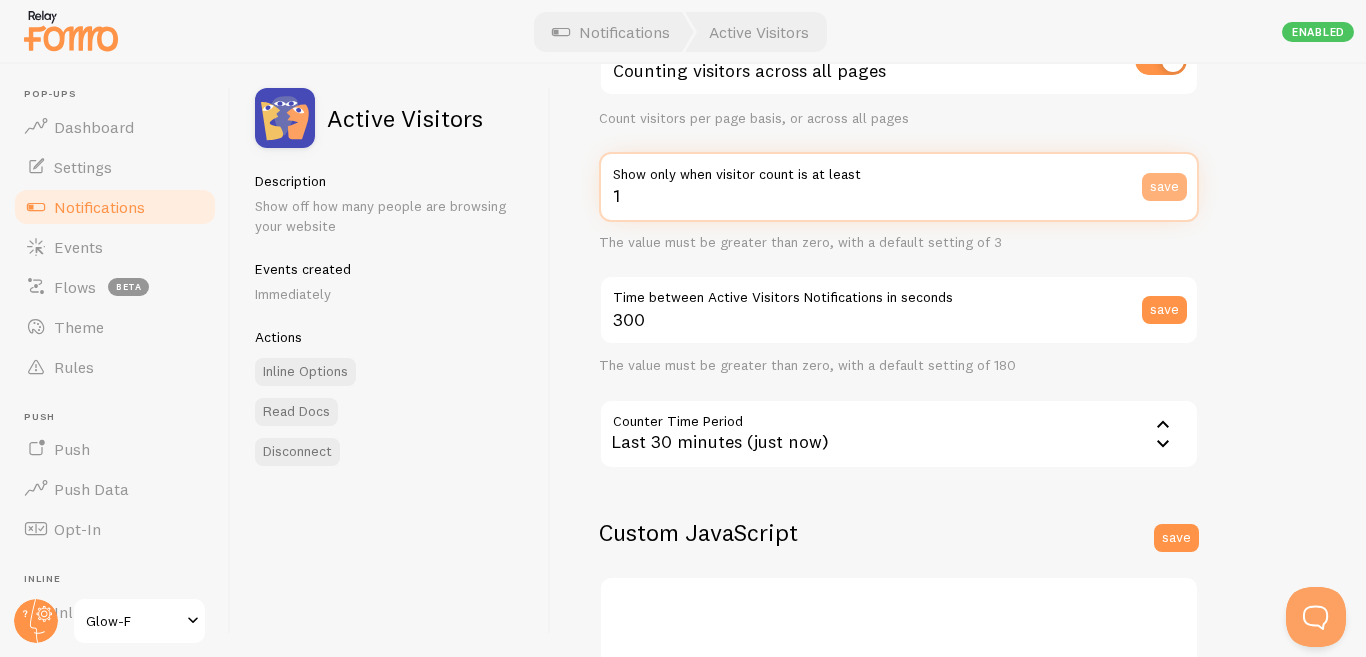 type on "1" 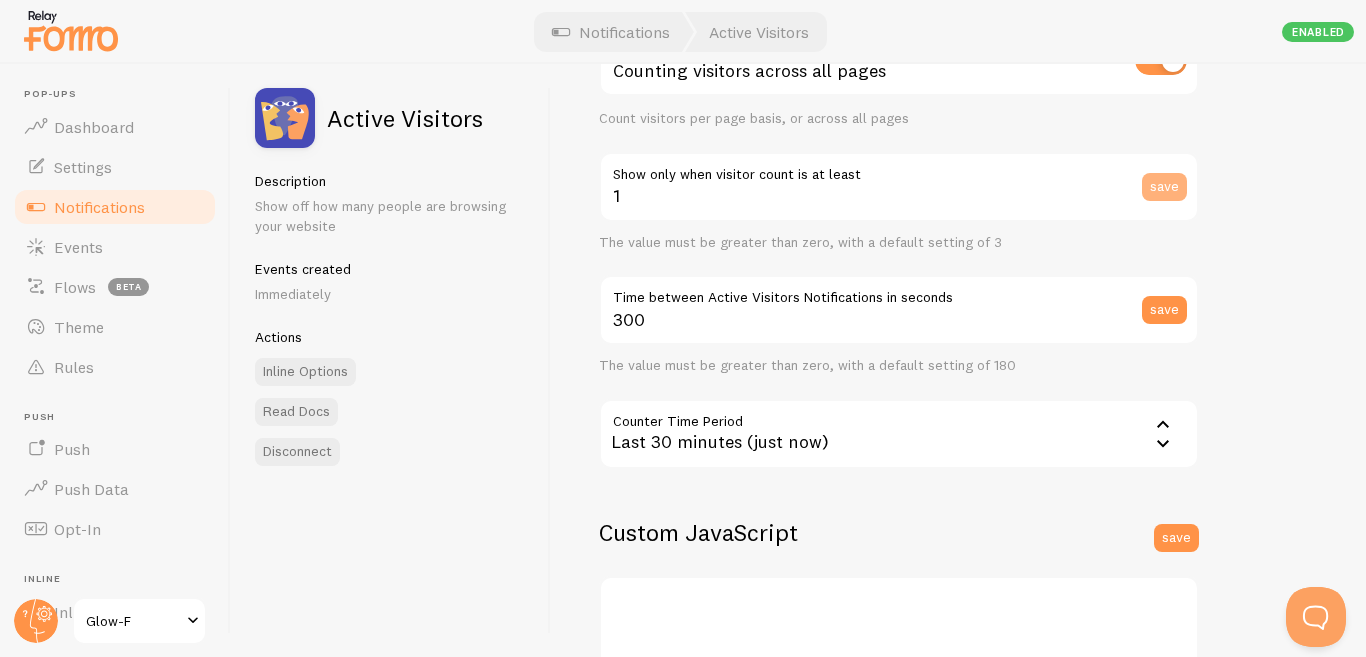 click on "save" at bounding box center (1164, 187) 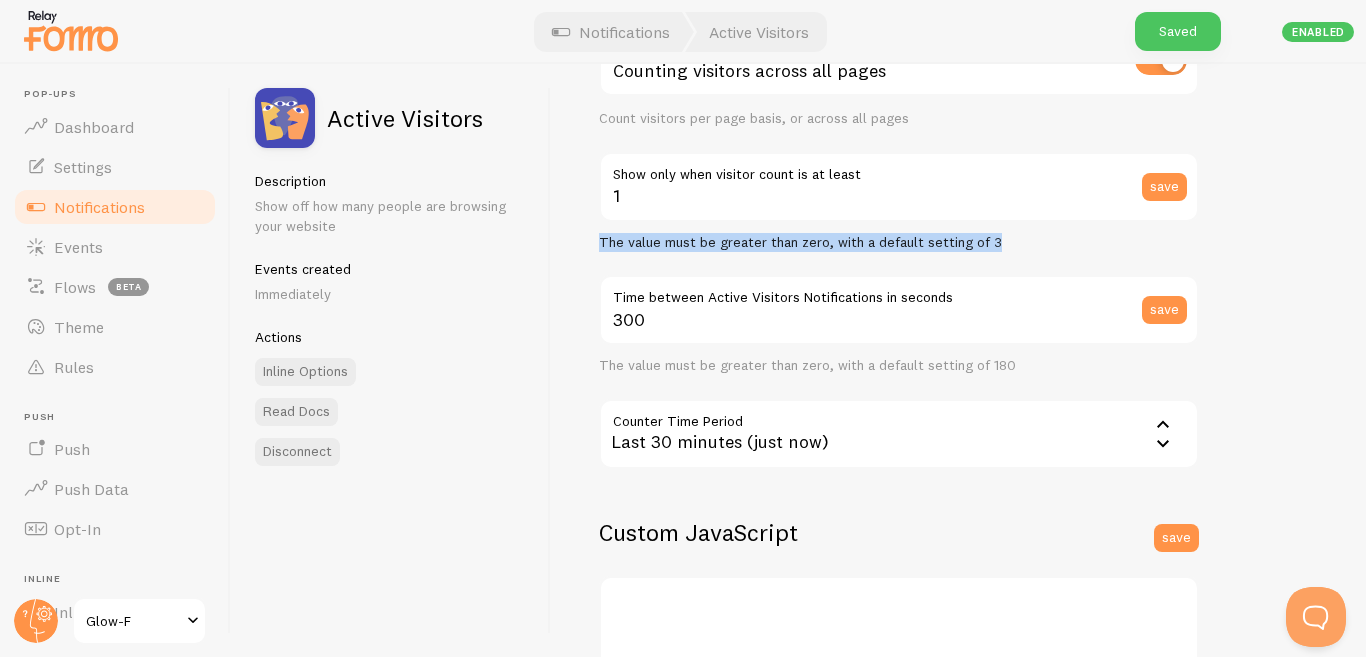 drag, startPoint x: 995, startPoint y: 241, endPoint x: 556, endPoint y: 241, distance: 439 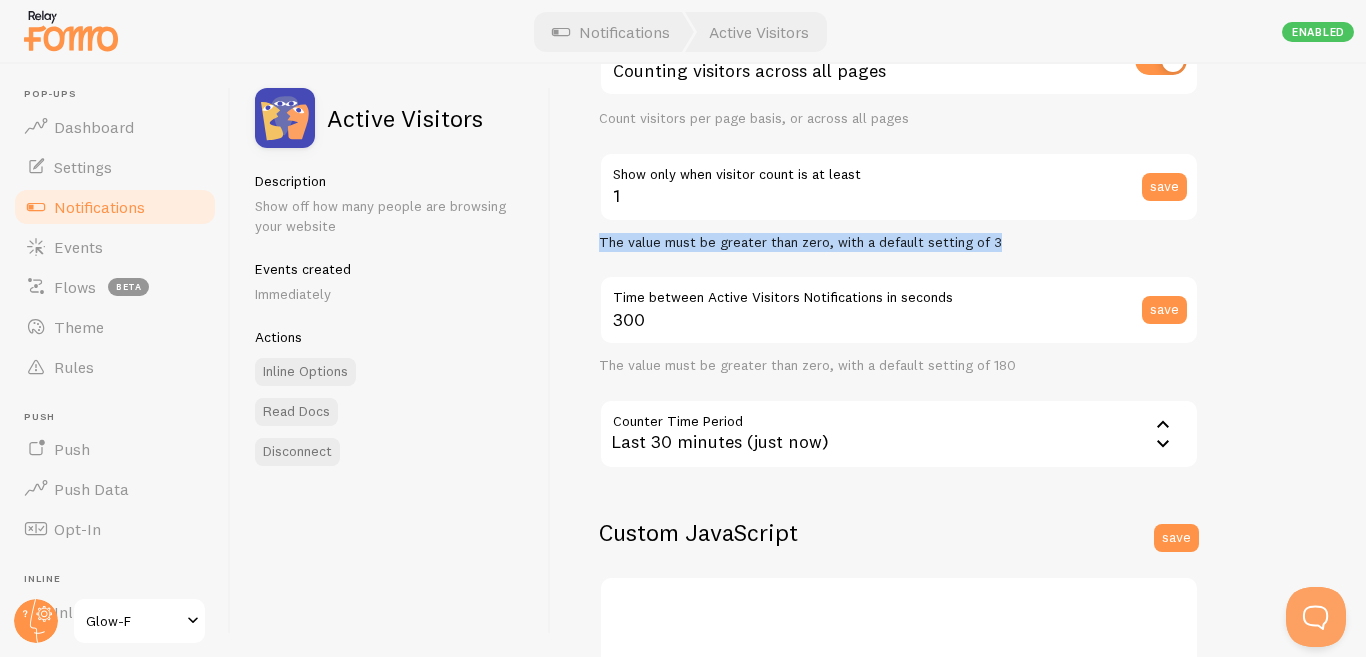 copy on "The value must be greater than zero, with a default setting of 3" 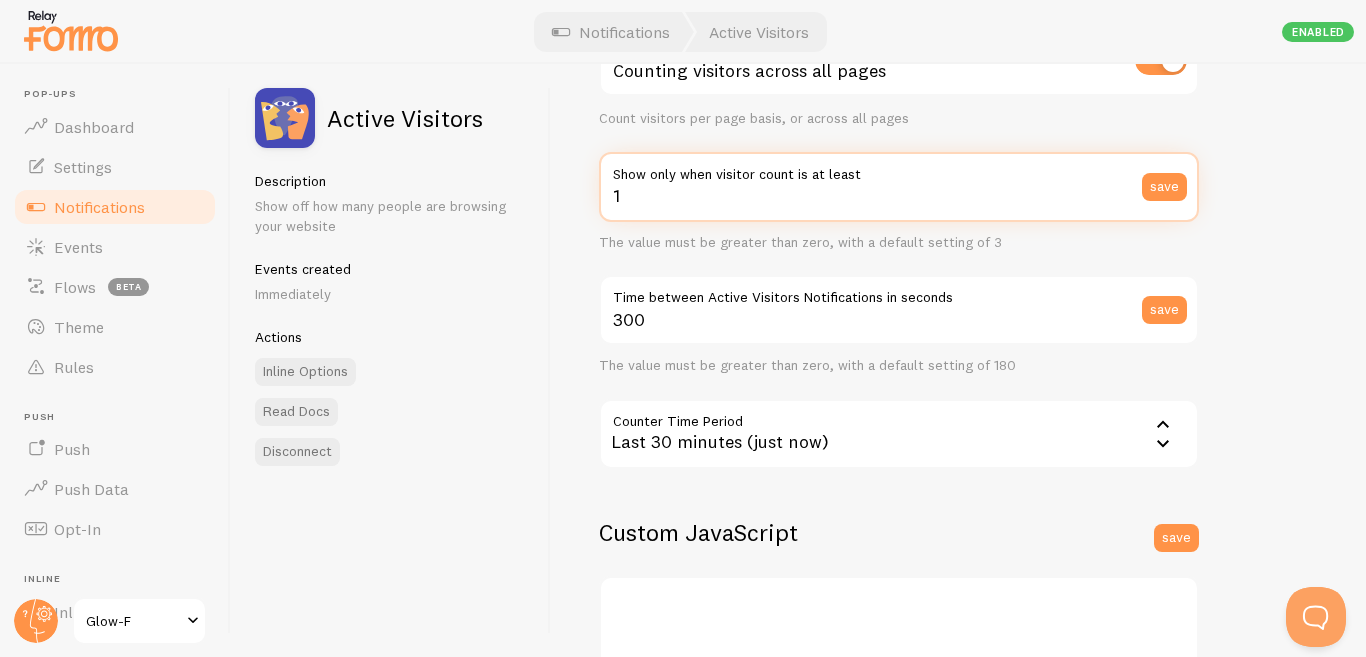 click on "1" at bounding box center [899, 187] 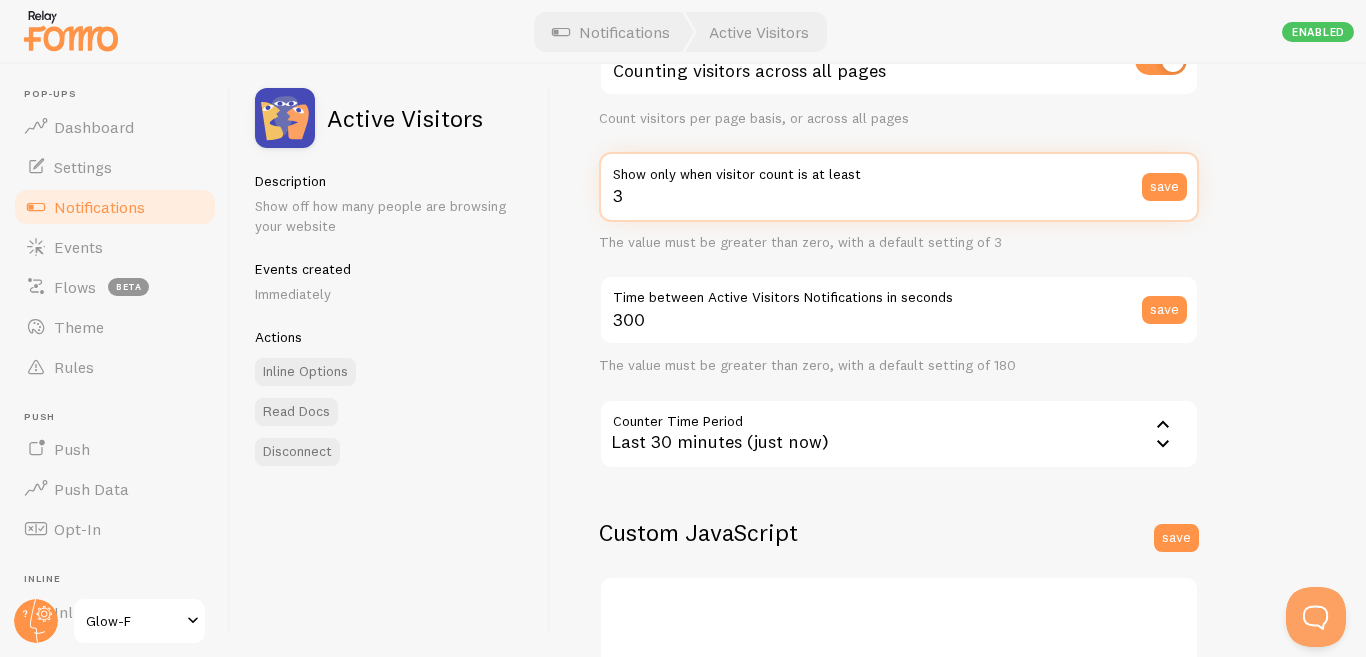 type on "3" 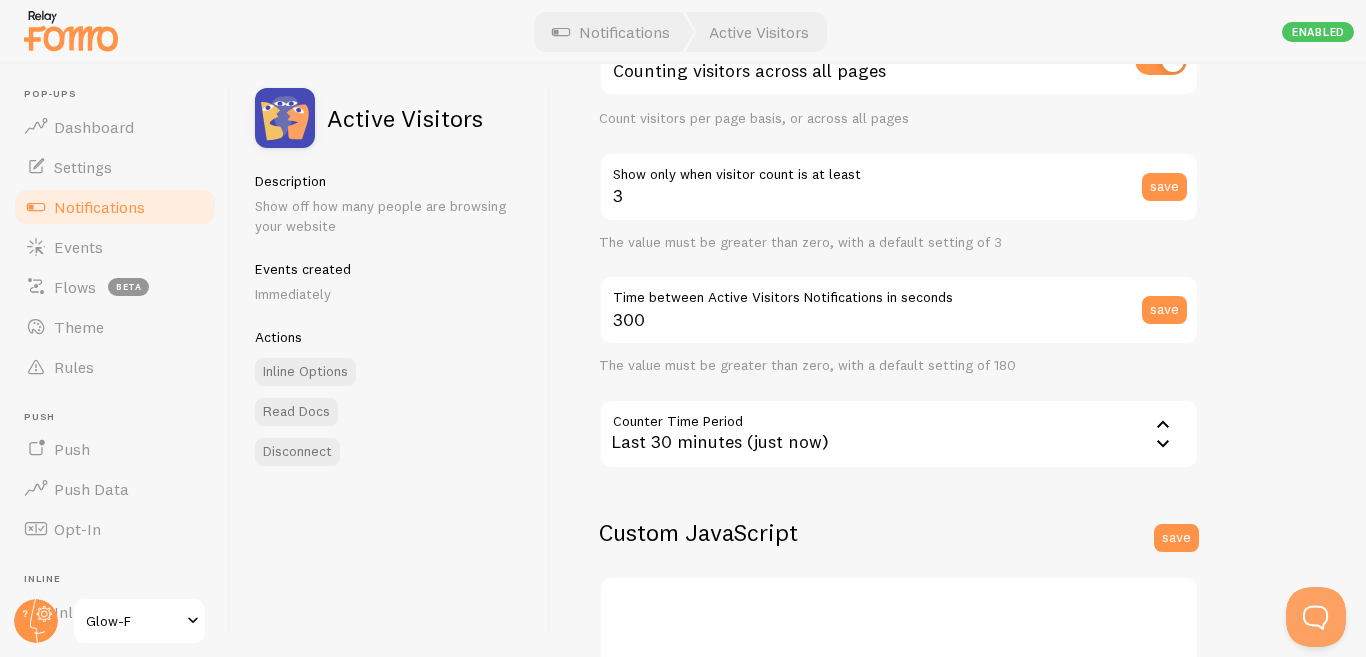click on "Active Visitors
Description
Show off how many people are browsing your website
Events created
Immediately
Actions
Inline Options
Read Docs
Disconnect" at bounding box center (391, 360) 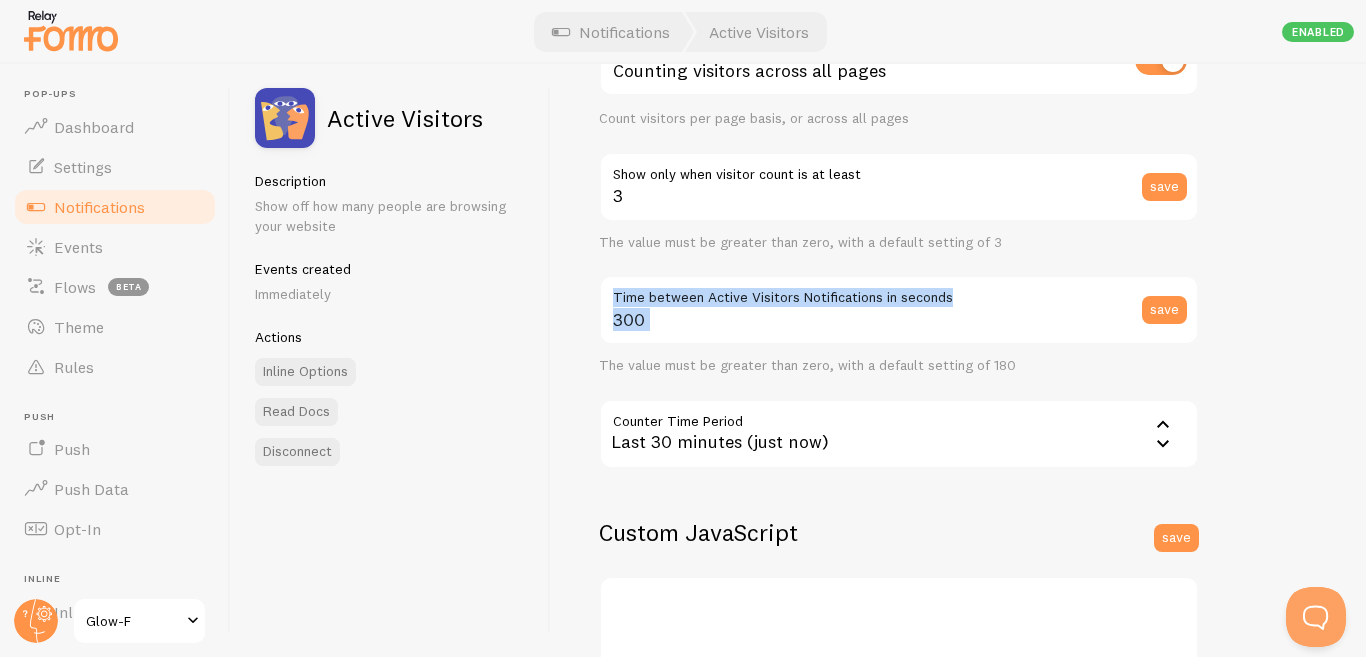 drag, startPoint x: 948, startPoint y: 296, endPoint x: 590, endPoint y: 315, distance: 358.50385 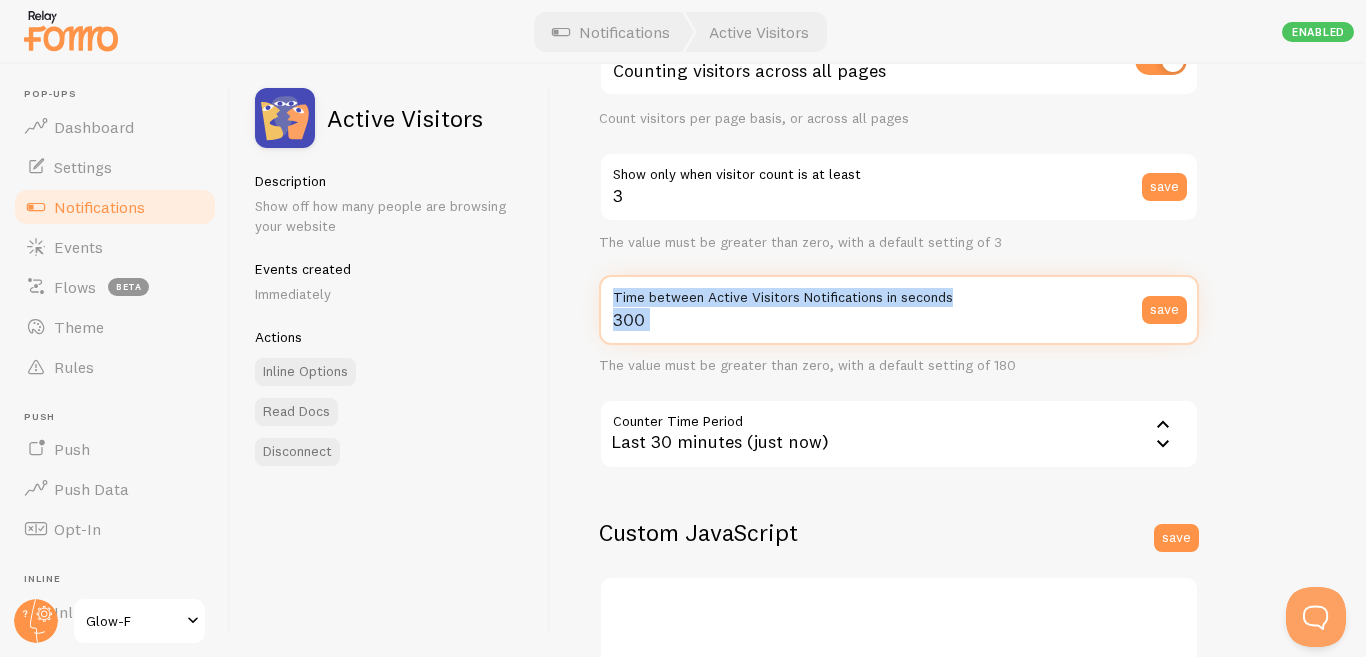drag, startPoint x: 591, startPoint y: 314, endPoint x: 735, endPoint y: 324, distance: 144.3468 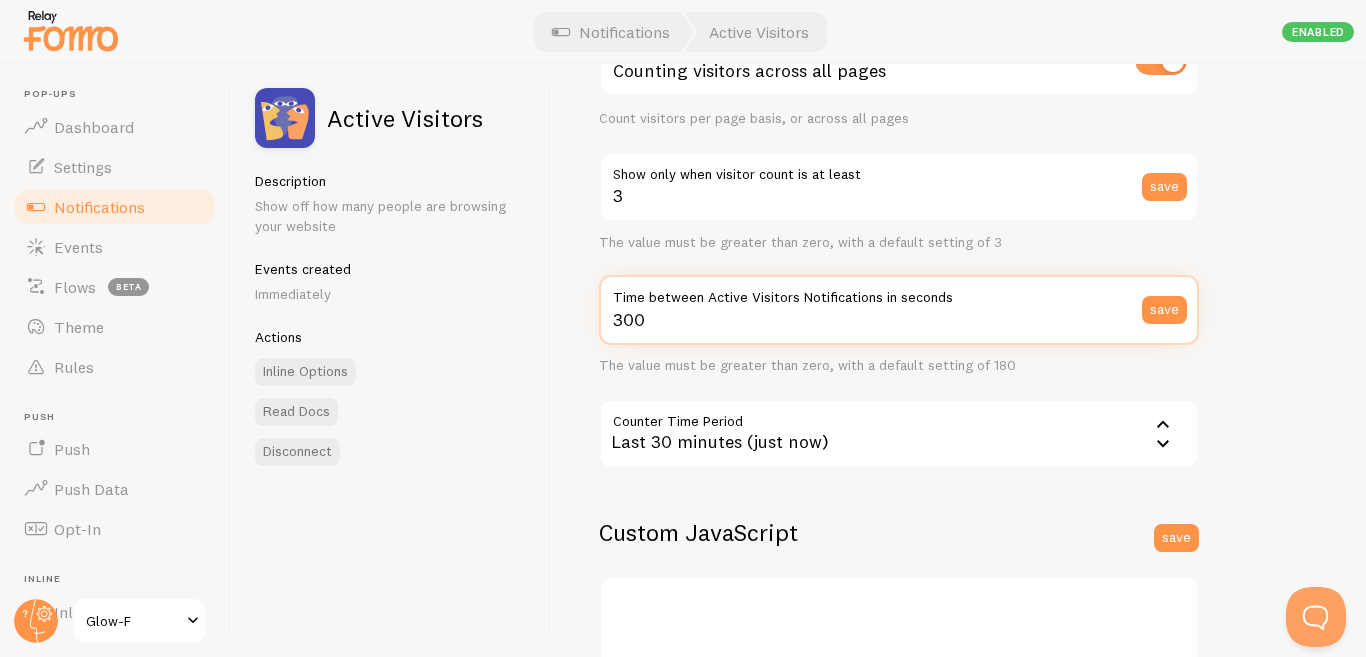 drag, startPoint x: 651, startPoint y: 329, endPoint x: 608, endPoint y: 329, distance: 43 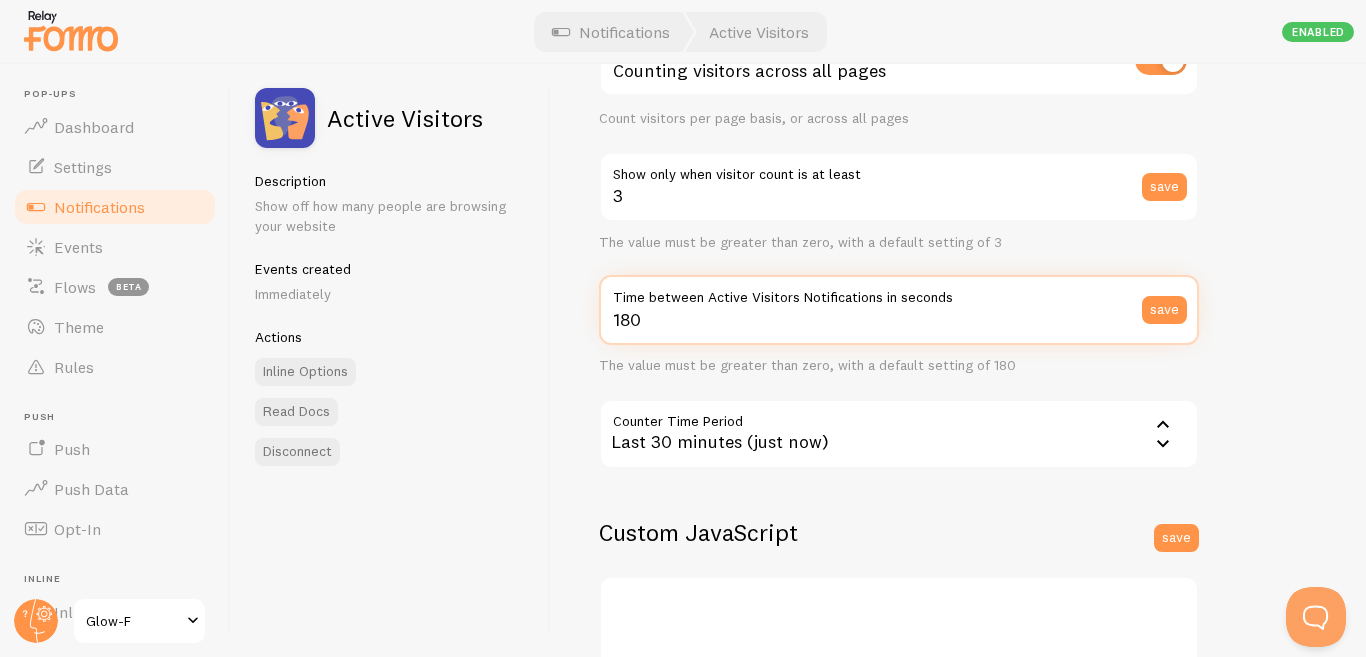type on "180" 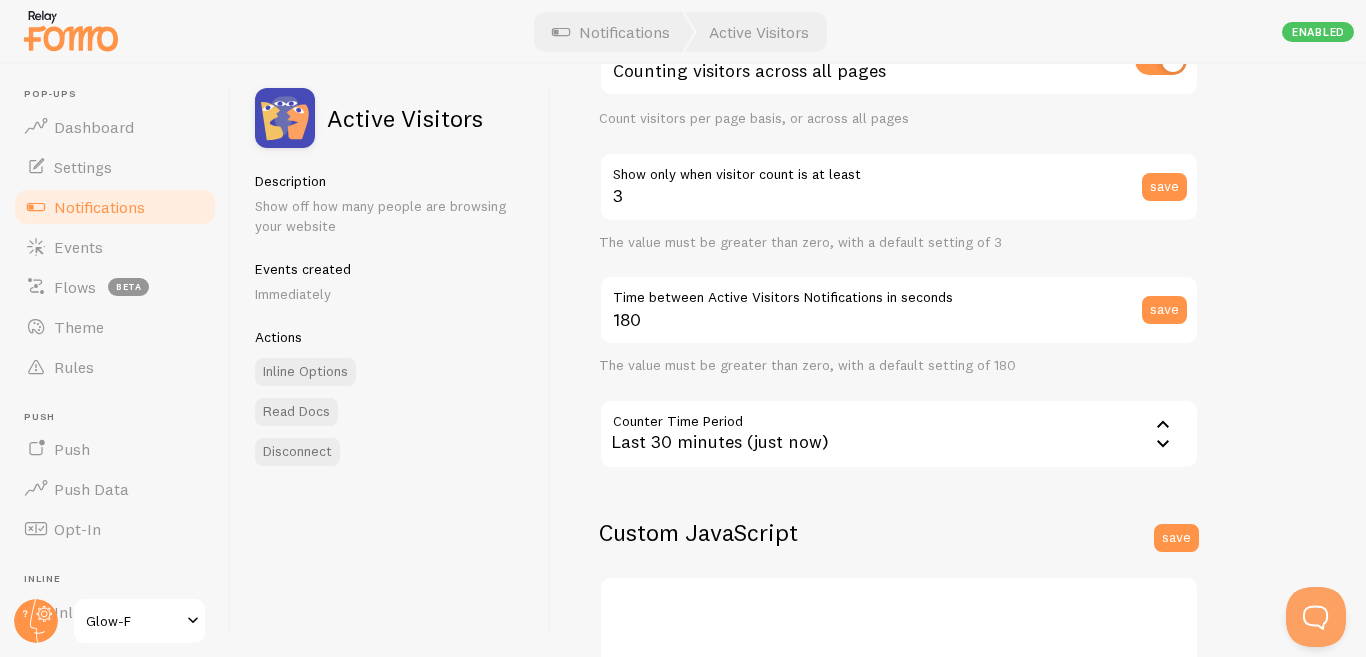 click on "Settings       Connection   Connection enabled   Disabled Connections won't create new Events, but existing ones will still be shown           Count the number of visitors across all pages   Counting visitors across all pages   Count visitors per page basis, or across all pages     3   Show only when visitor count is at least
save
The value must be greater than zero, with a default setting of 3     180   Time between Active Visitors Notifications in seconds
save
The value must be greater than zero, with a default setting of 180   Counter Time Period   1800   Last 30 minutes (just now)       Last 30 minutes (just now)  Last 24 hours
Custom JavaScript
save
Templates" at bounding box center (958, 360) 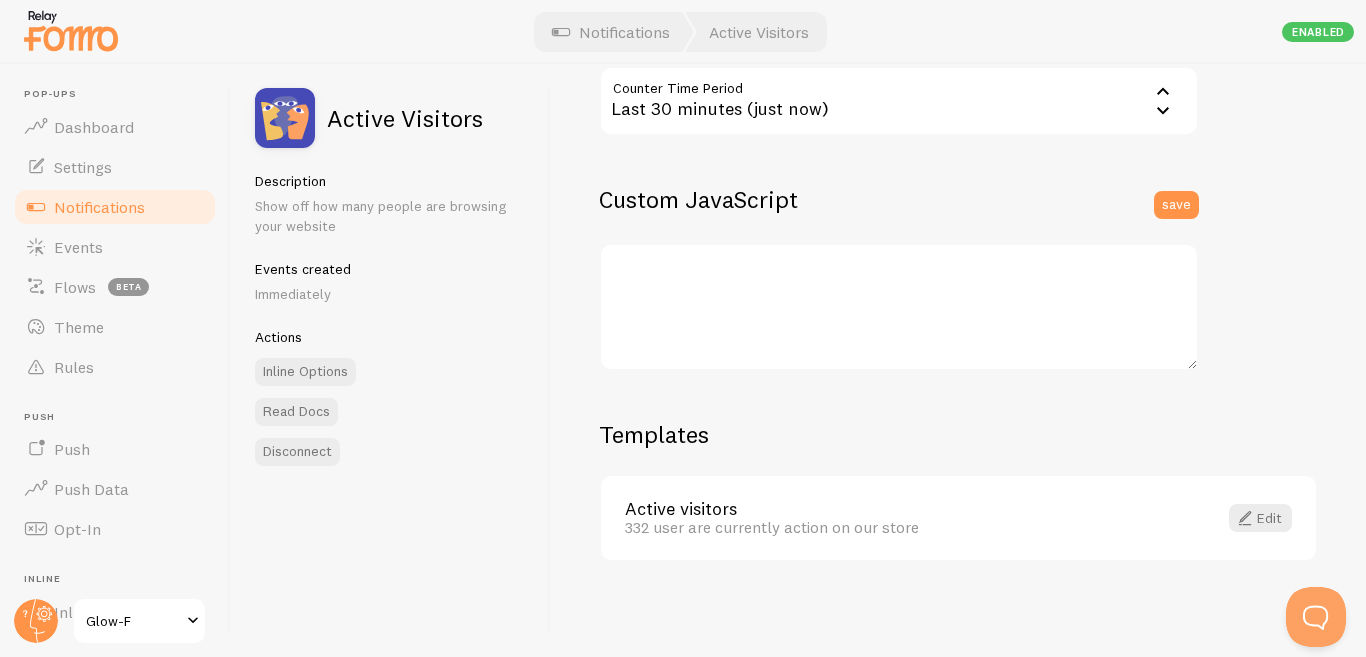 scroll, scrollTop: 601, scrollLeft: 0, axis: vertical 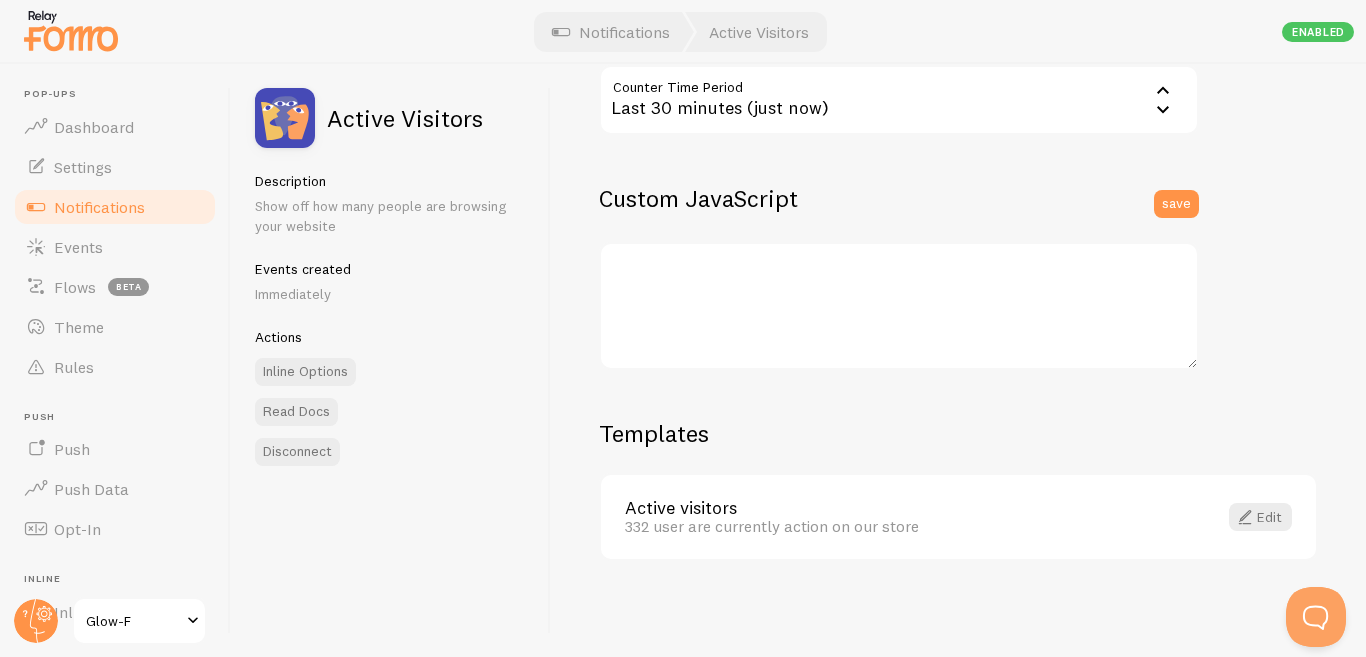 click on "Active visitors" at bounding box center [909, 508] 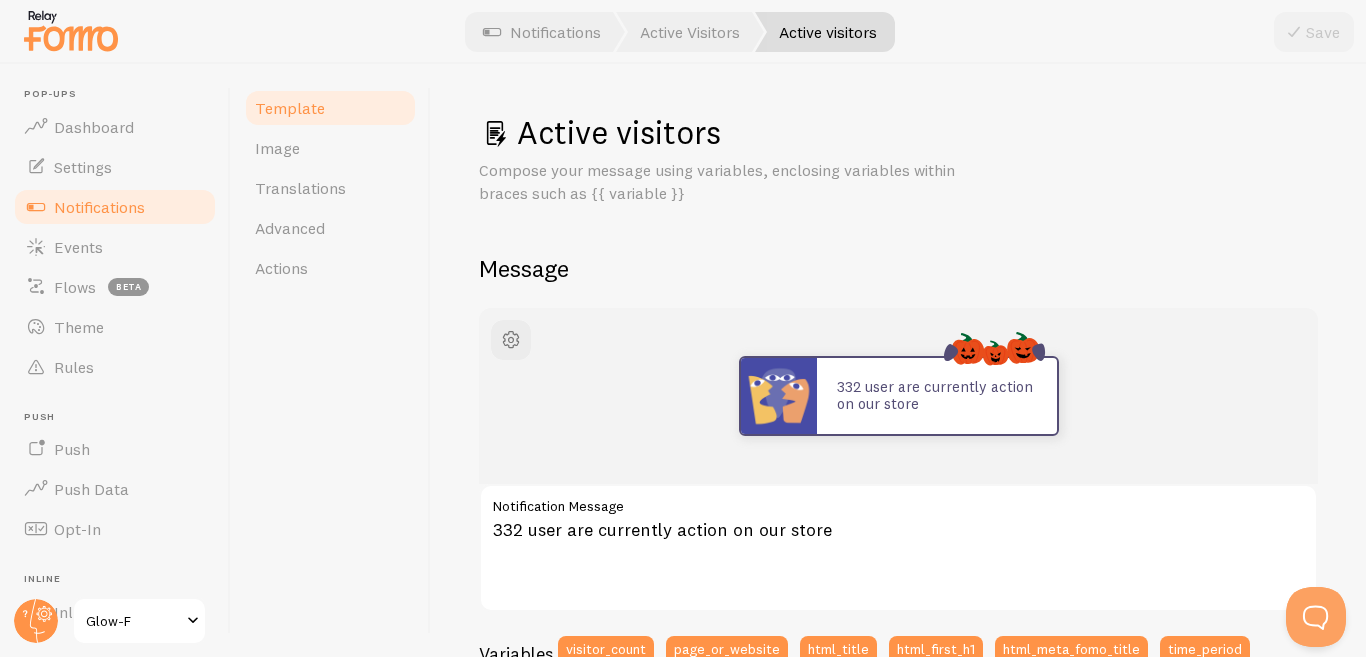 scroll, scrollTop: 0, scrollLeft: 0, axis: both 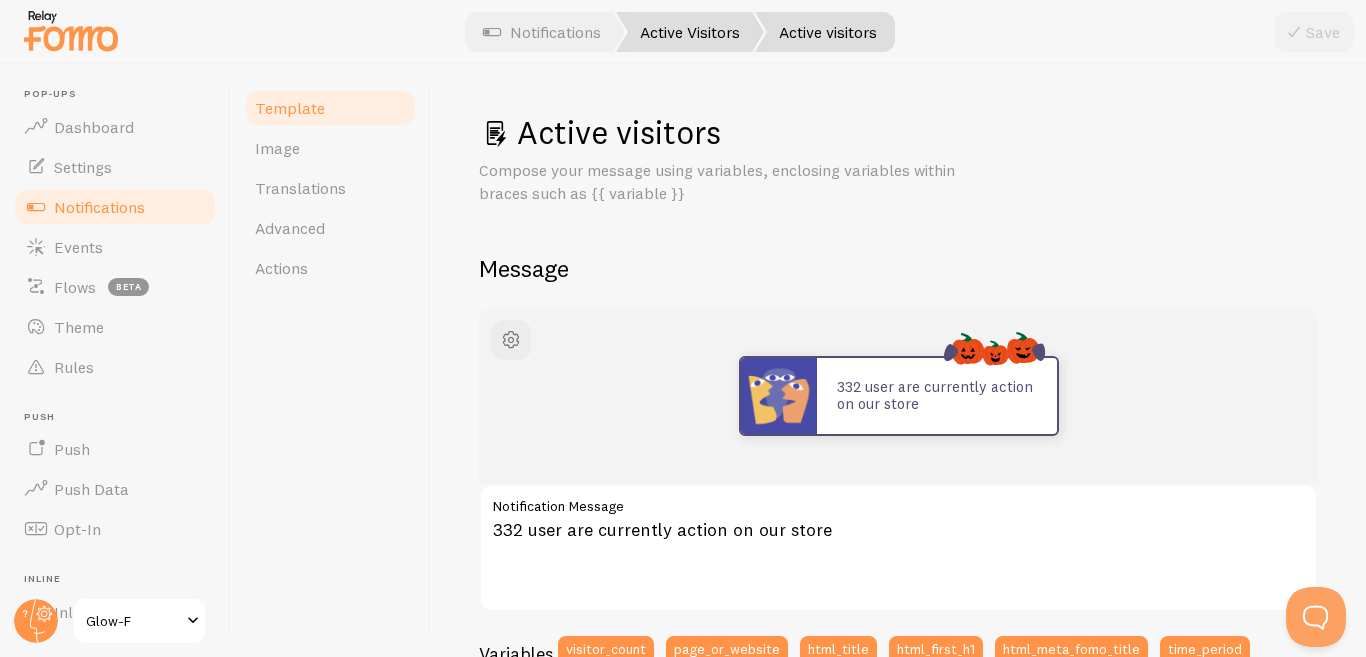 click on "Active Visitors" at bounding box center [690, 32] 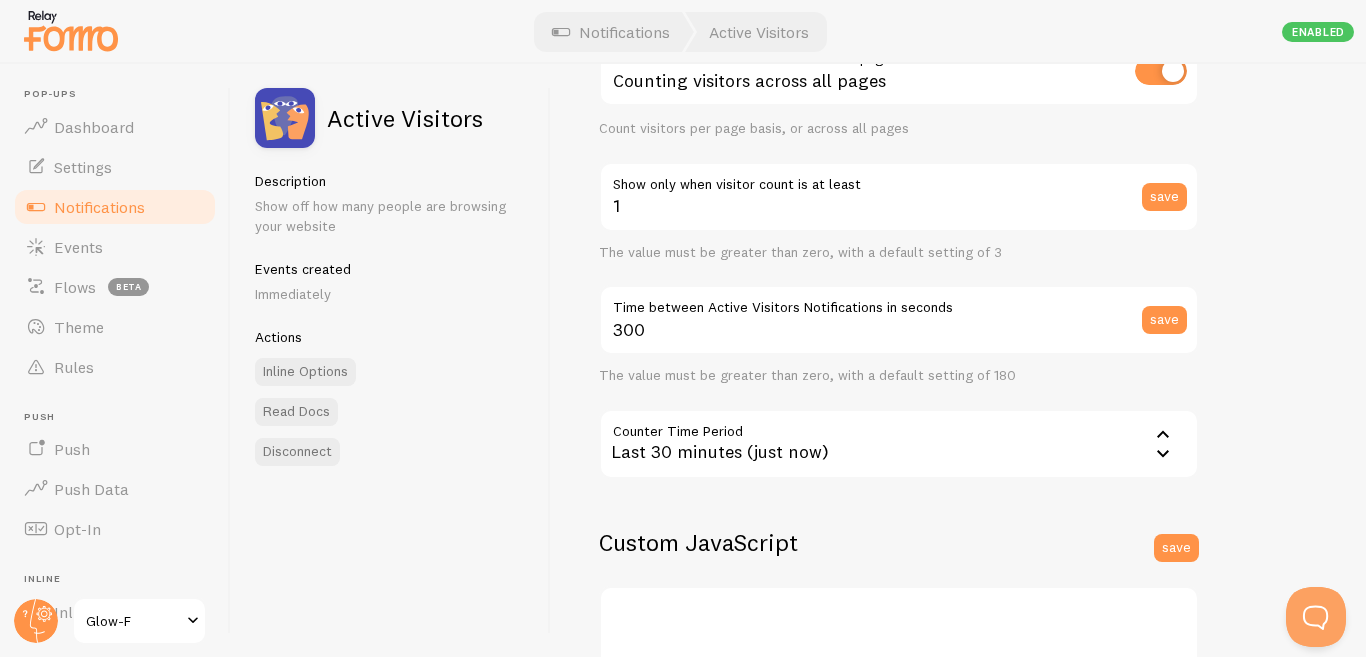 scroll, scrollTop: 245, scrollLeft: 0, axis: vertical 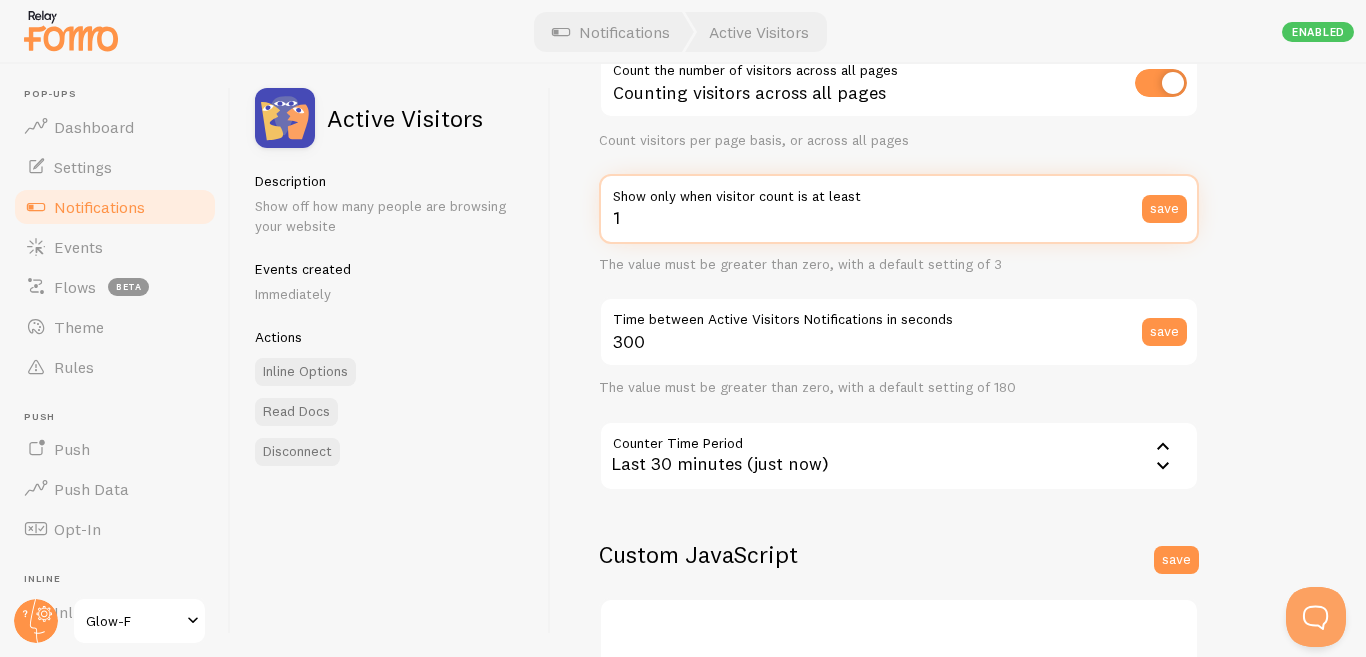 click on "1" at bounding box center (899, 209) 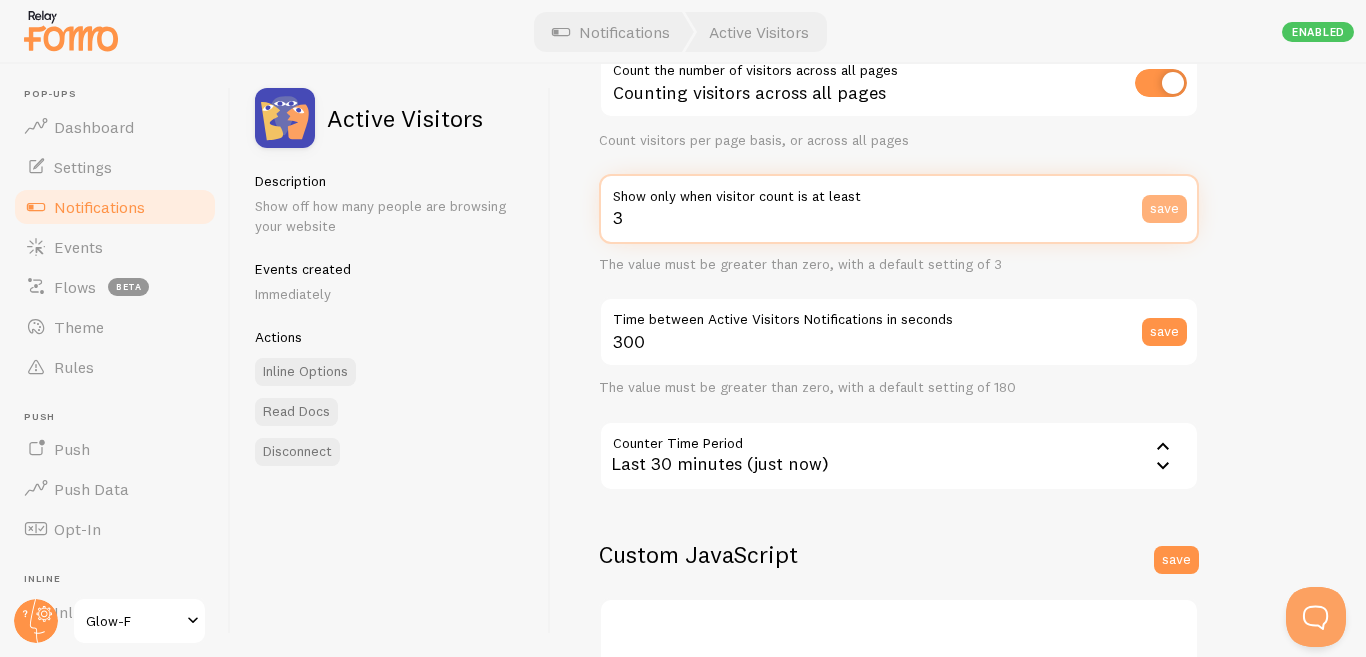 type on "3" 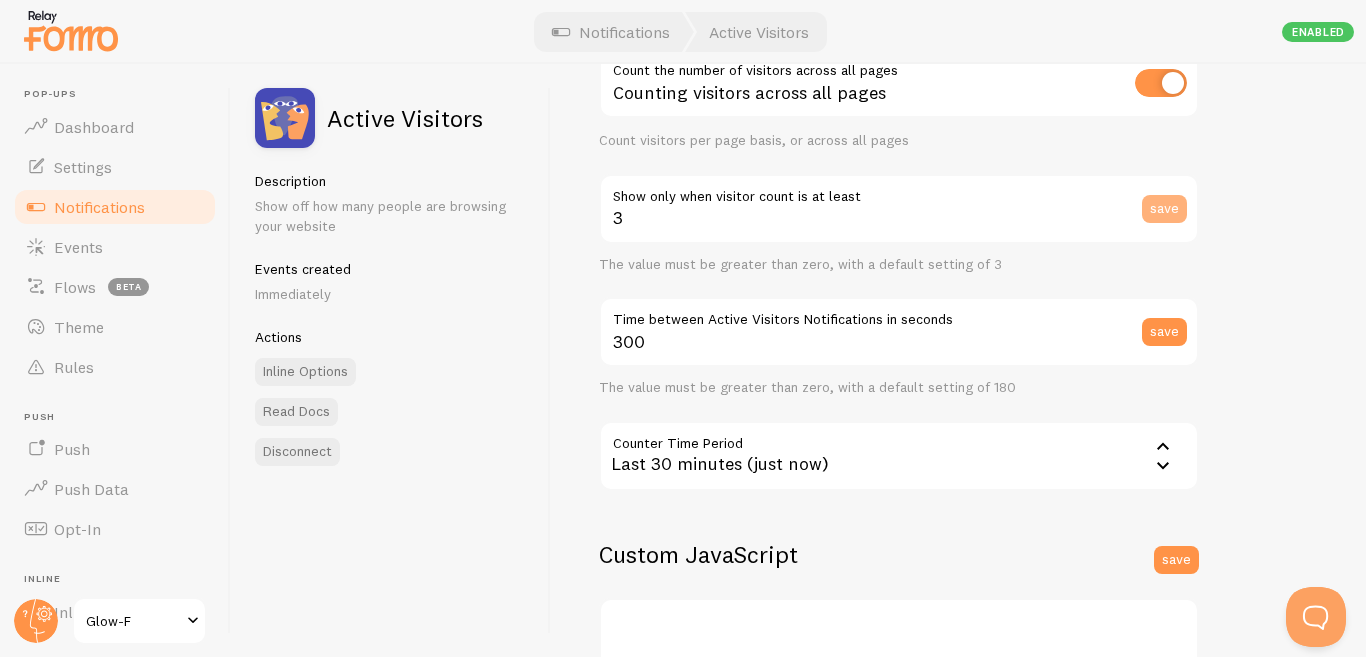 click on "save" at bounding box center (1164, 209) 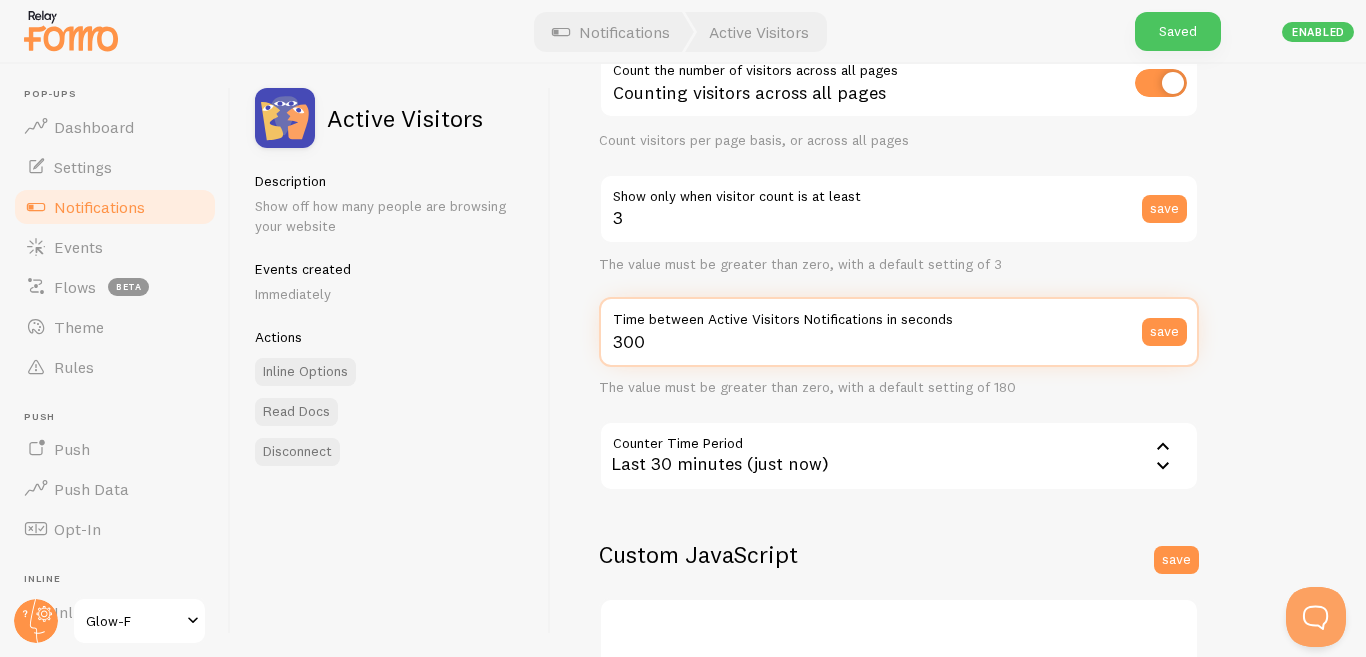 drag, startPoint x: 622, startPoint y: 340, endPoint x: 548, endPoint y: 349, distance: 74.54529 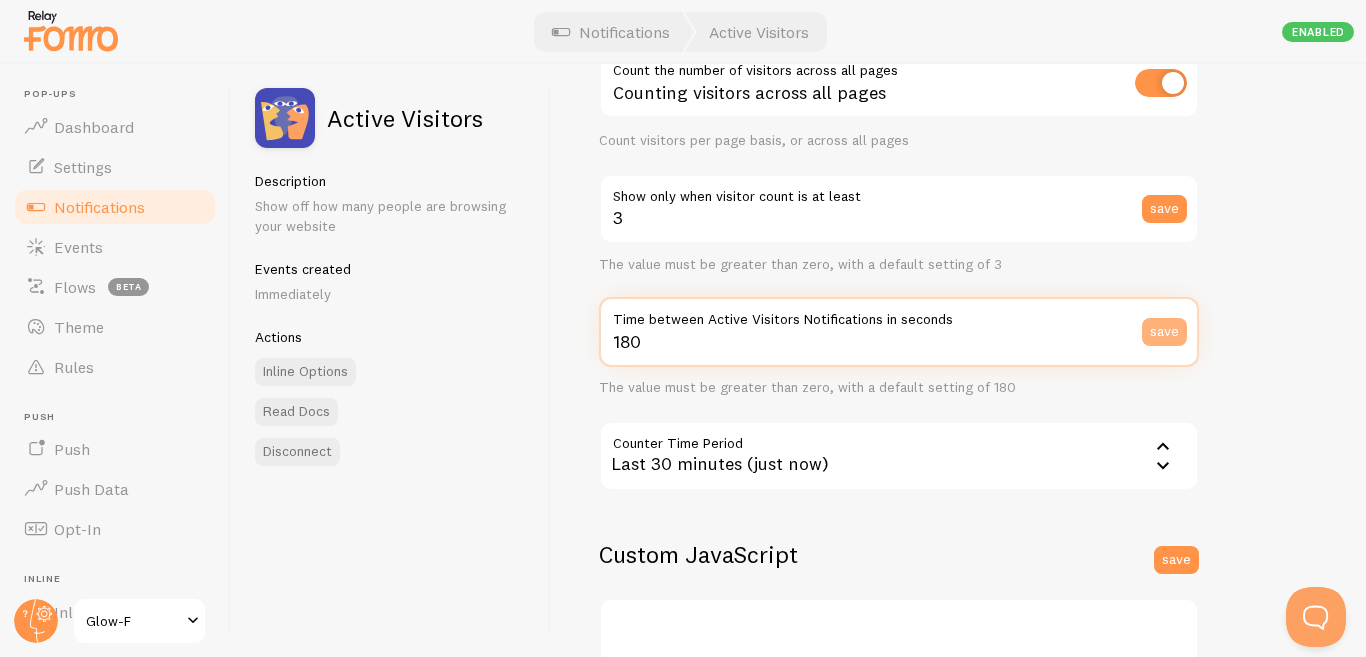 type on "180" 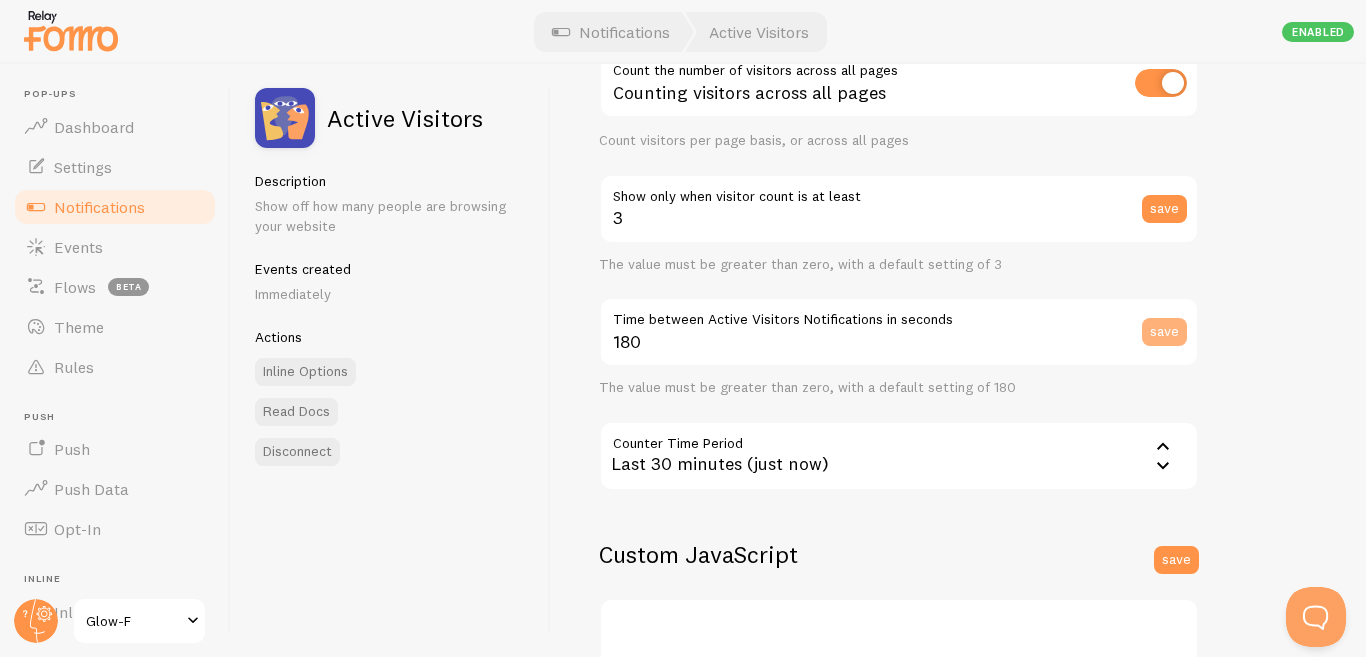 click on "save" at bounding box center [1164, 332] 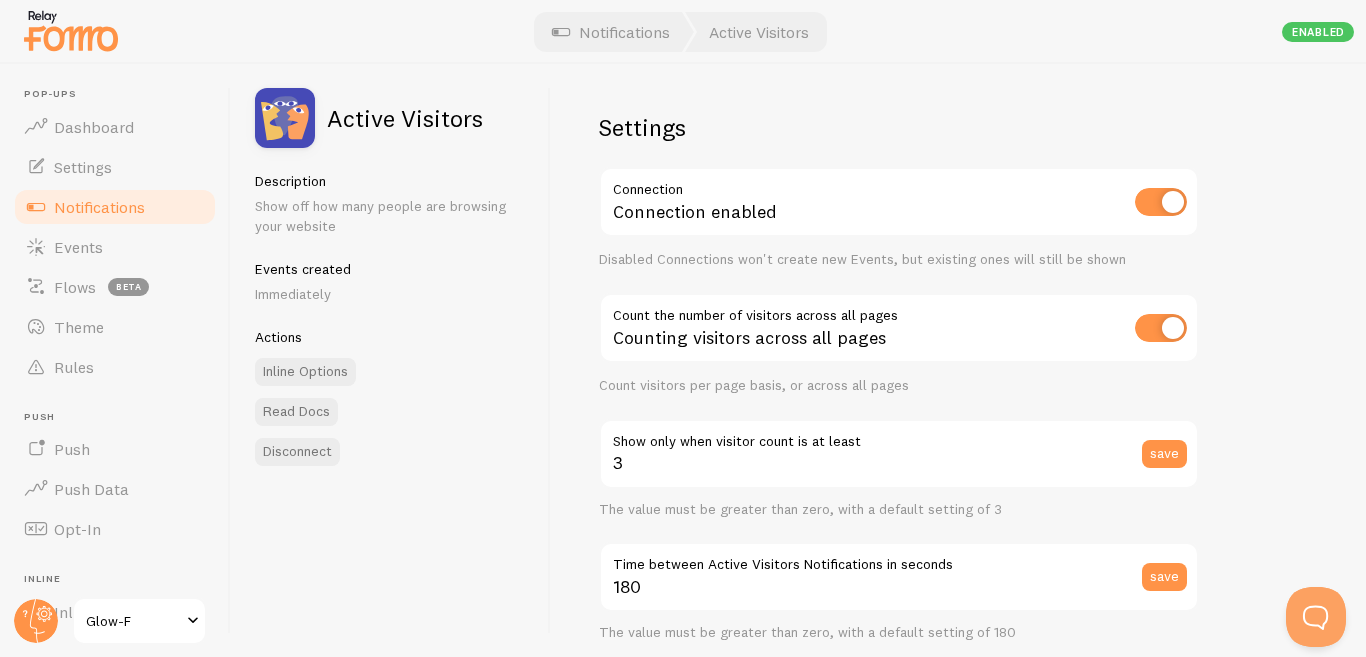 scroll, scrollTop: 0, scrollLeft: 0, axis: both 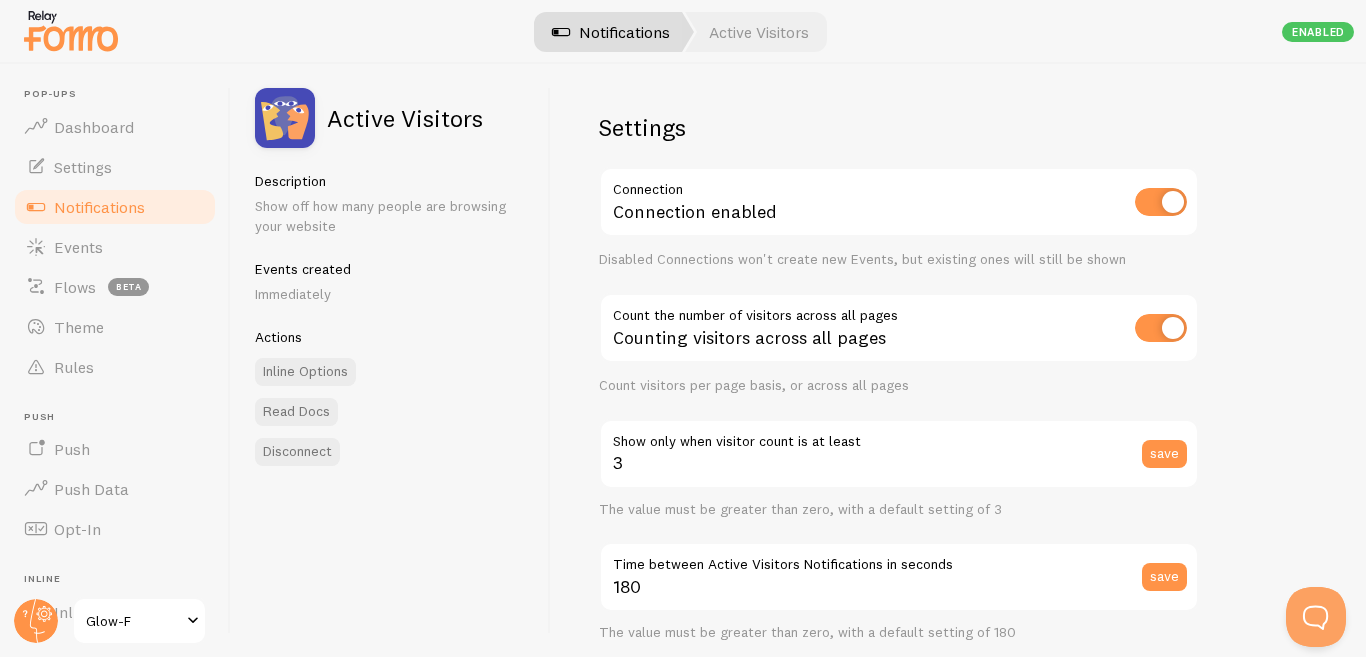 click on "Notifications" at bounding box center [611, 32] 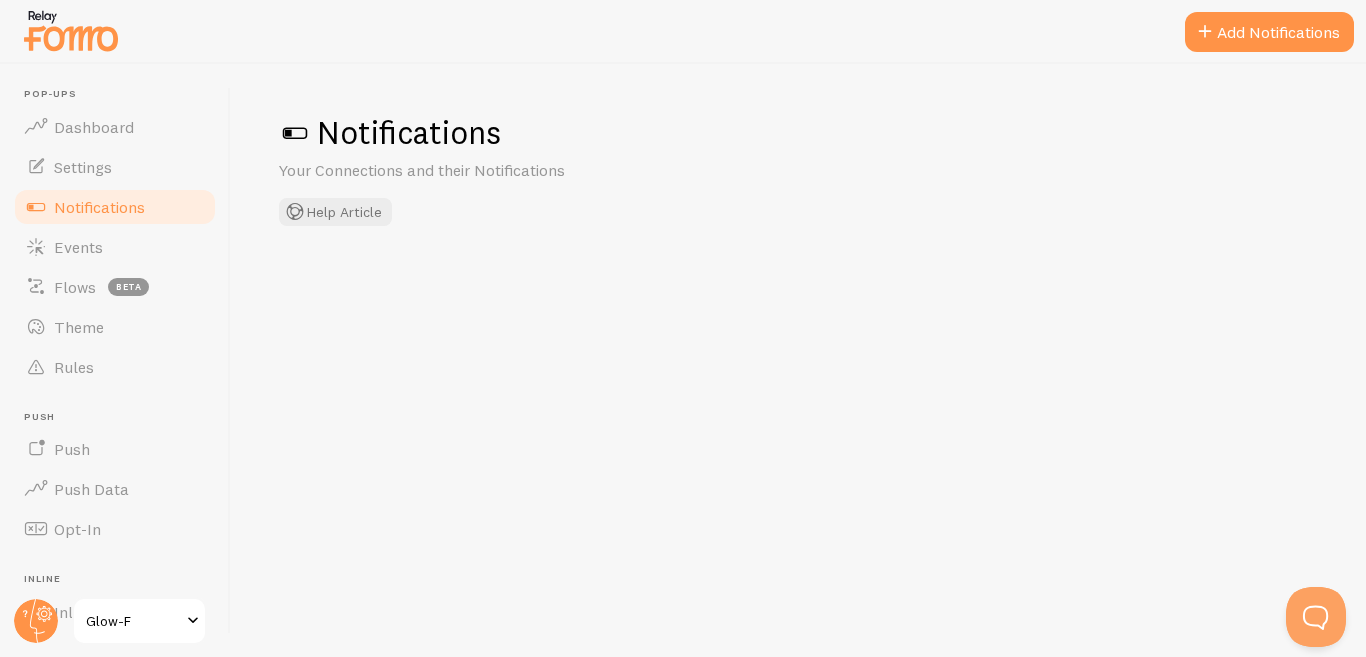 checkbox on "false" 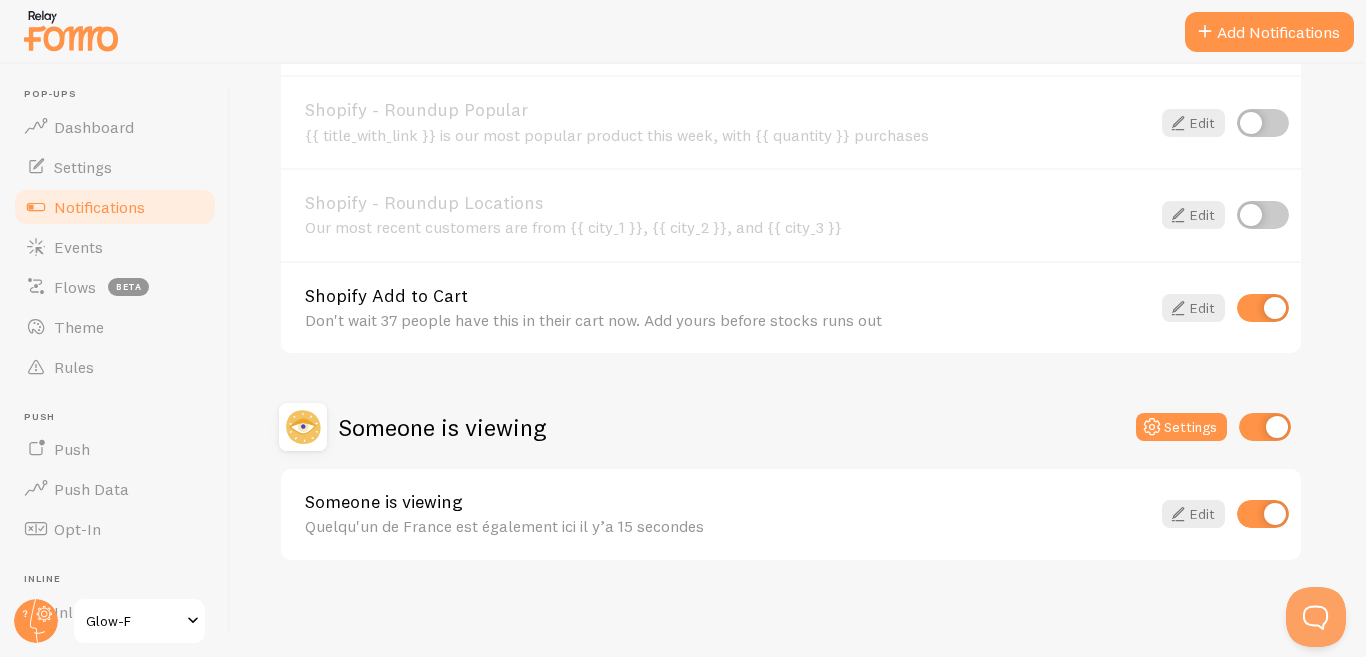 scroll, scrollTop: 1047, scrollLeft: 0, axis: vertical 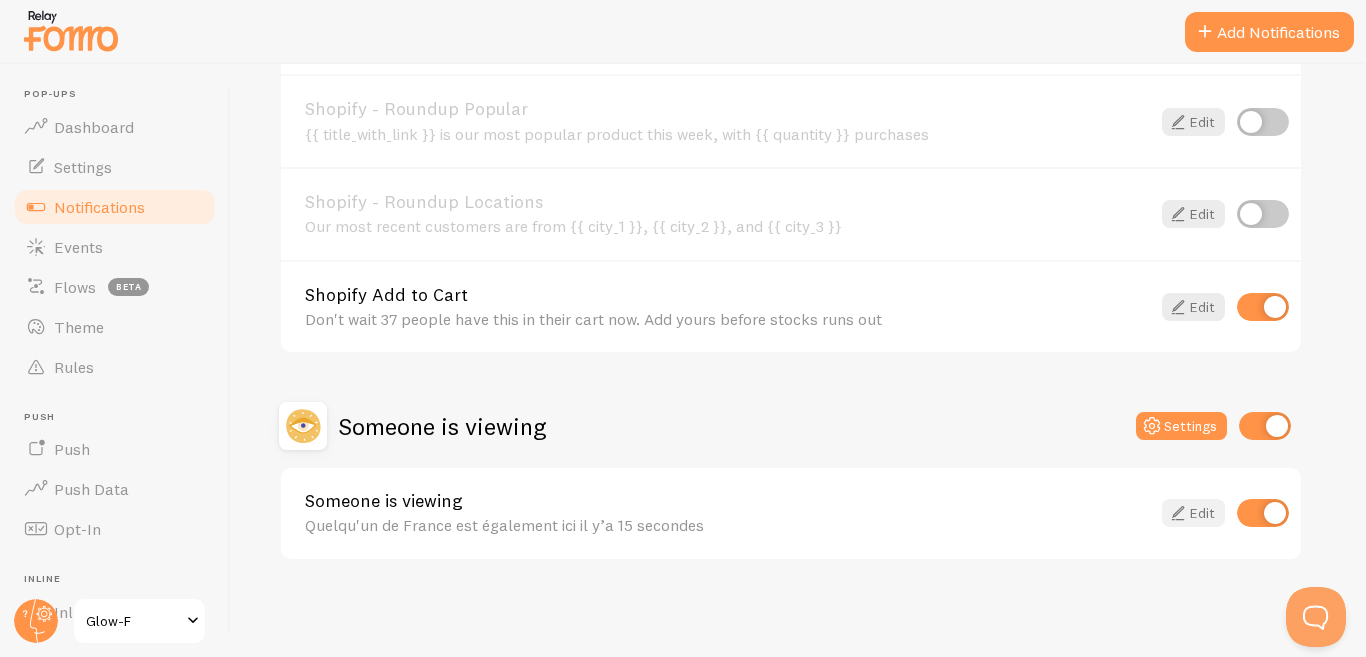 click at bounding box center [1178, 513] 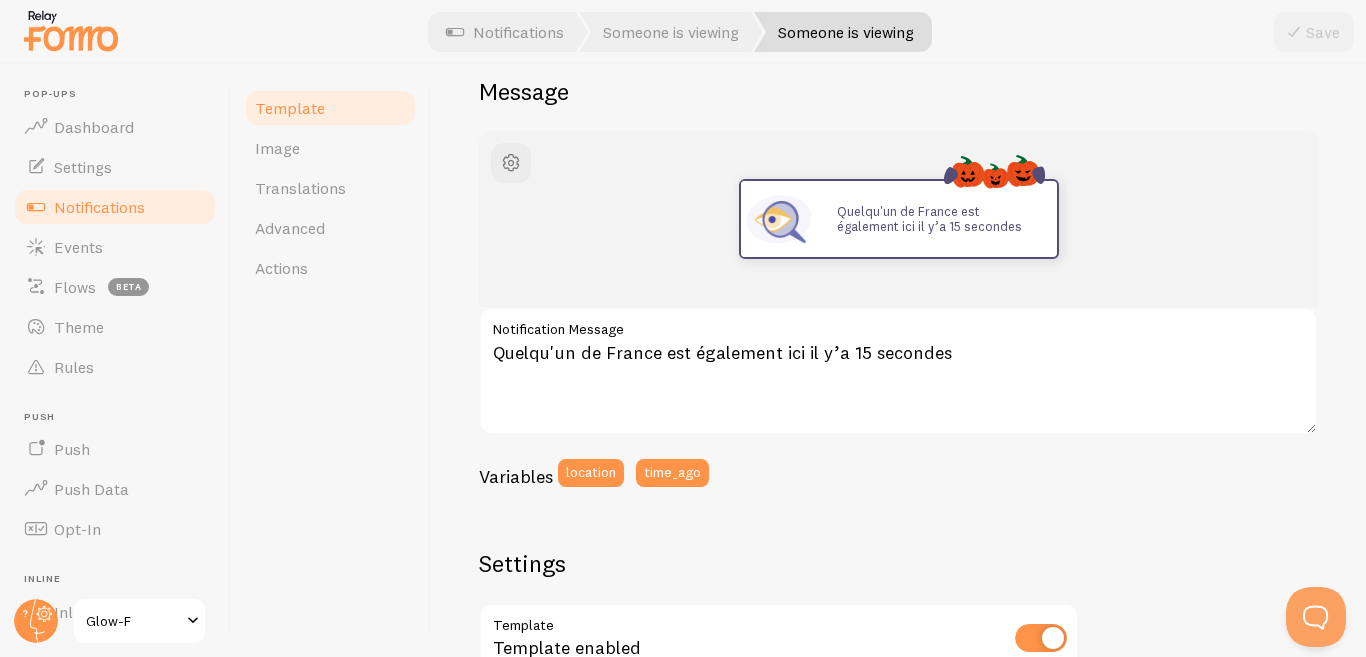 scroll, scrollTop: 177, scrollLeft: 0, axis: vertical 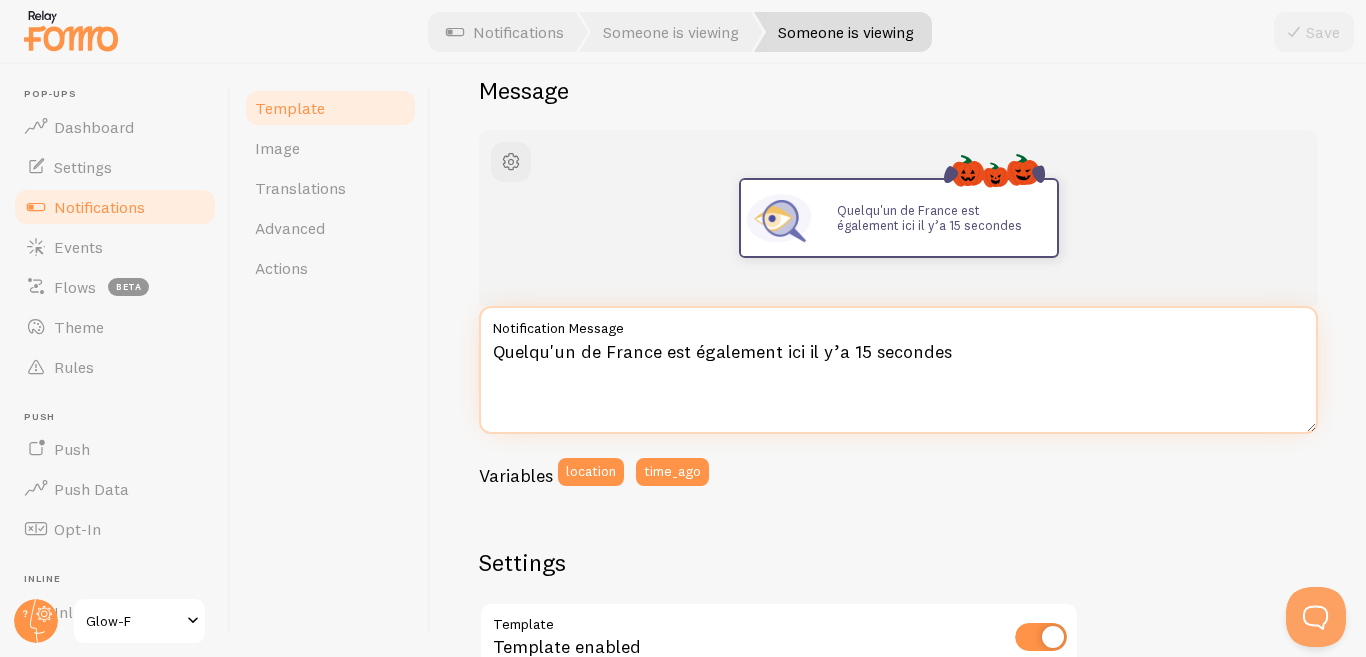 drag, startPoint x: 958, startPoint y: 359, endPoint x: 449, endPoint y: 339, distance: 509.39276 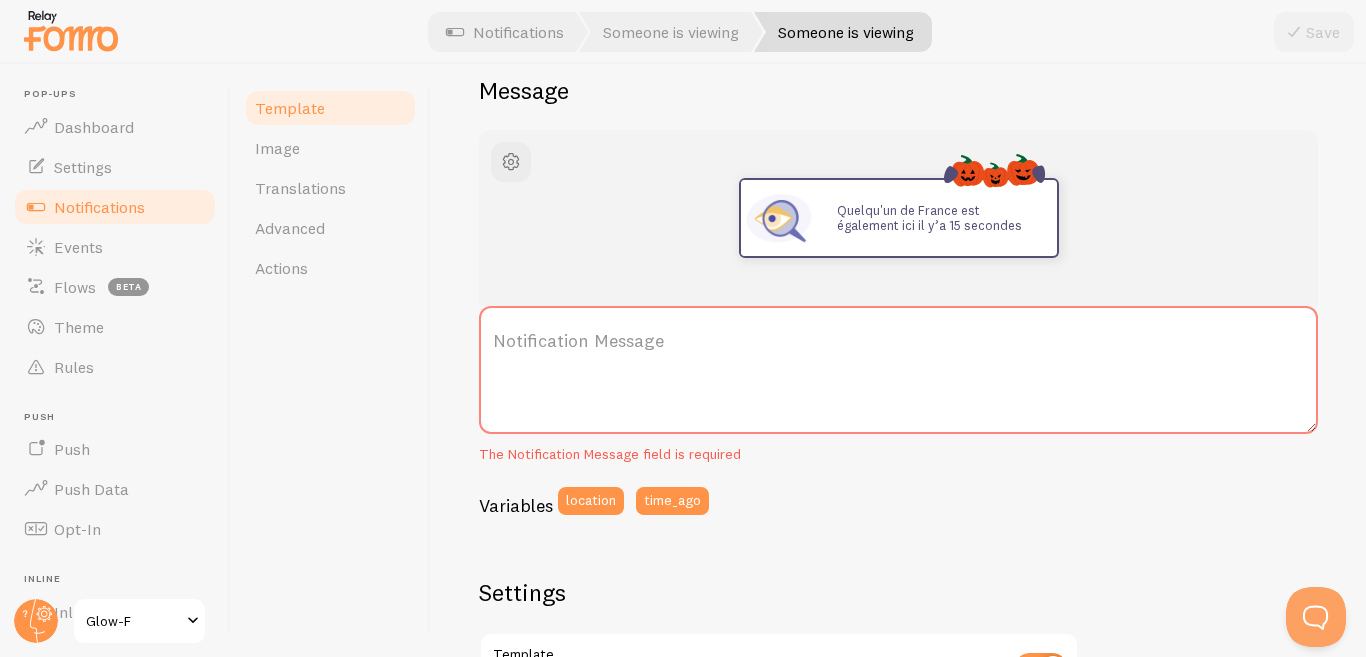 click on "Notification Message" at bounding box center (898, 341) 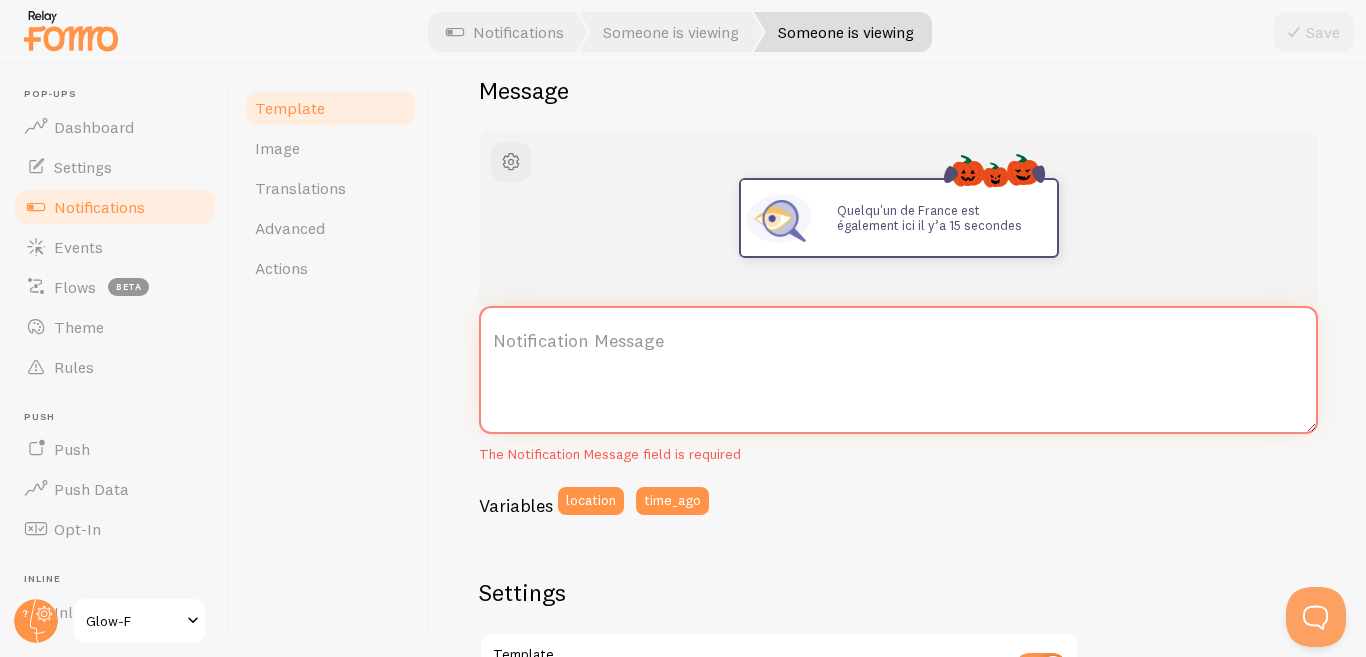 click on "Notification Message" at bounding box center [898, 370] 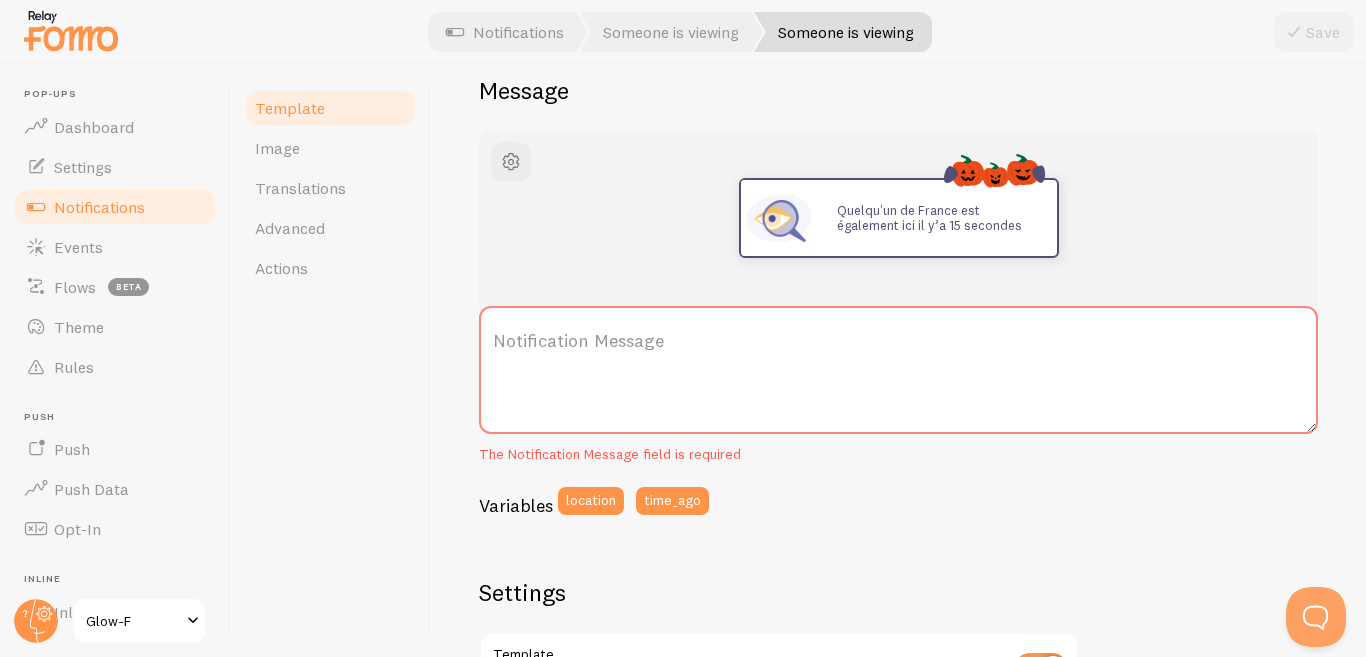 drag, startPoint x: 625, startPoint y: 340, endPoint x: 526, endPoint y: 339, distance: 99.00505 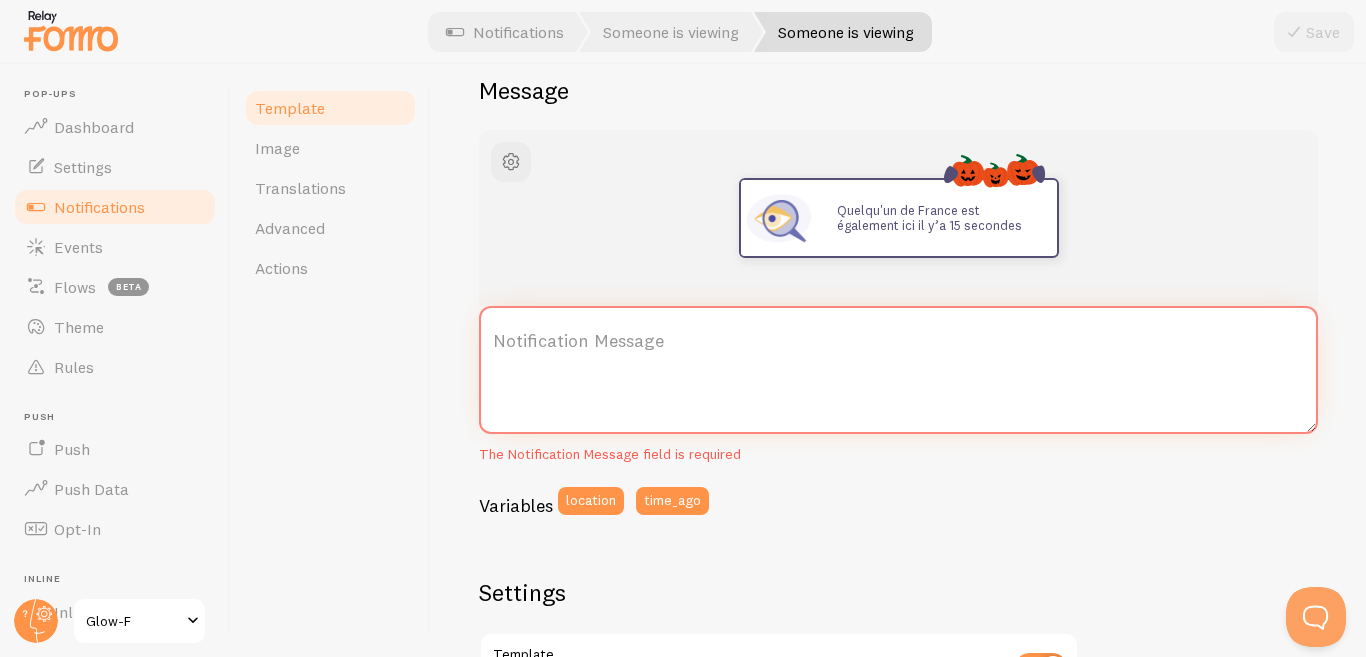 click on "Notification Message" at bounding box center [898, 370] 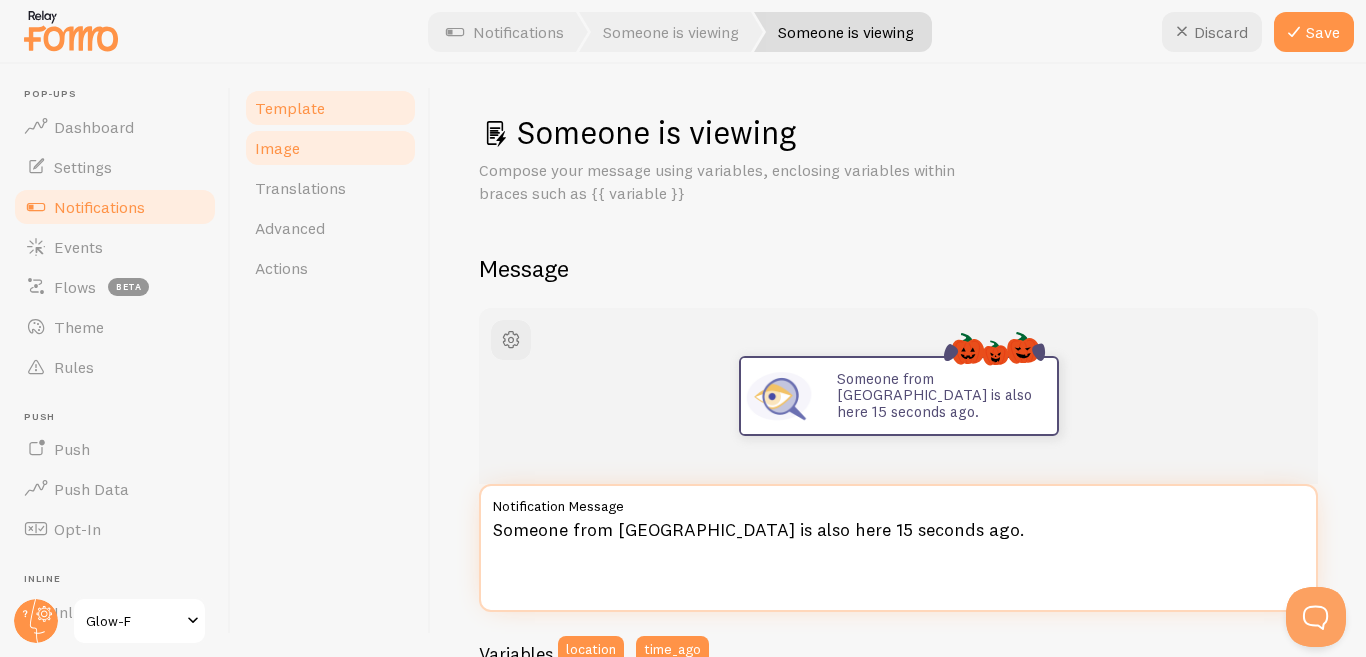 scroll, scrollTop: 0, scrollLeft: 0, axis: both 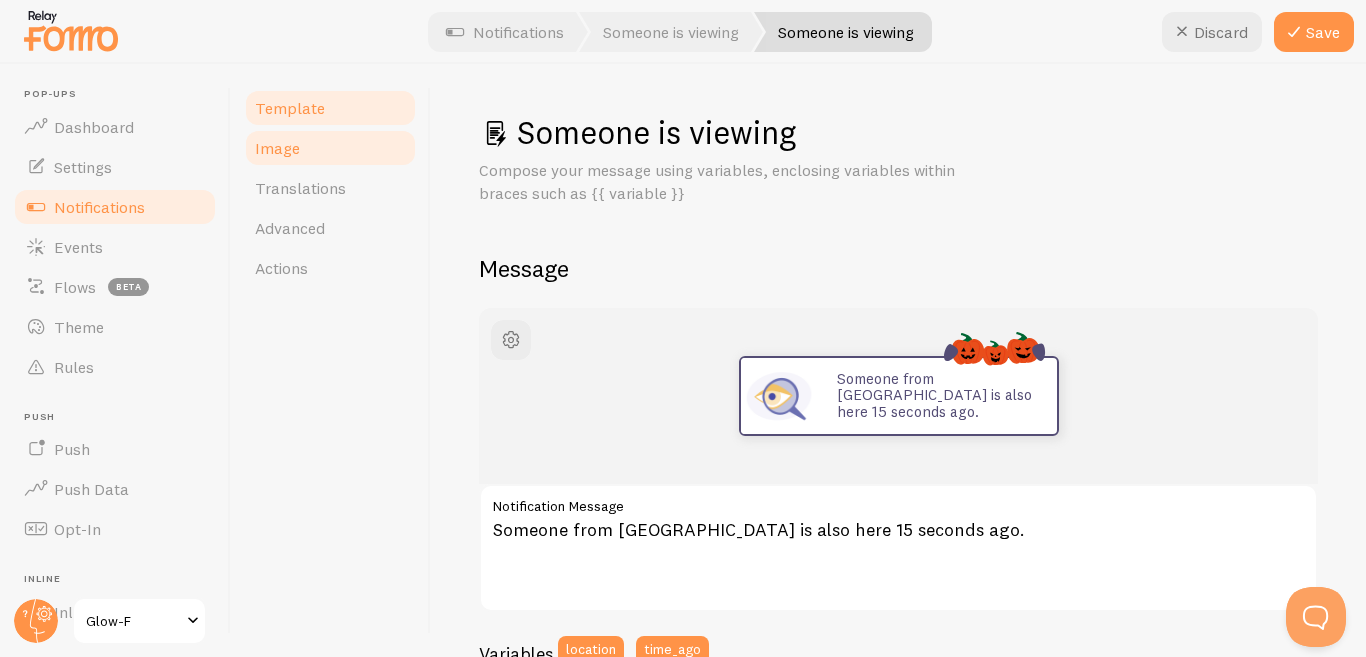 click on "Image" at bounding box center (277, 148) 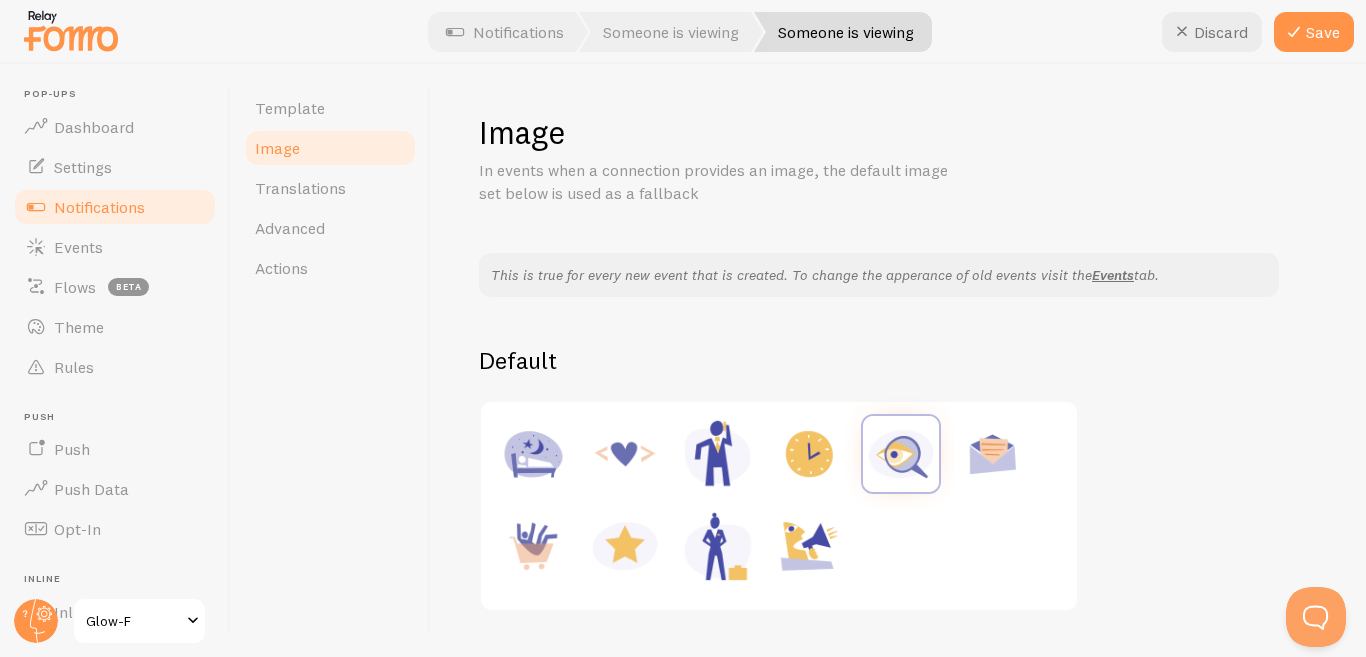 click at bounding box center [901, 454] 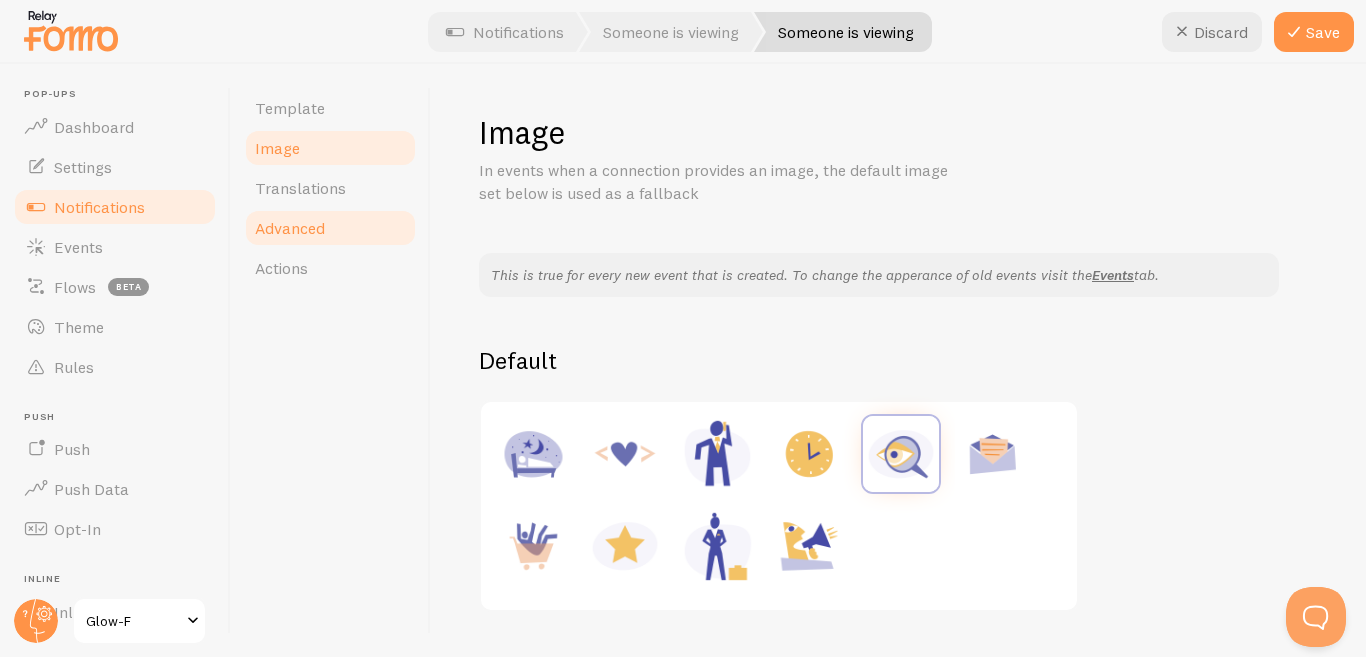 click on "Advanced" at bounding box center [330, 228] 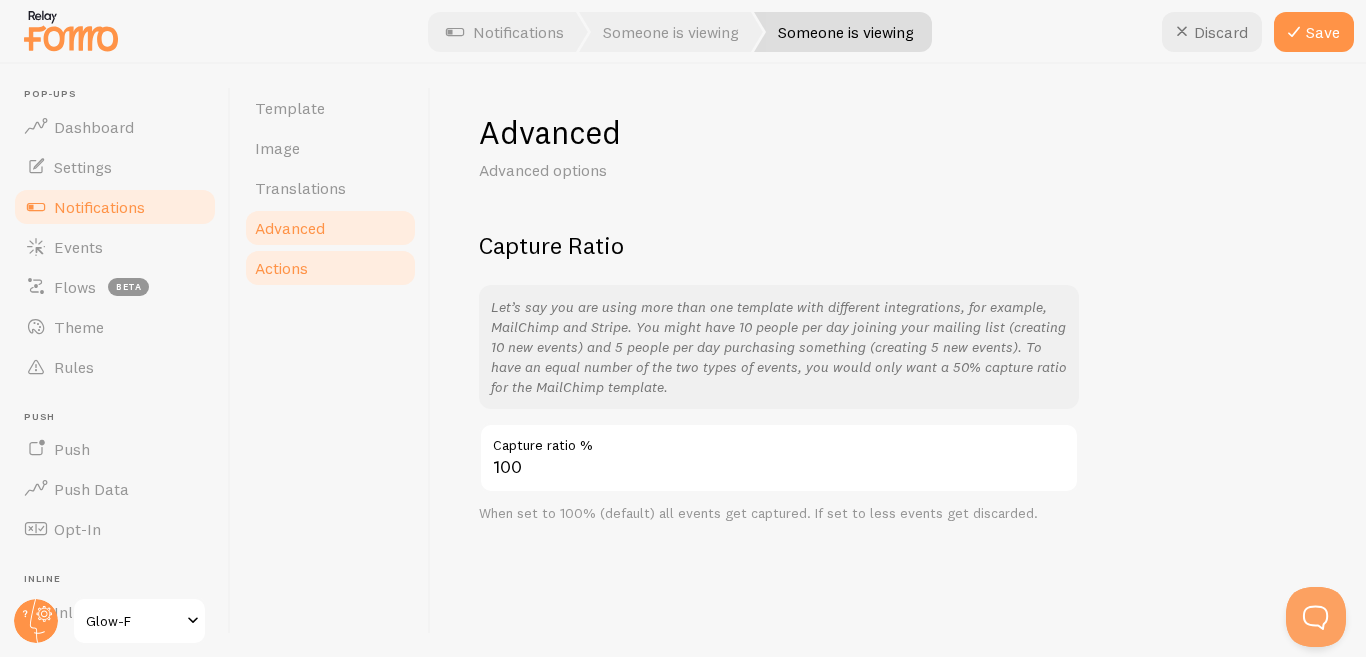 click on "Actions" at bounding box center (330, 268) 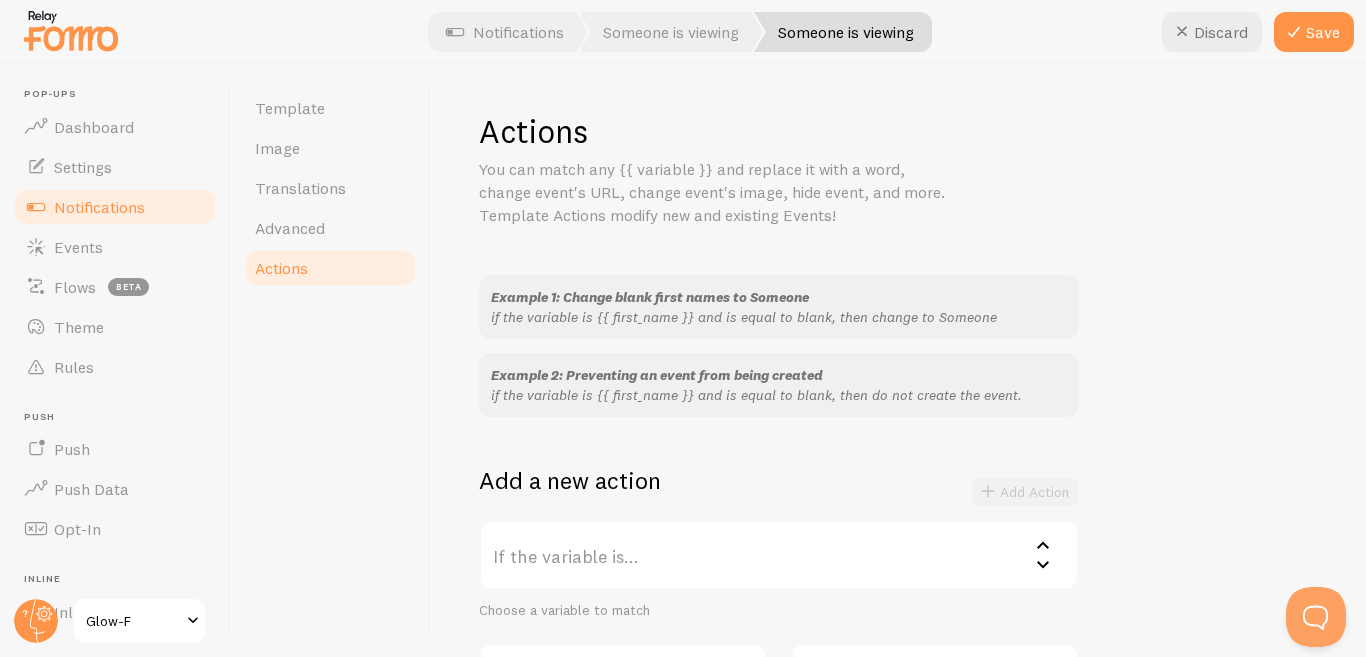scroll, scrollTop: 0, scrollLeft: 0, axis: both 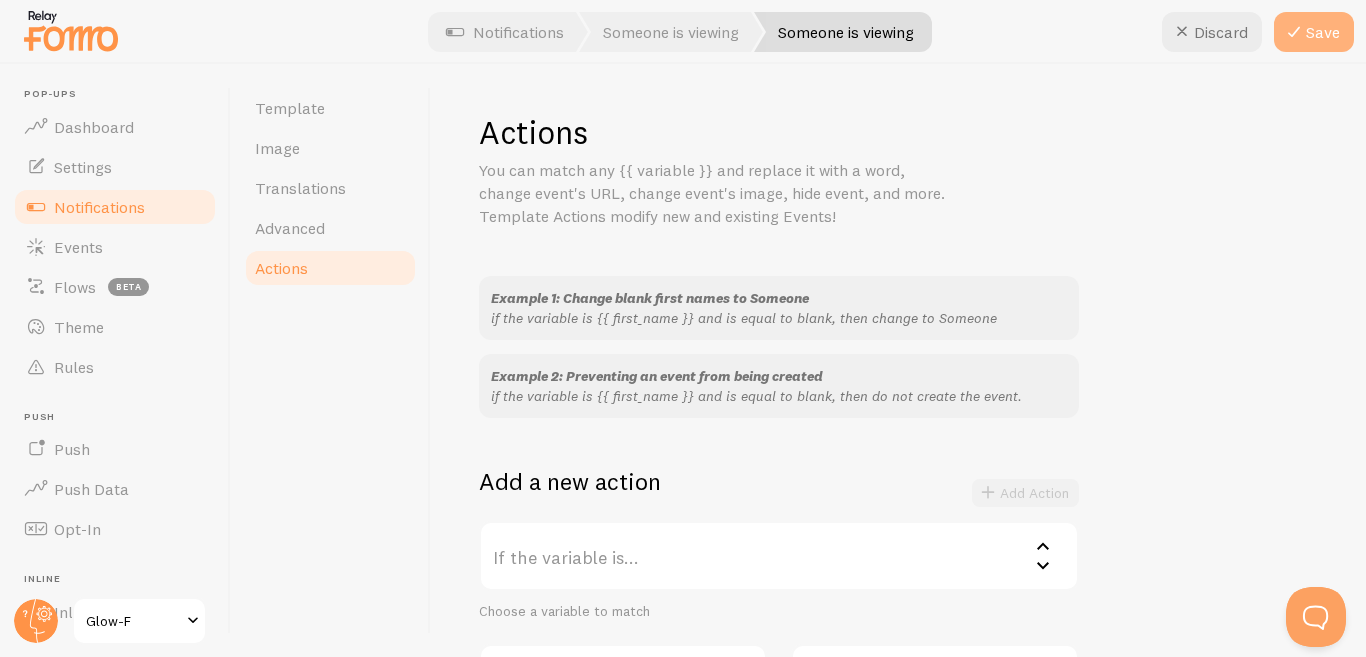 click on "Save" at bounding box center [1314, 32] 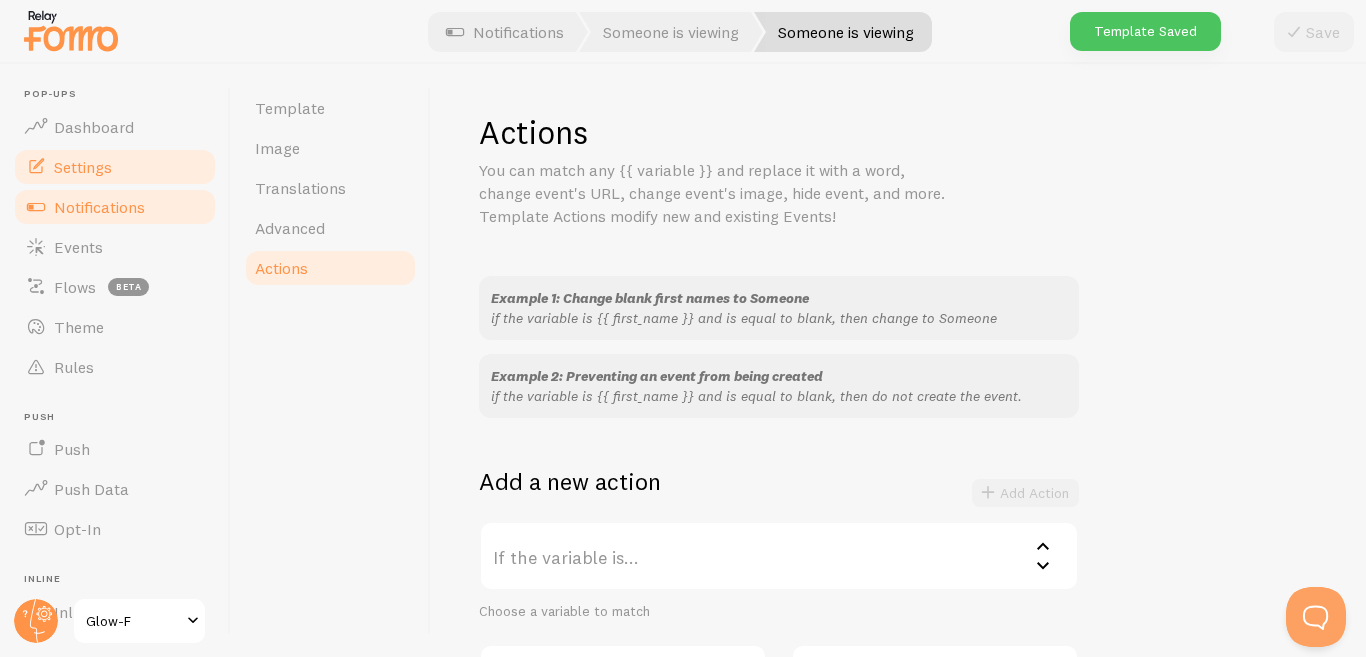 click on "Settings" at bounding box center [115, 167] 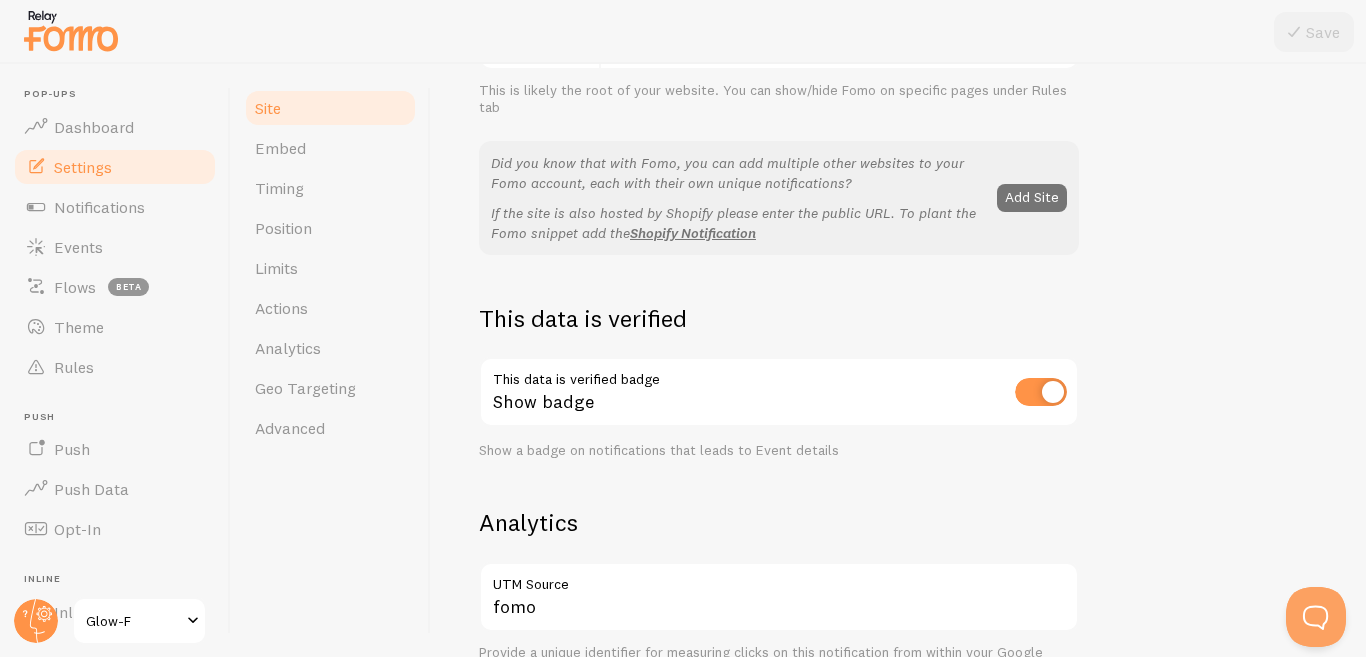 scroll, scrollTop: 355, scrollLeft: 0, axis: vertical 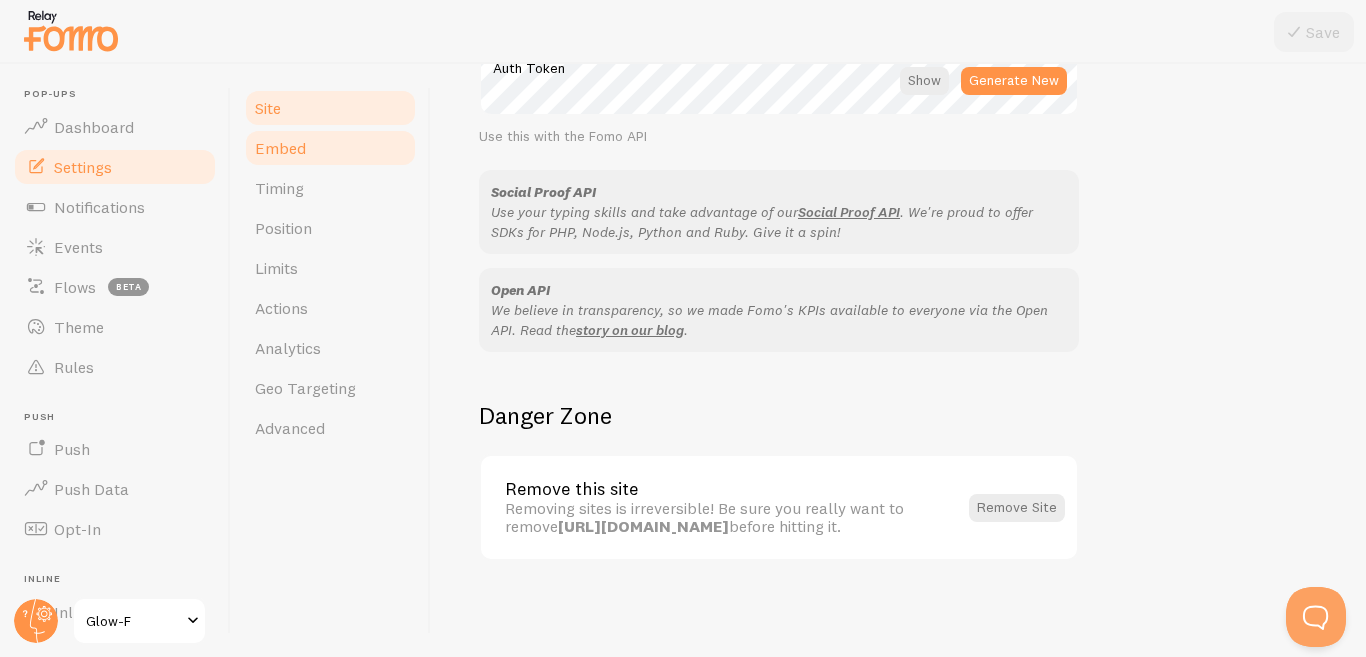 click on "Embed" at bounding box center [330, 148] 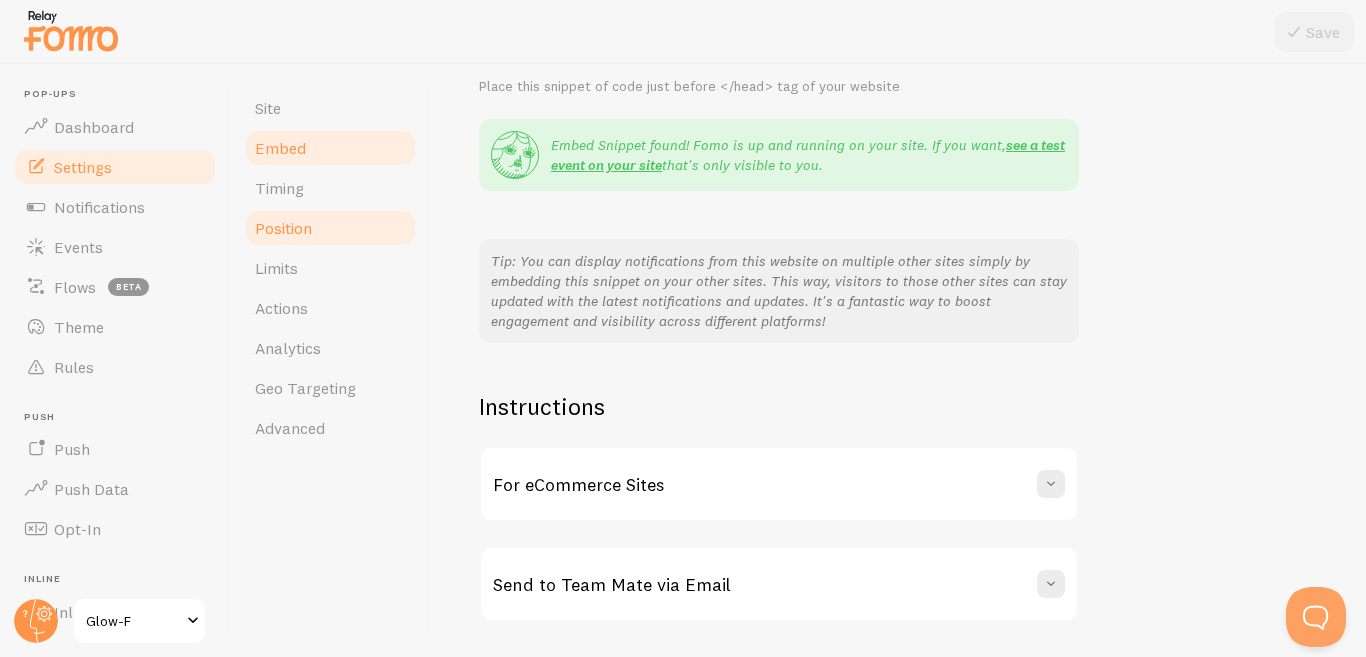scroll, scrollTop: 355, scrollLeft: 0, axis: vertical 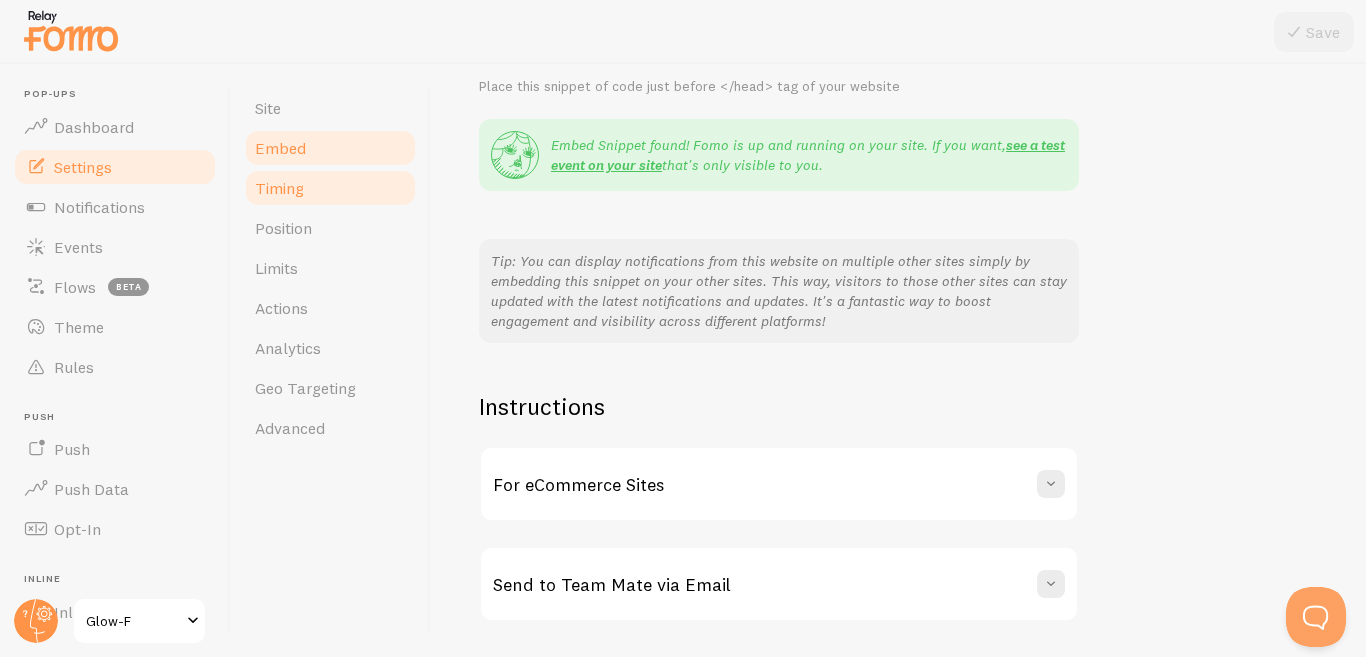 click on "Timing" at bounding box center [279, 188] 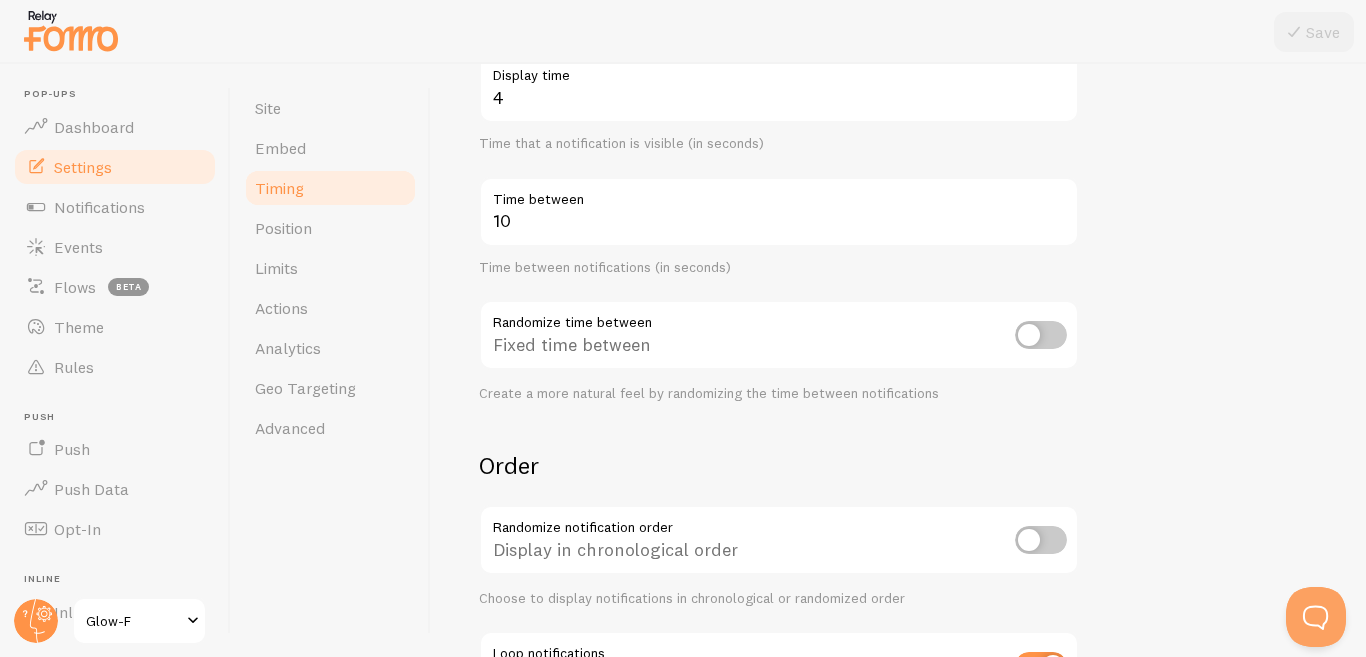 scroll, scrollTop: 0, scrollLeft: 0, axis: both 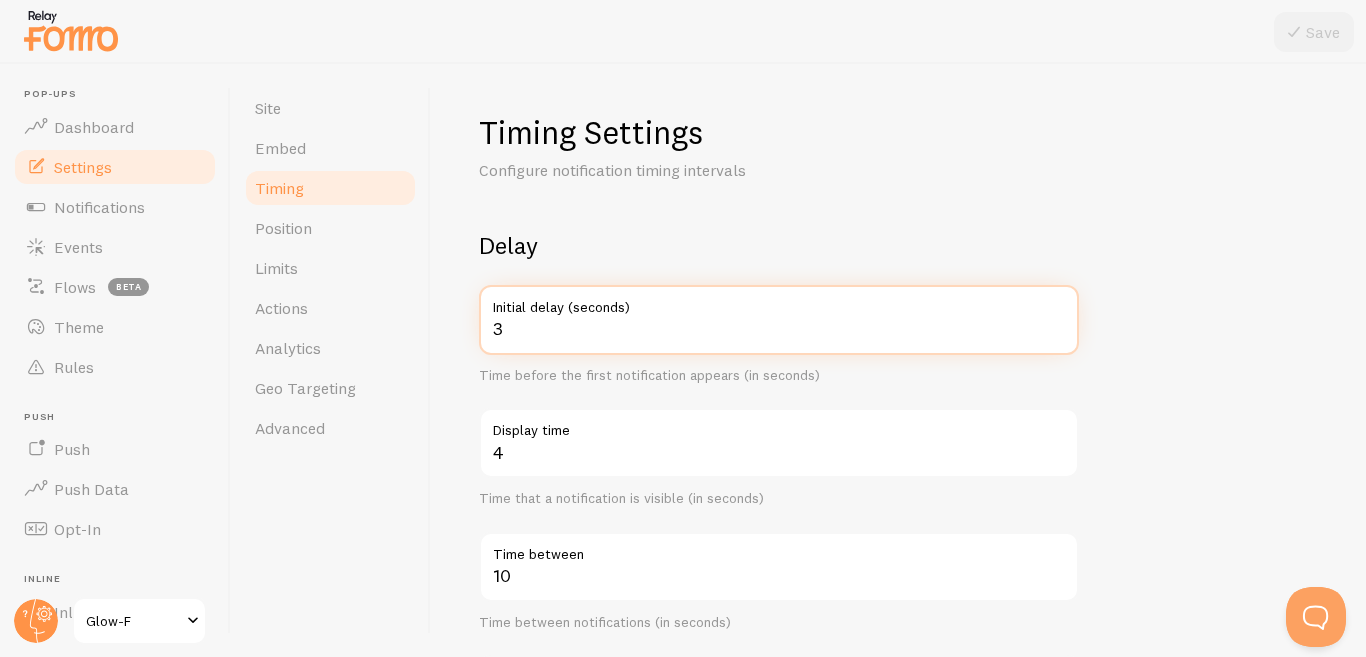 click on "3" at bounding box center (779, 320) 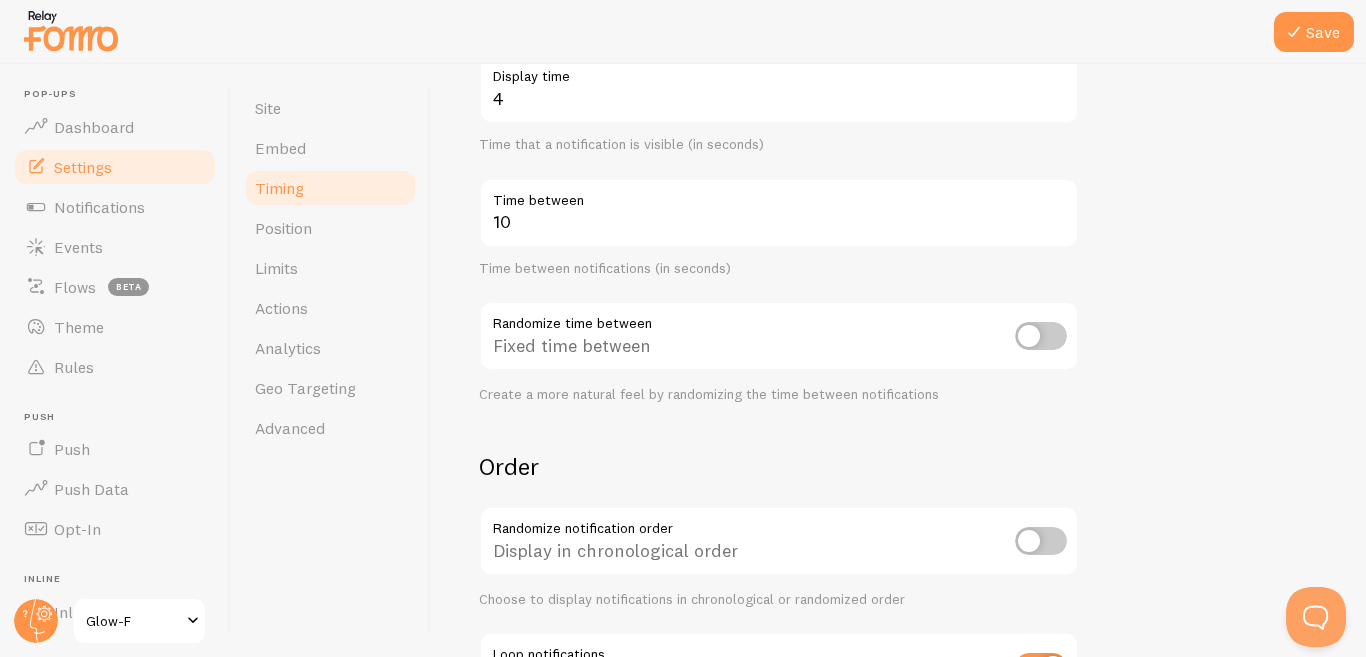 scroll, scrollTop: 355, scrollLeft: 0, axis: vertical 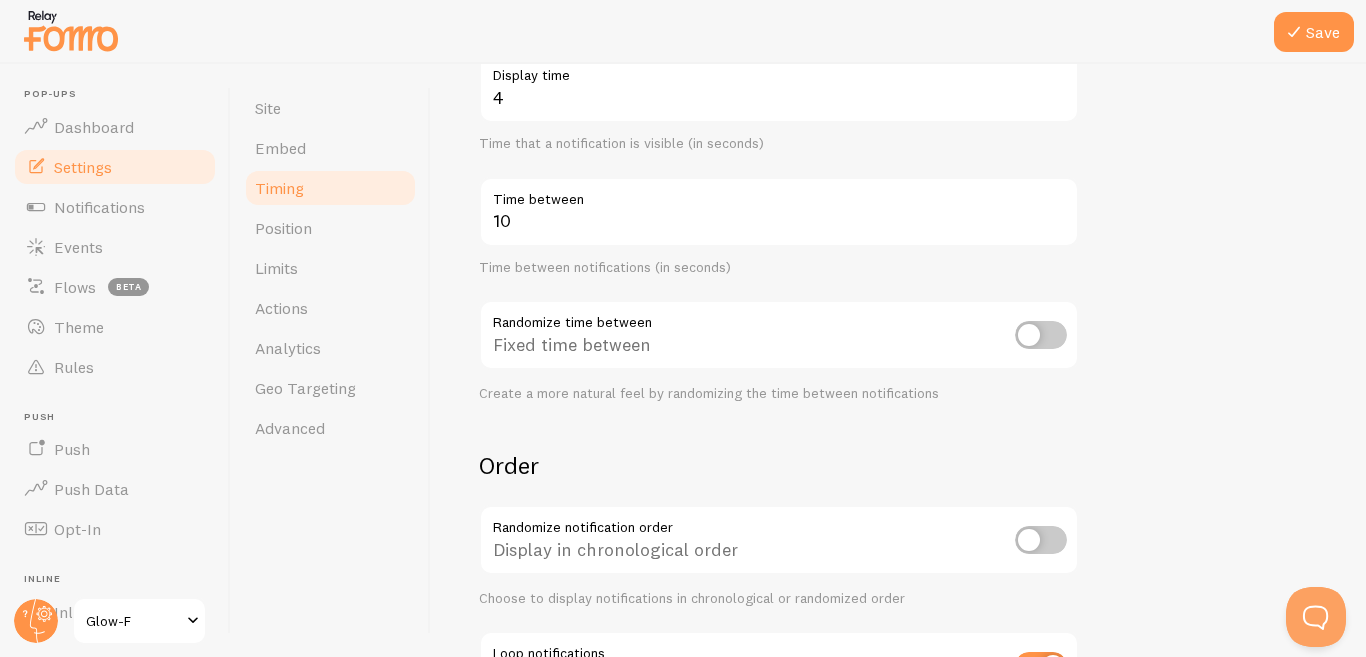 type on "10" 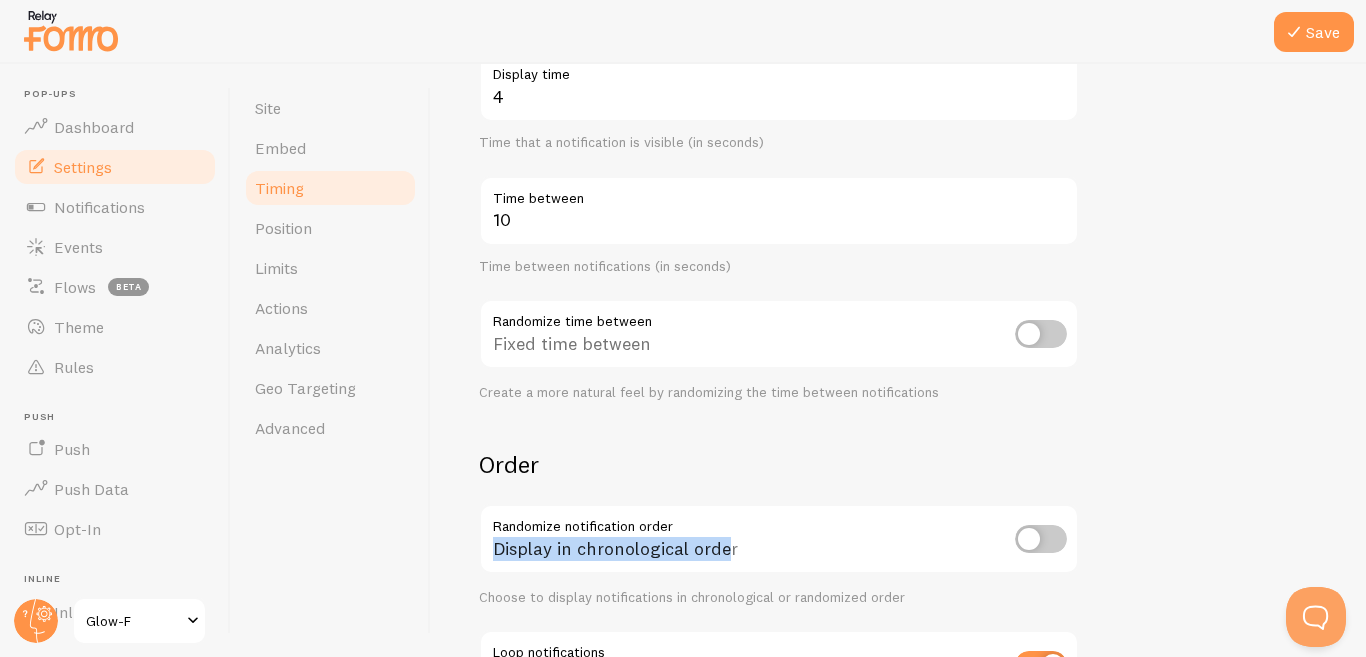 drag, startPoint x: 591, startPoint y: 529, endPoint x: 729, endPoint y: 540, distance: 138.43771 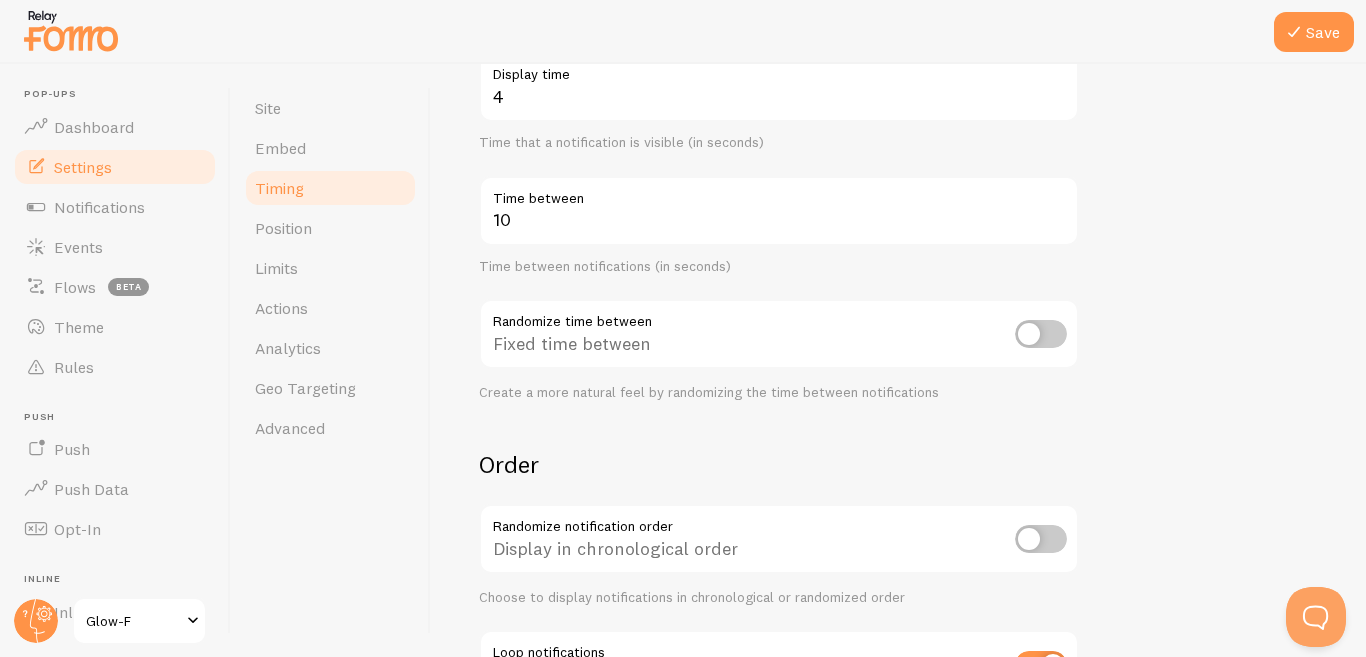 drag, startPoint x: 715, startPoint y: 549, endPoint x: 752, endPoint y: 561, distance: 38.8973 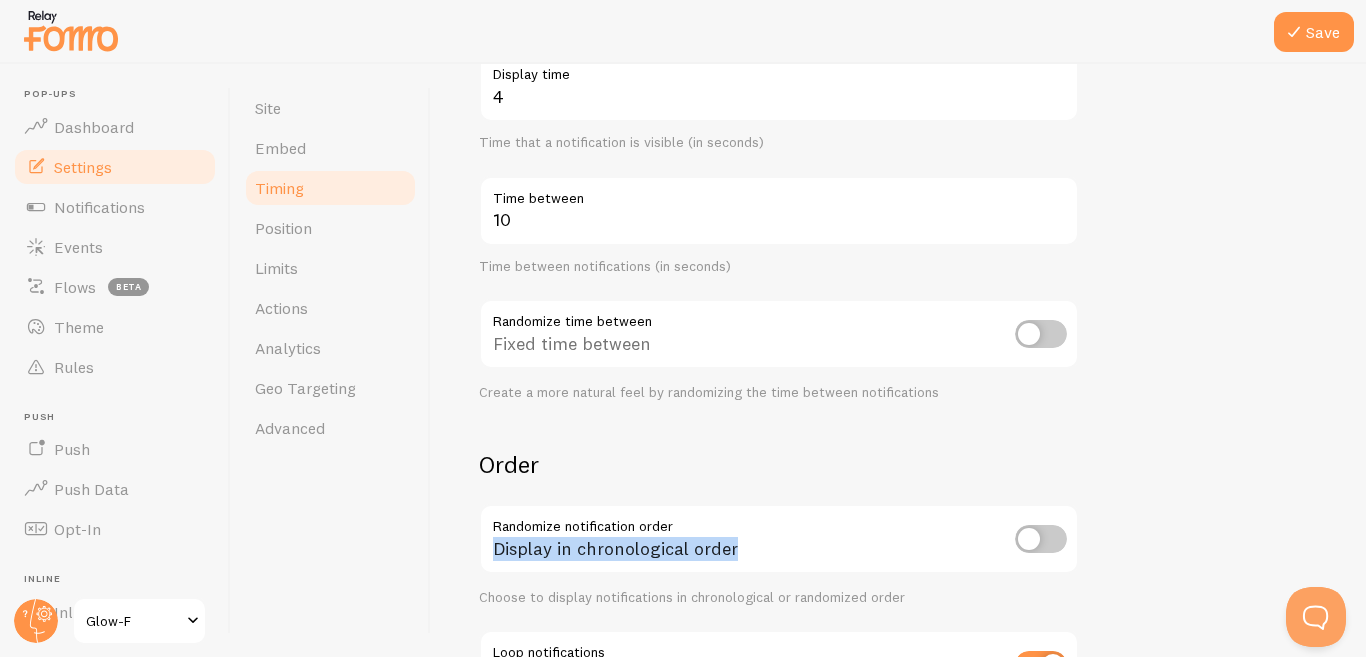 drag, startPoint x: 742, startPoint y: 548, endPoint x: 465, endPoint y: 562, distance: 277.35358 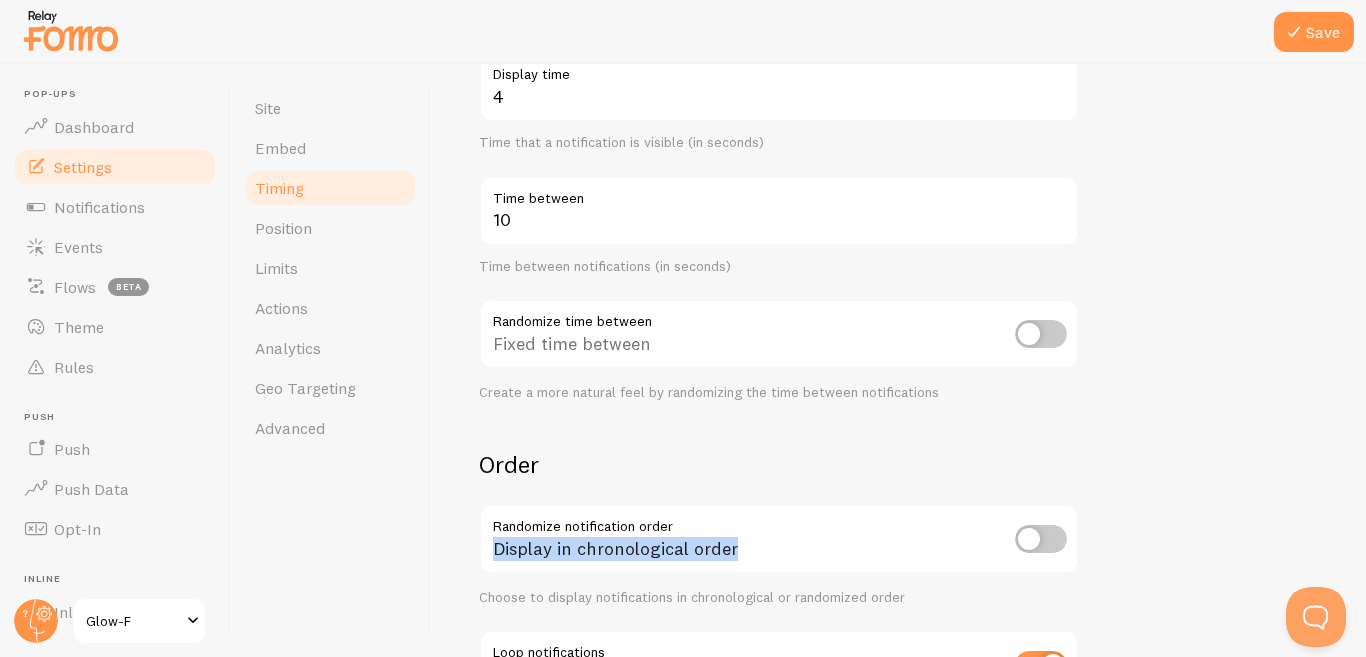 drag, startPoint x: 465, startPoint y: 562, endPoint x: 548, endPoint y: 554, distance: 83.38465 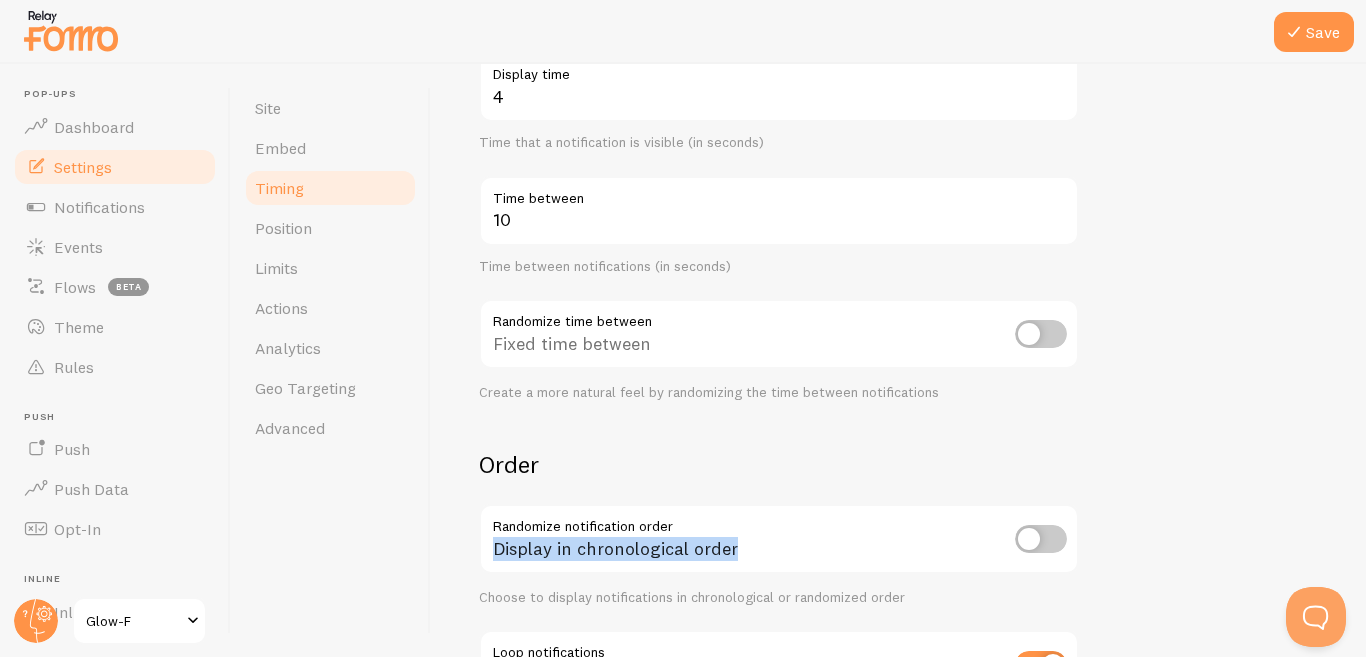copy on "Display in chronological order" 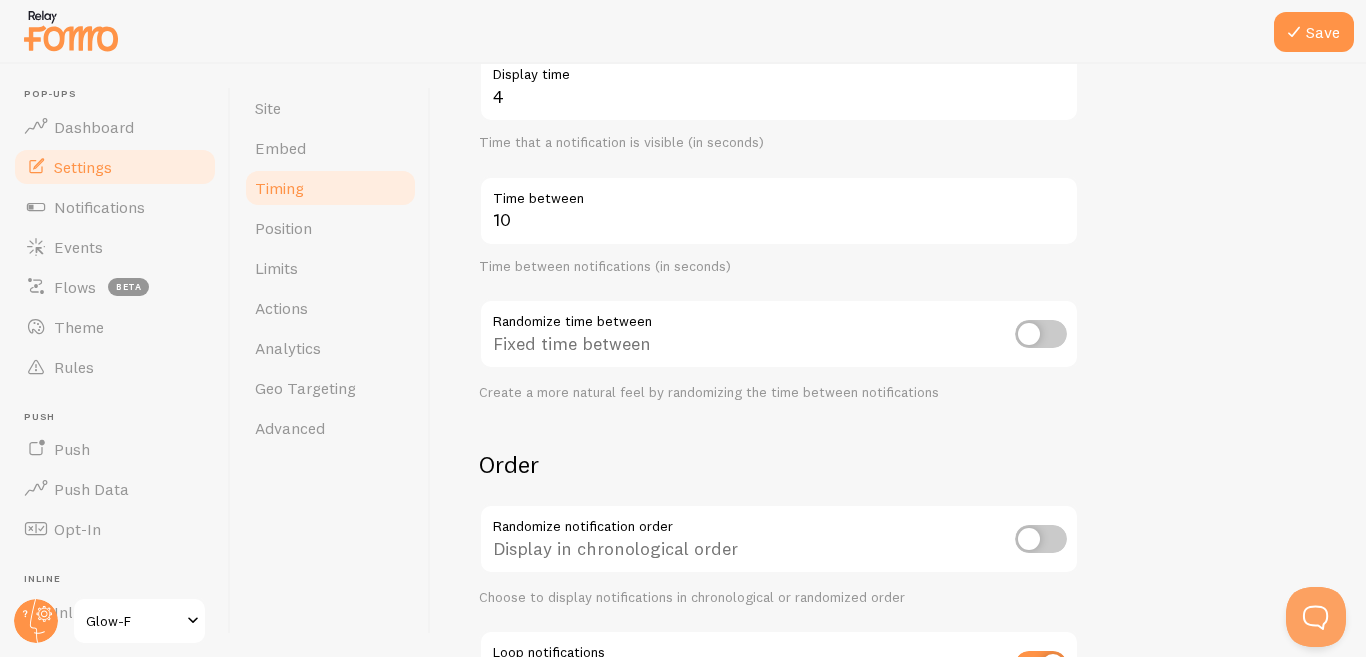 click on "Site
Embed
Timing
Position
Limits
Actions
Analytics
Geo Targeting
Advanced" at bounding box center (331, 360) 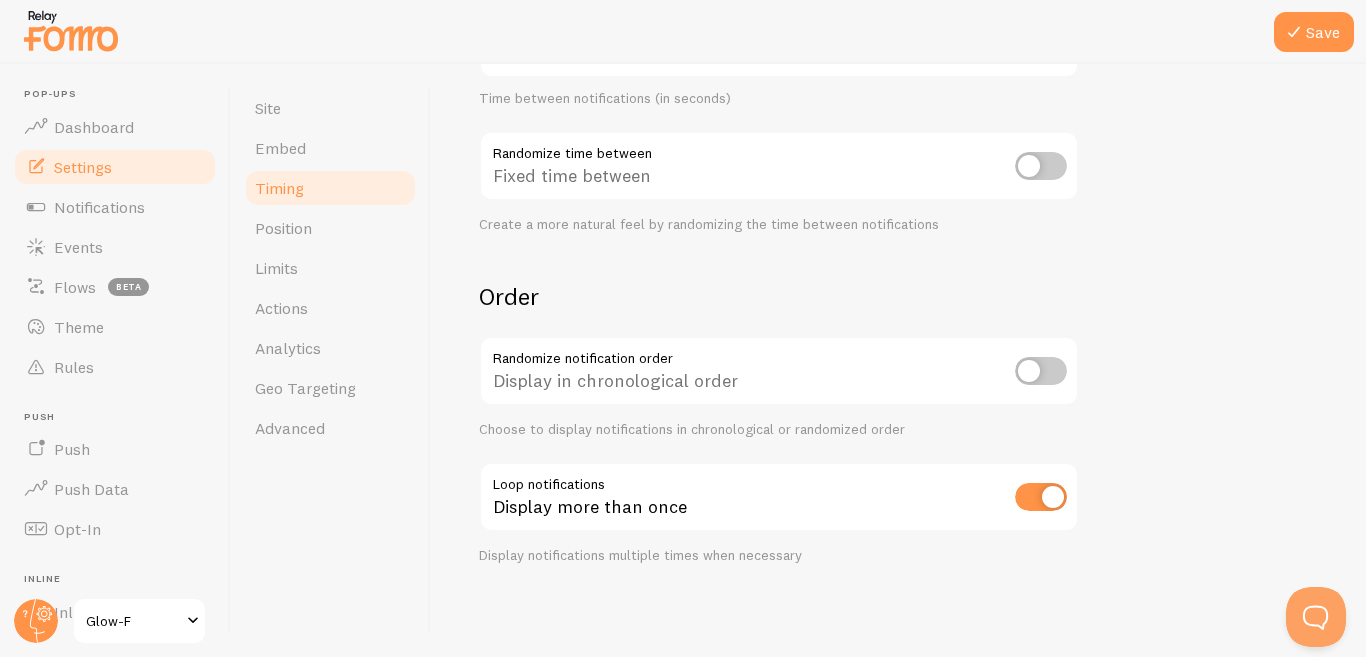 scroll, scrollTop: 527, scrollLeft: 0, axis: vertical 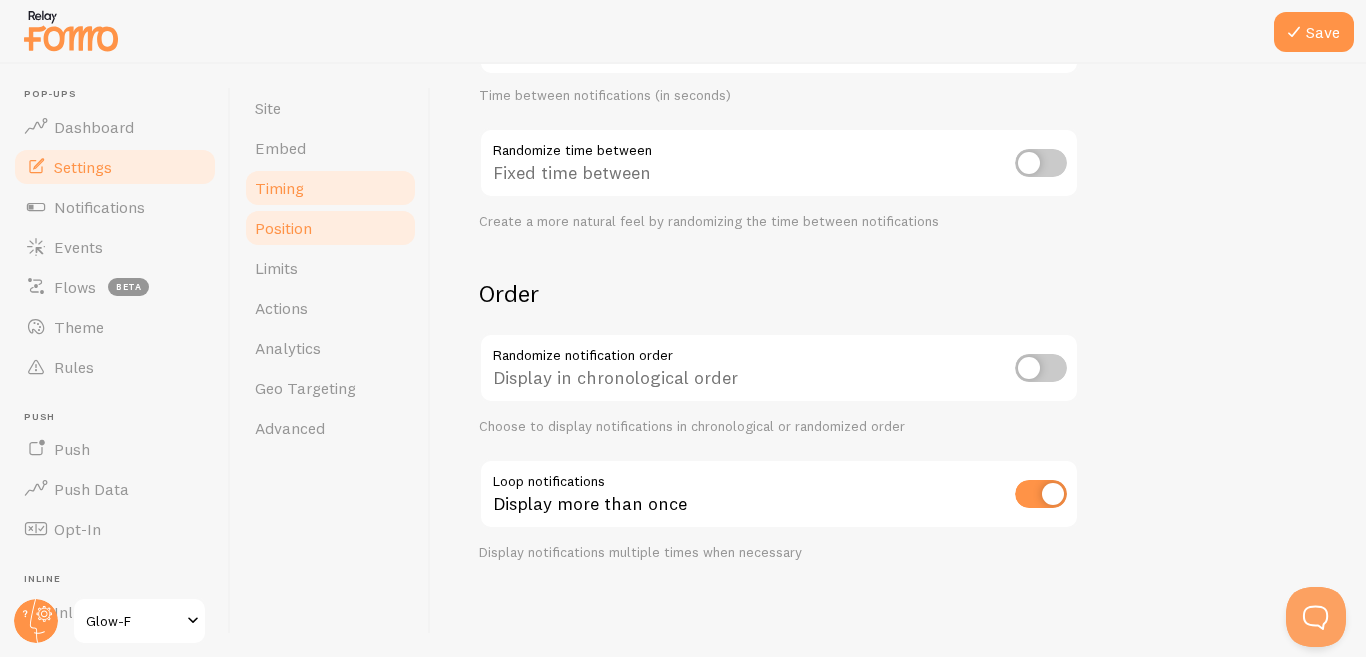 click on "Position" at bounding box center [283, 228] 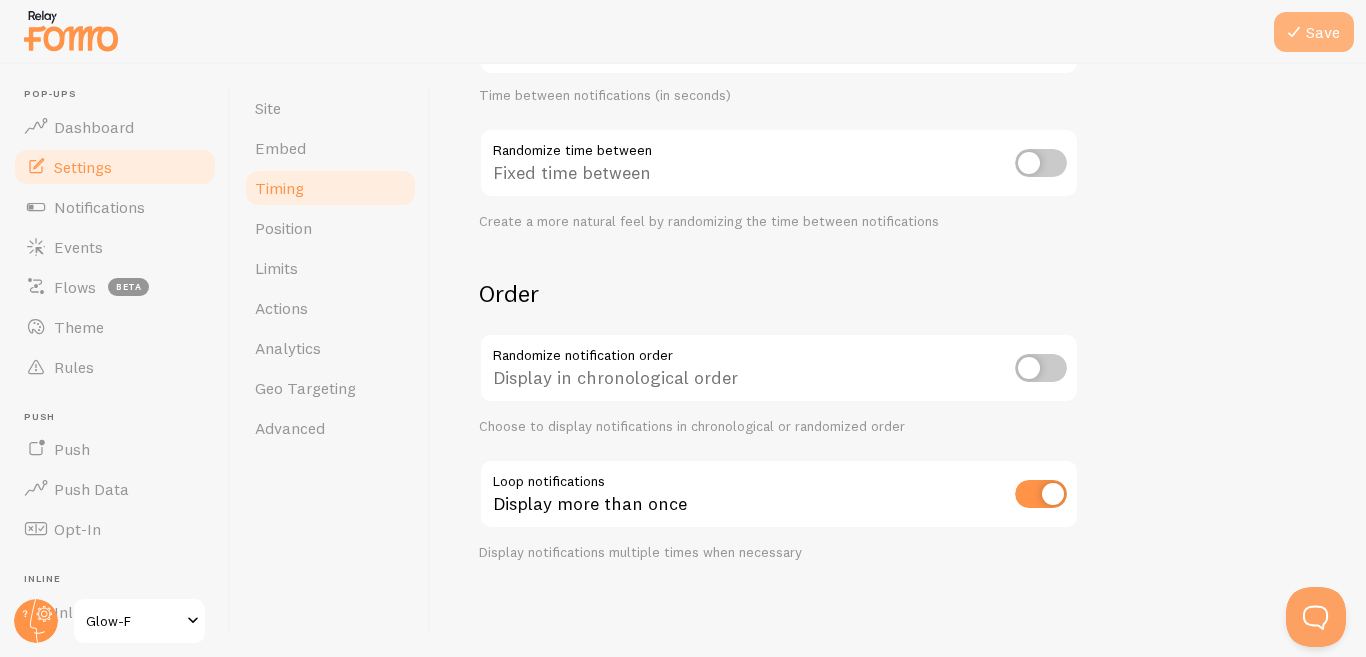 click at bounding box center (1294, 32) 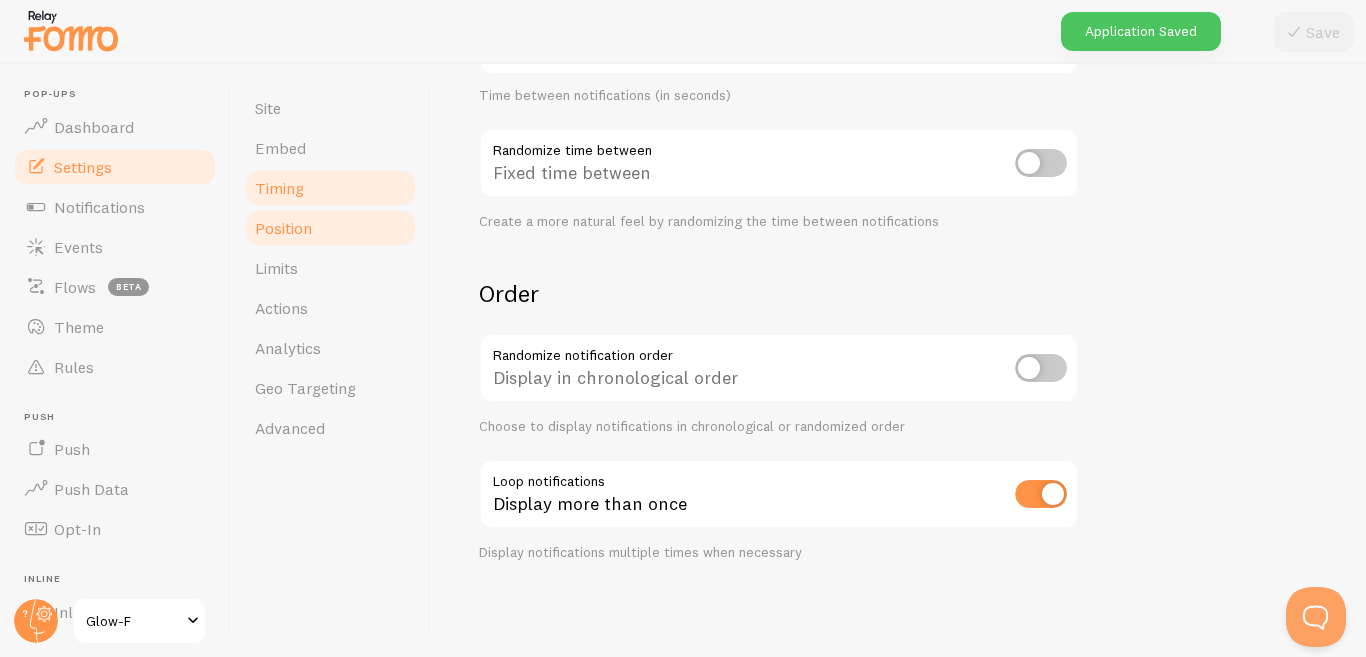 click on "Position" at bounding box center (283, 228) 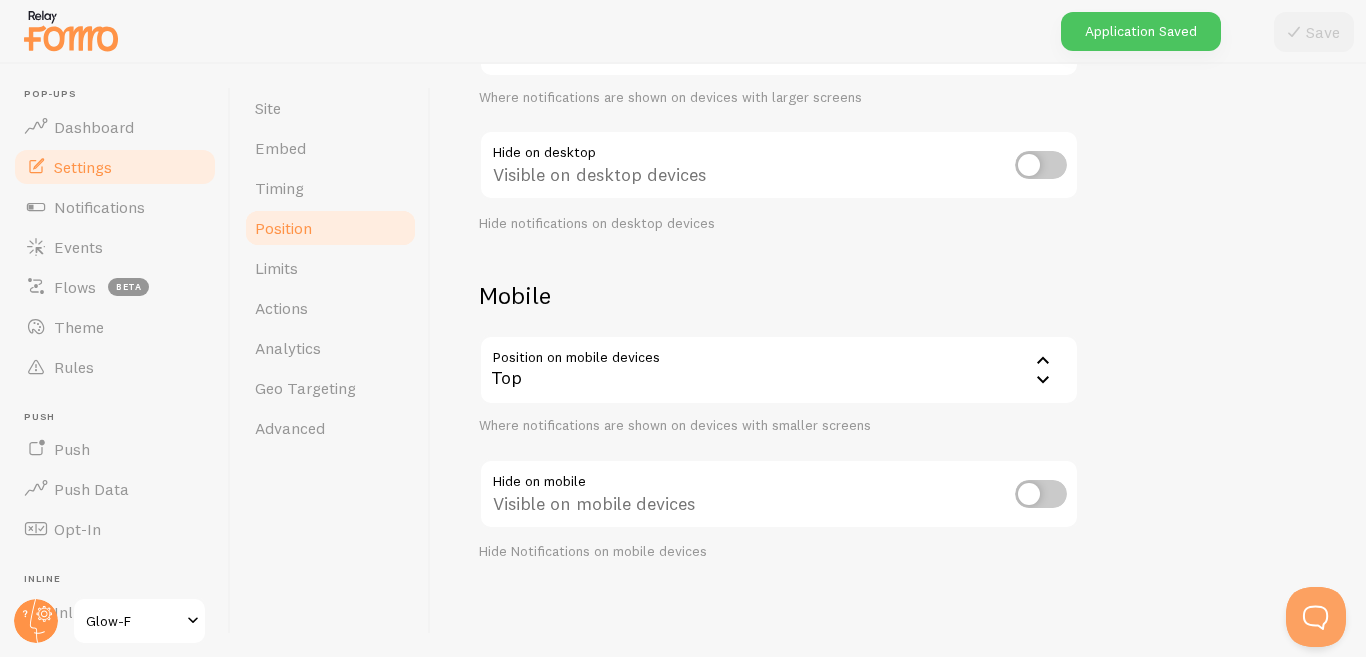 scroll, scrollTop: 0, scrollLeft: 0, axis: both 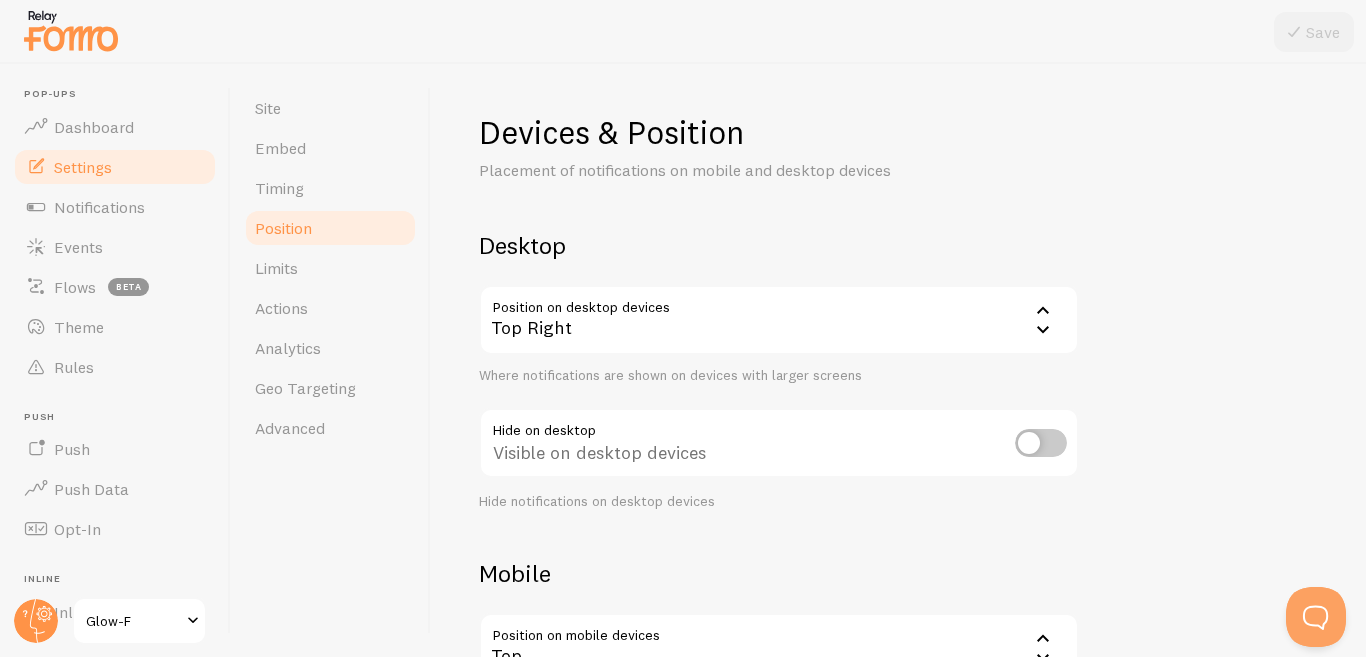 drag, startPoint x: 677, startPoint y: 304, endPoint x: 686, endPoint y: 373, distance: 69.58448 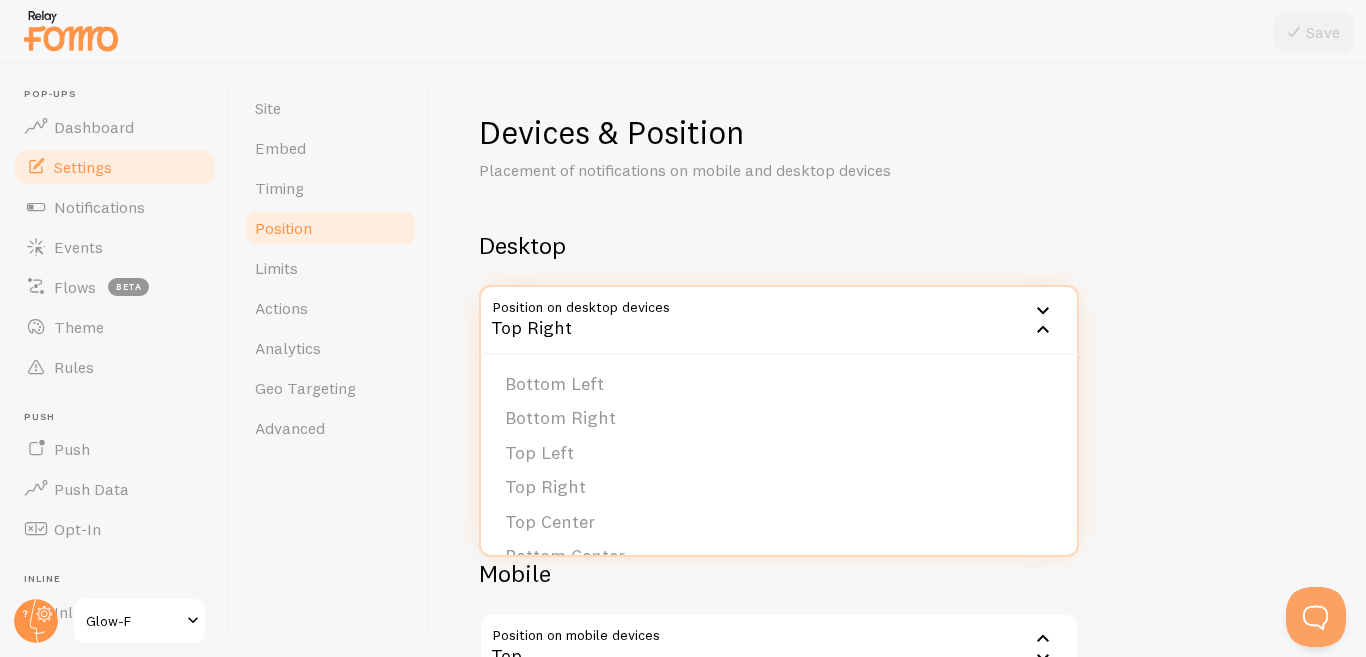 click on "Devices & Position
Placement of notifications on mobile and desktop devices
Desktop
Position on desktop devices   top_right   Top Right       Bottom Left  Bottom Right  Top Left  Top Right  Top Center  Bottom Center  Bottom Left - Slide In  Bottom Right - Slide In  Top Left - Slide In  Top Right - Slide In    Where notifications are shown on devices with larger screens       Hide on desktop   Visible on desktop devices   Hide notifications on desktop devices
Mobile
Position on mobile devices   top   Top       Bottom  Top    Where notifications are shown on devices with smaller screens       Hide on mobile   Visible on mobile devices   Hide Notifications on mobile devices" at bounding box center (898, 360) 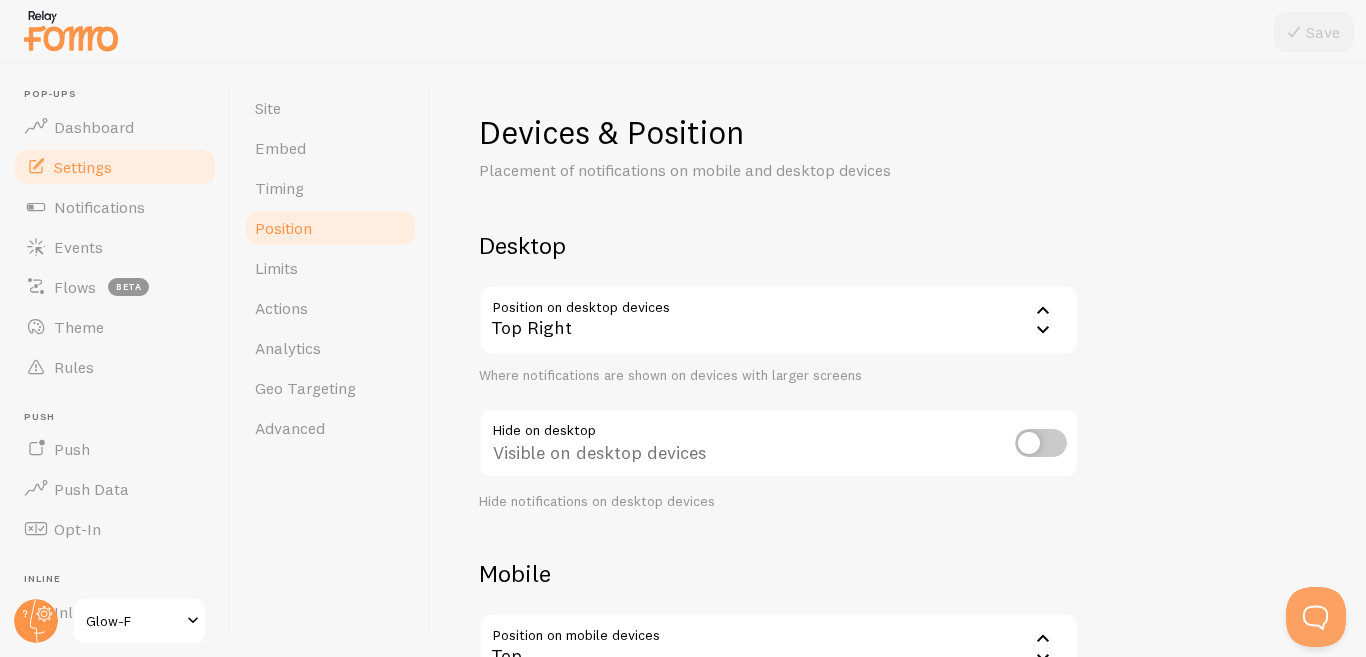 click at bounding box center (1041, 443) 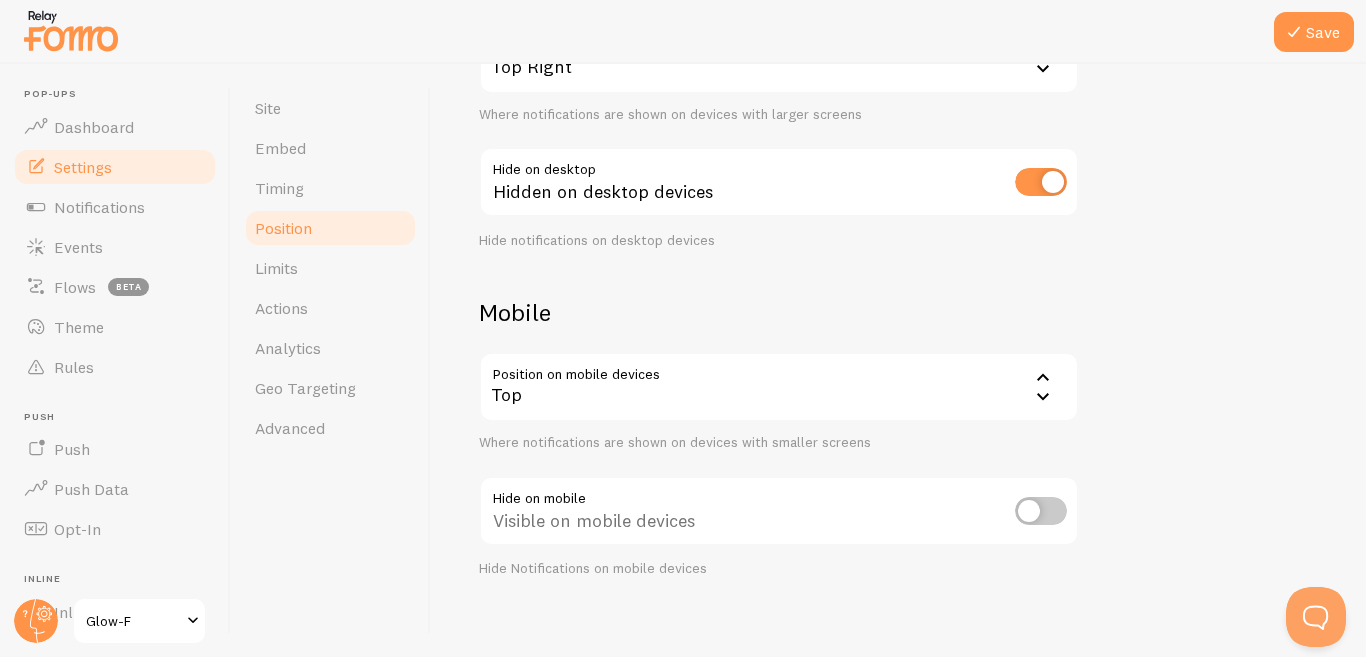 scroll, scrollTop: 266, scrollLeft: 0, axis: vertical 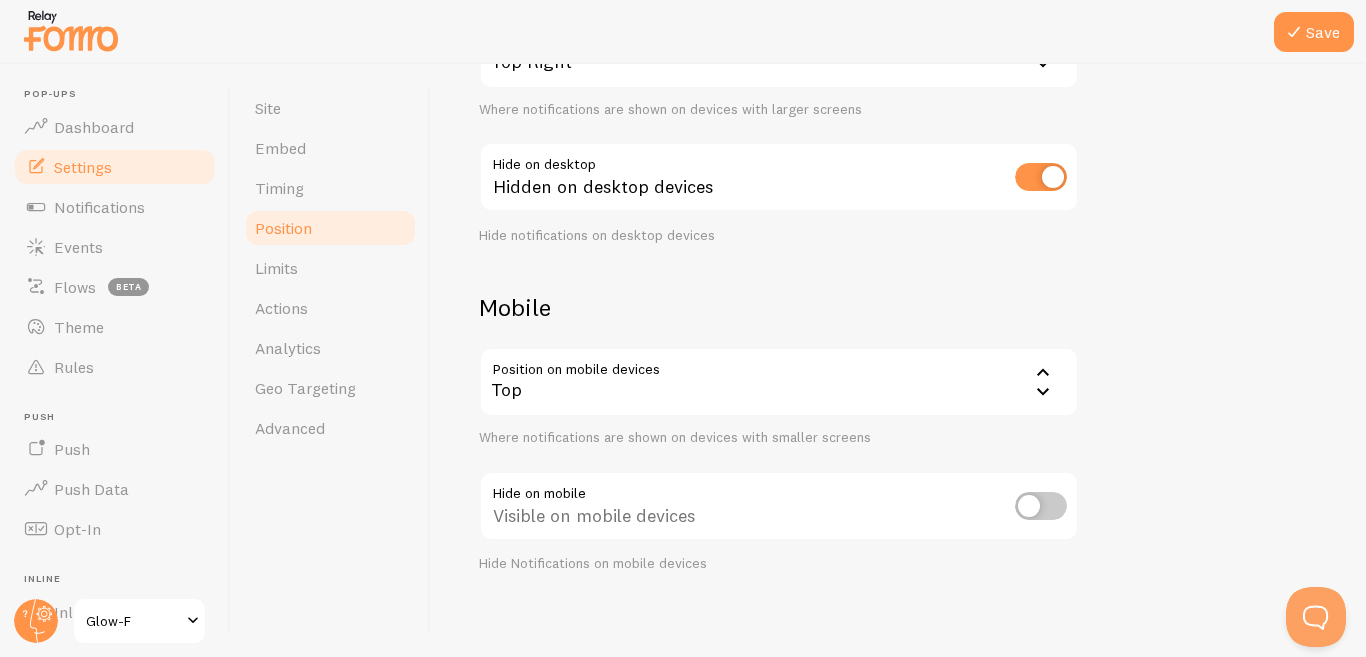 click at bounding box center (1041, 506) 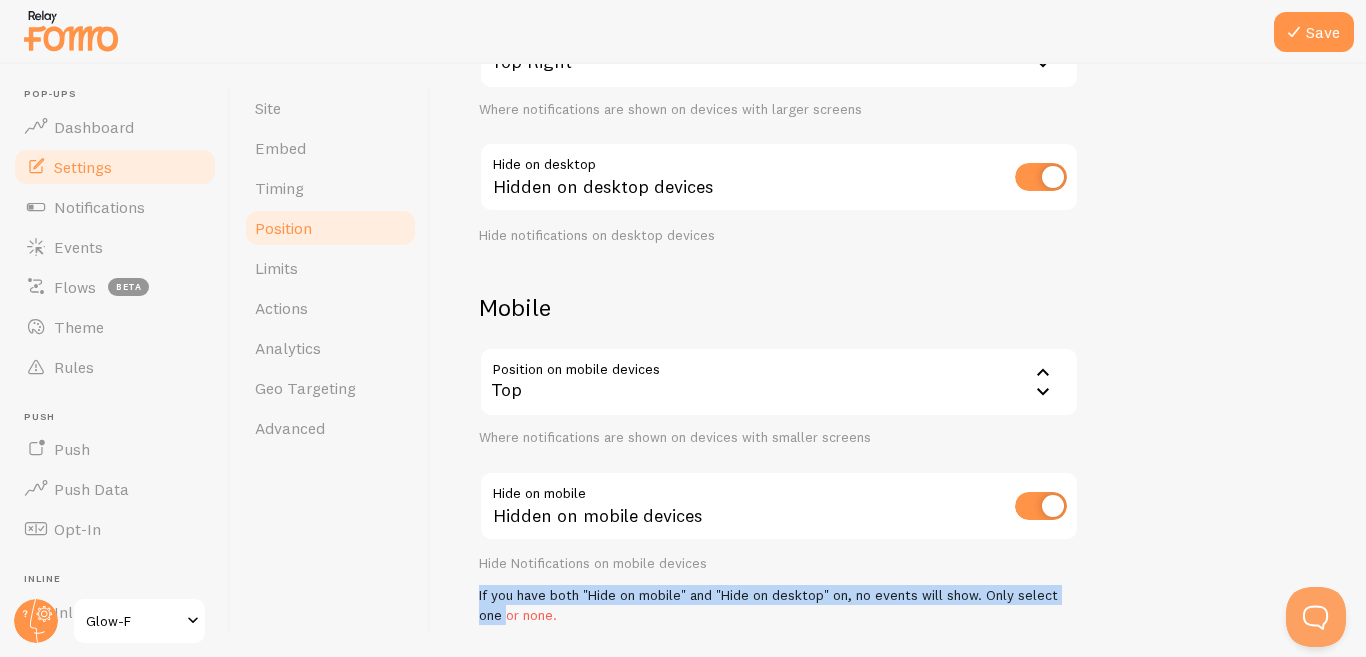 scroll, scrollTop: 267, scrollLeft: 0, axis: vertical 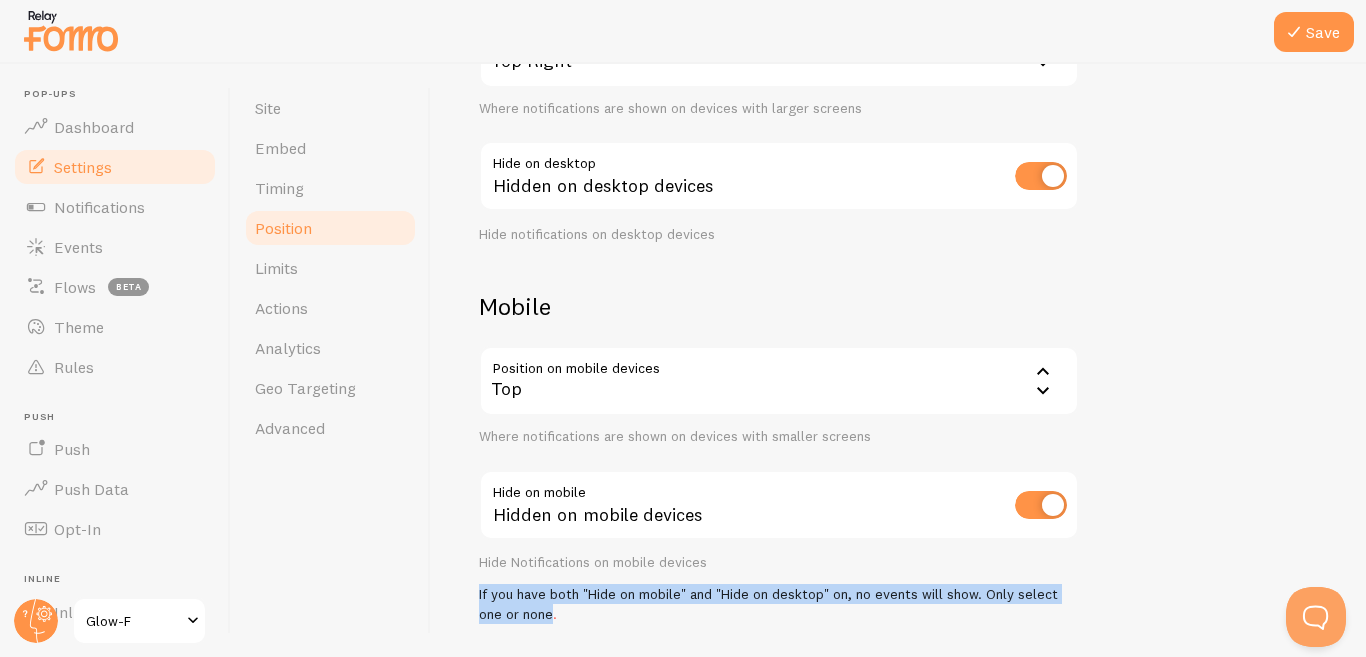 drag, startPoint x: 477, startPoint y: 603, endPoint x: 553, endPoint y: 621, distance: 78.10249 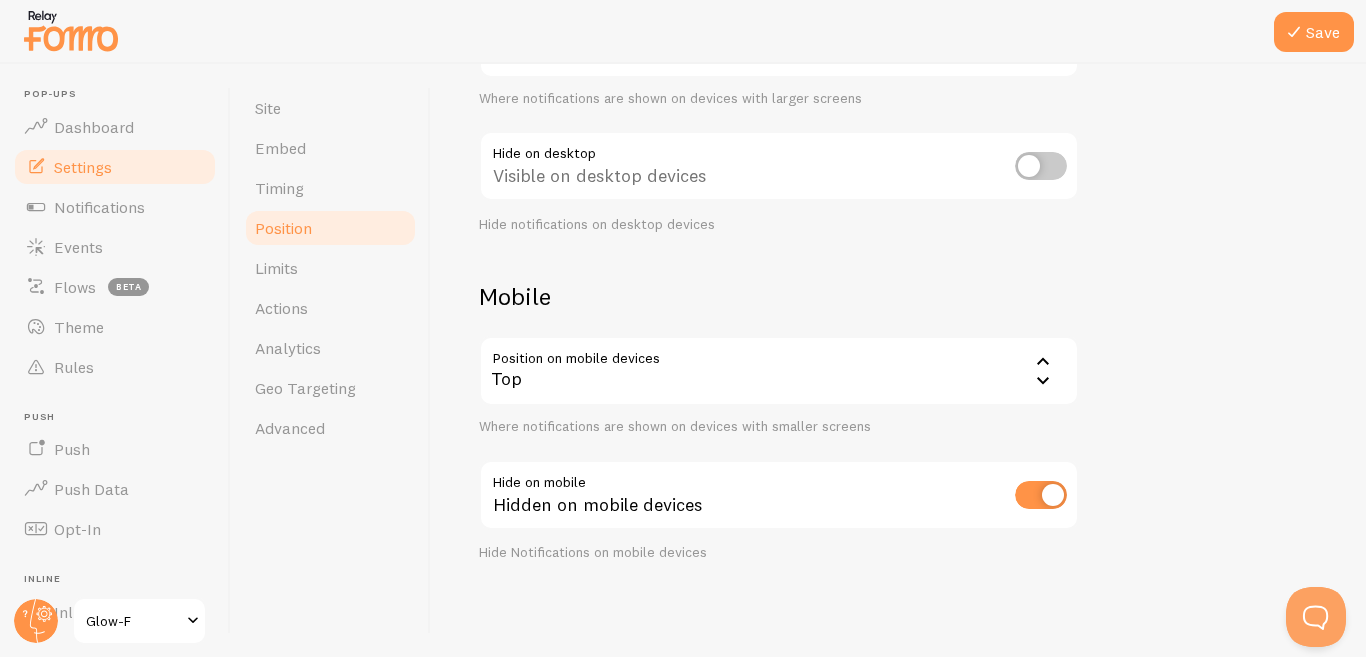 scroll, scrollTop: 278, scrollLeft: 0, axis: vertical 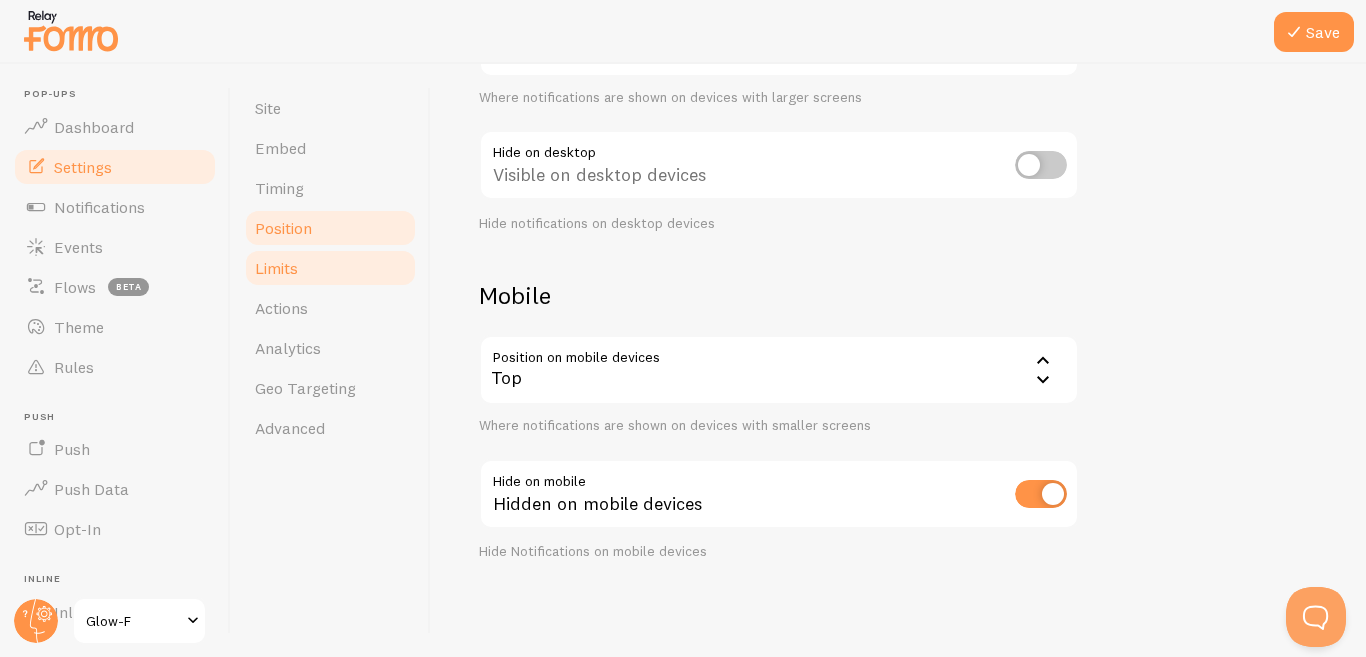 click on "Limits" at bounding box center (330, 268) 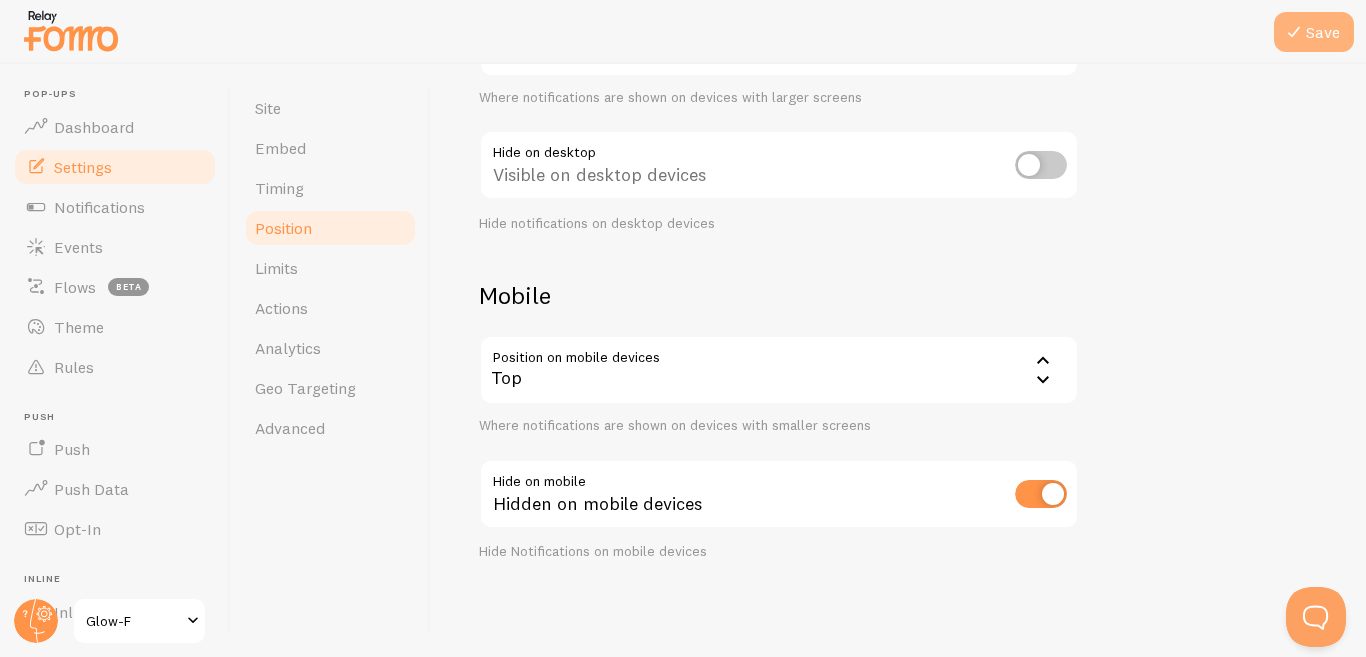 click at bounding box center (1294, 32) 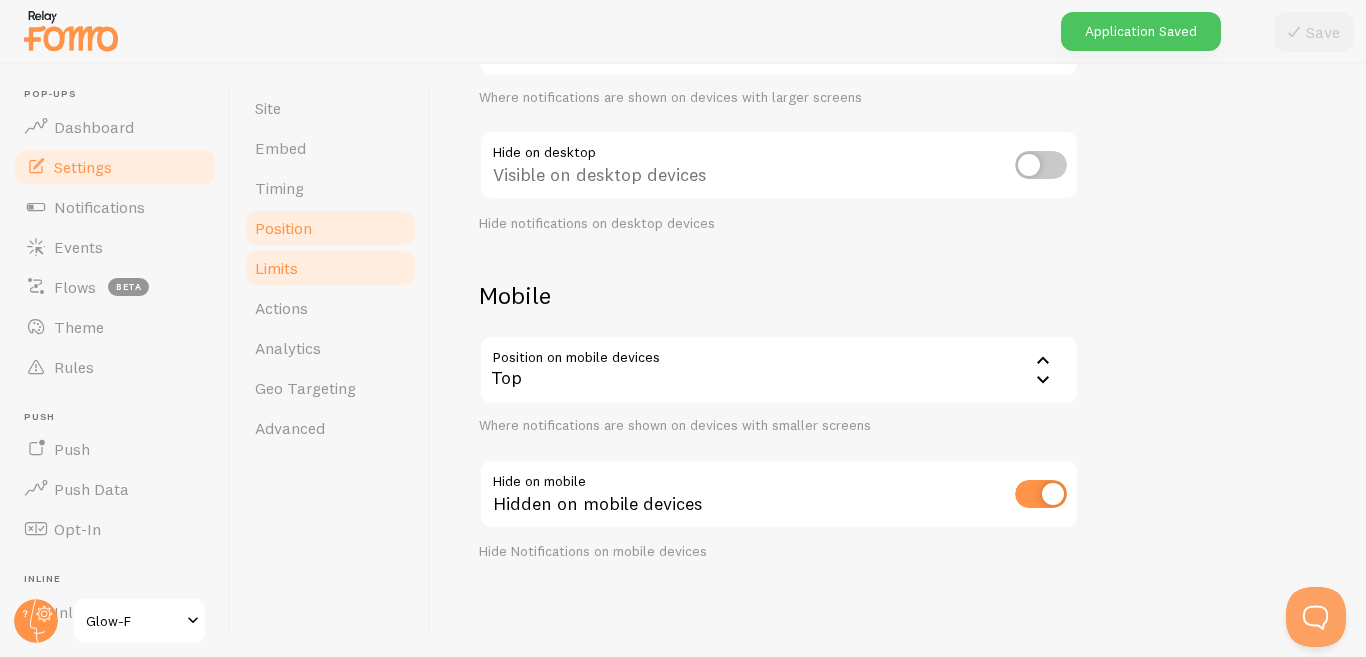 click on "Limits" at bounding box center (276, 268) 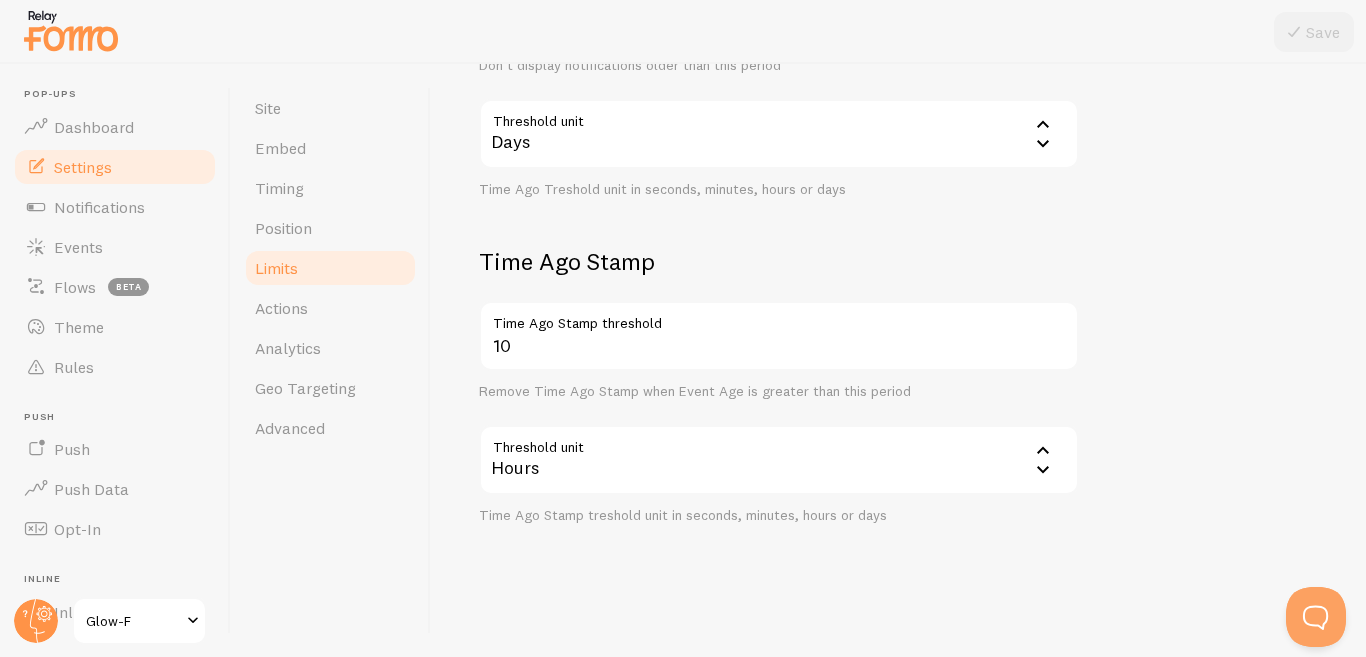 scroll, scrollTop: 640, scrollLeft: 0, axis: vertical 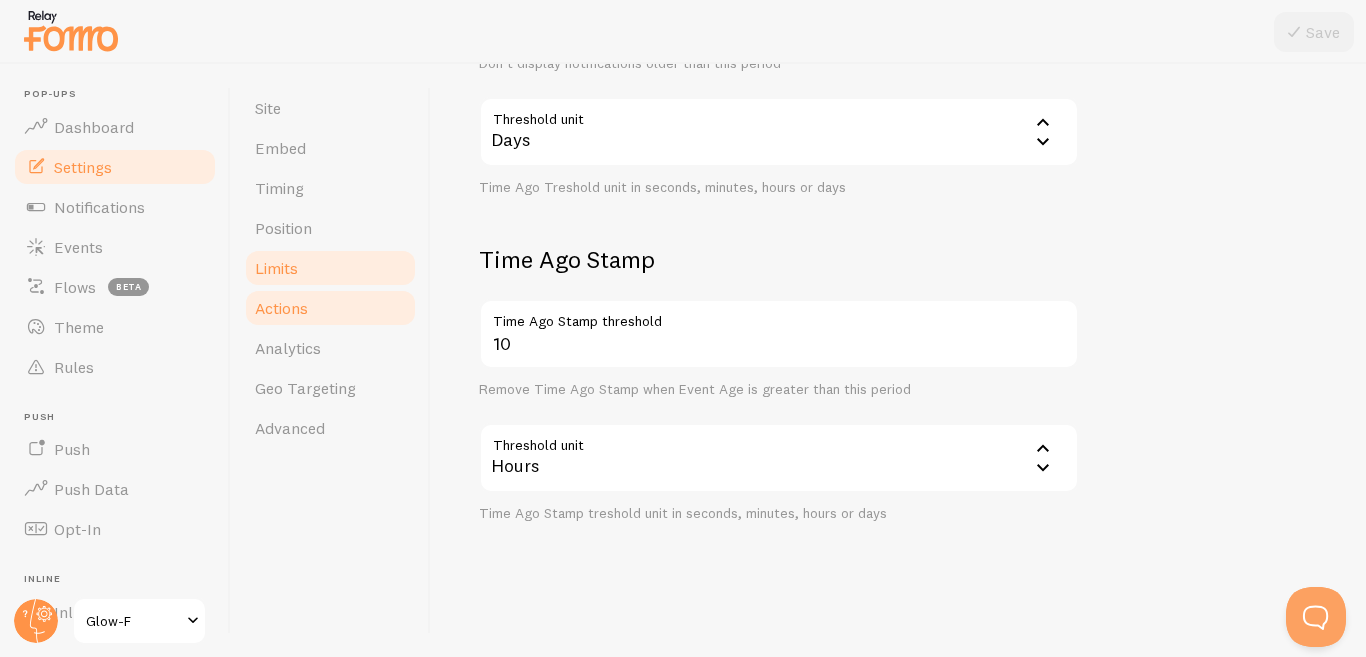 click on "Actions" at bounding box center [281, 308] 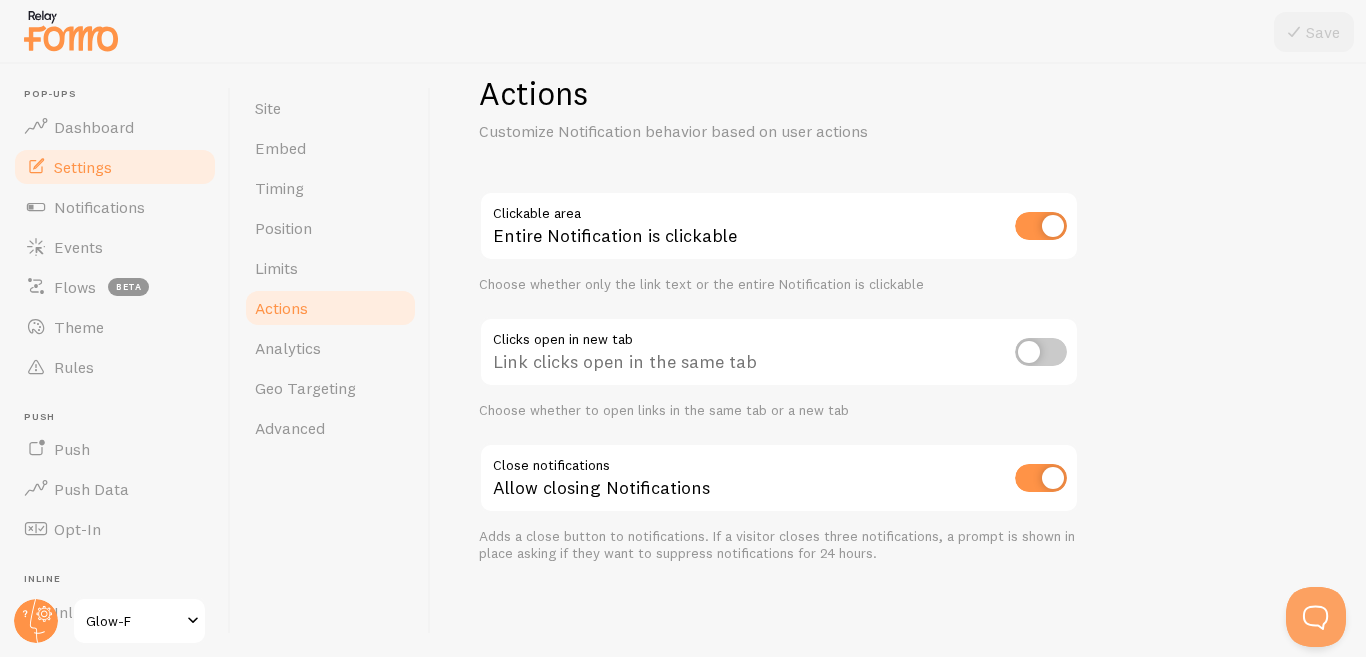 scroll, scrollTop: 40, scrollLeft: 0, axis: vertical 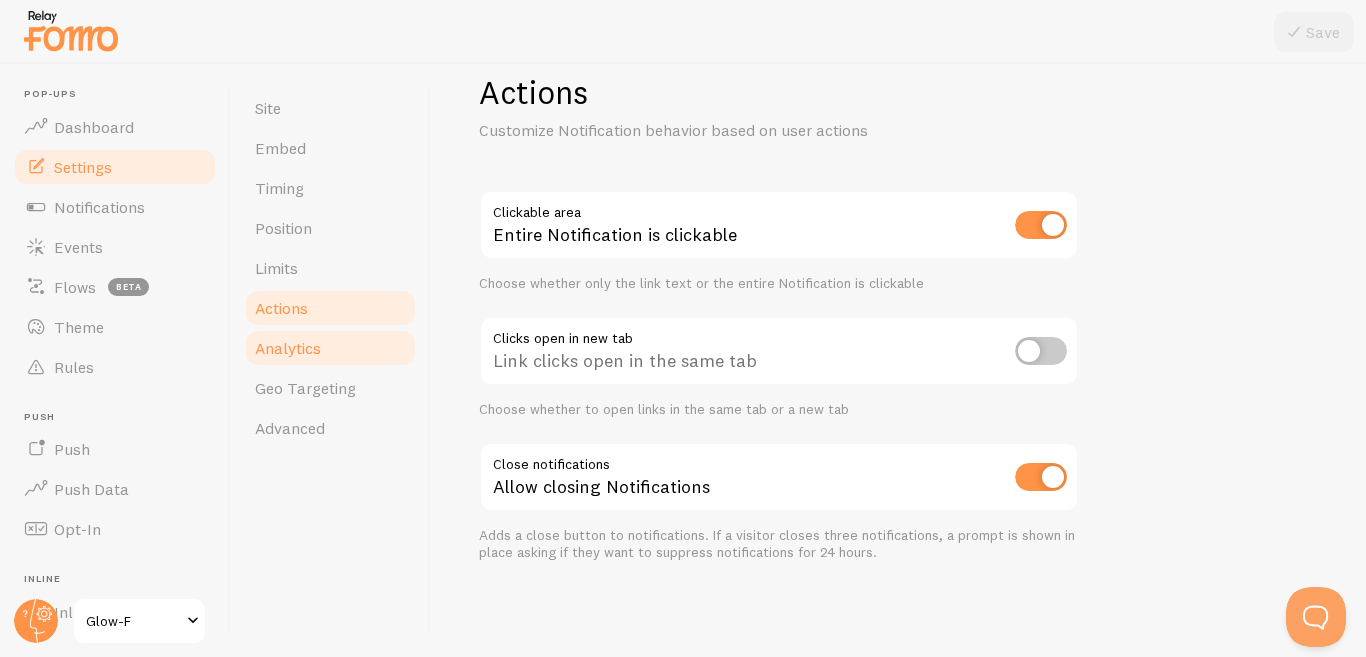 click on "Analytics" at bounding box center (330, 348) 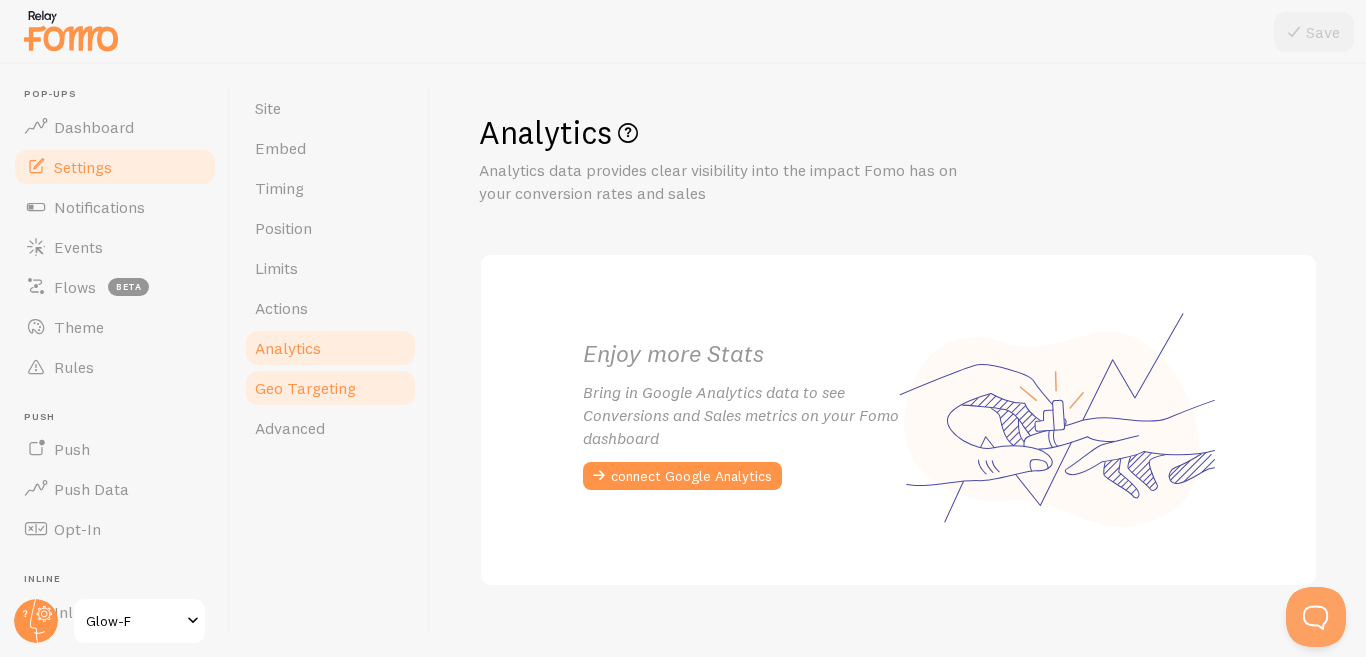 click on "Geo Targeting" at bounding box center (305, 388) 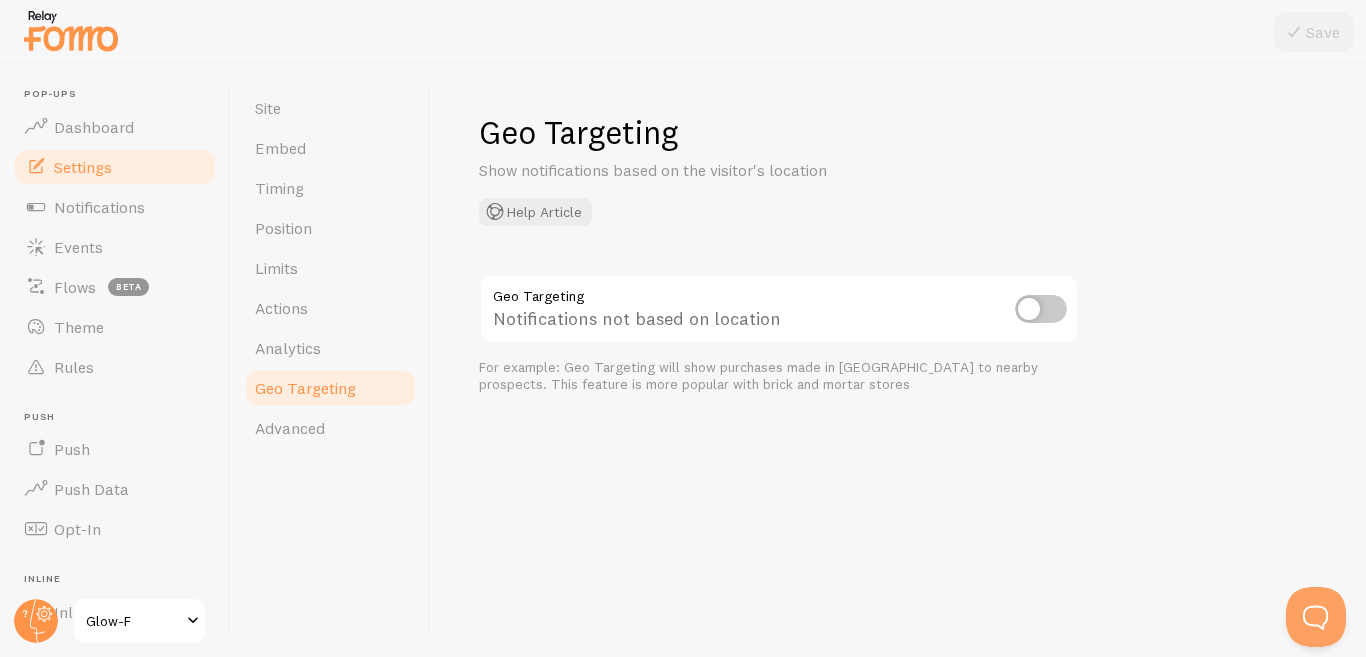 click at bounding box center (1041, 309) 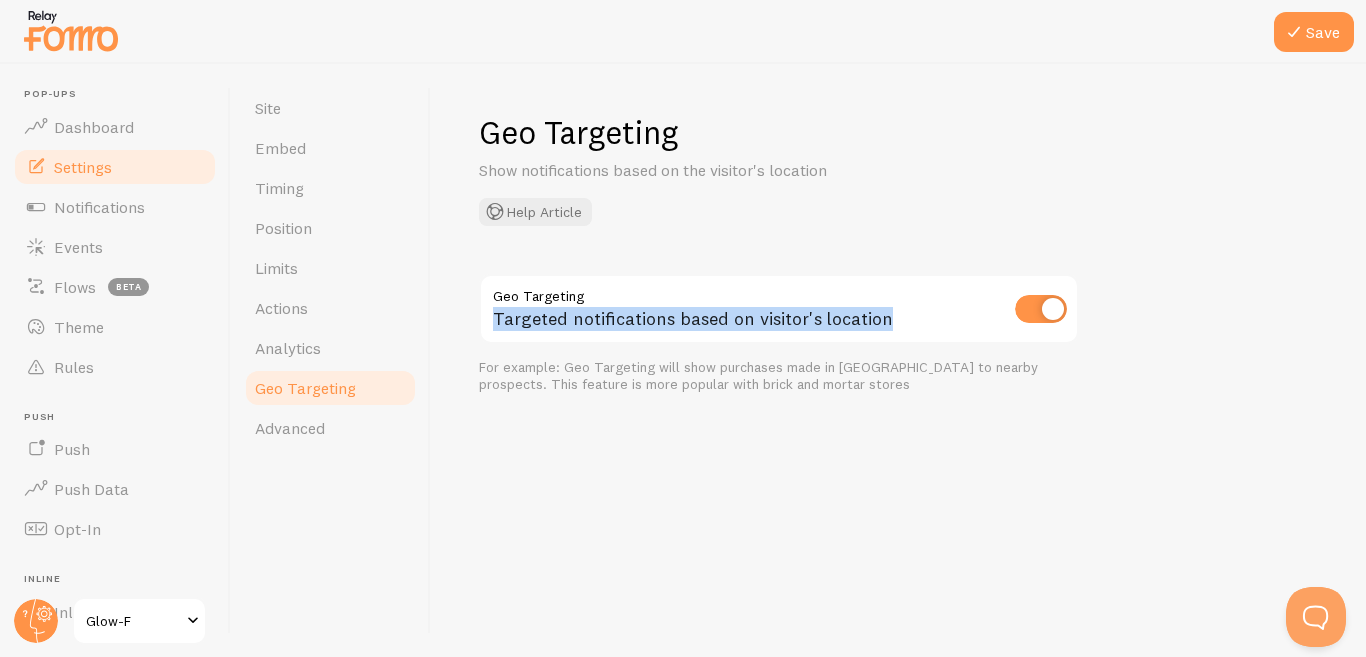 drag, startPoint x: 481, startPoint y: 294, endPoint x: 894, endPoint y: 332, distance: 414.7445 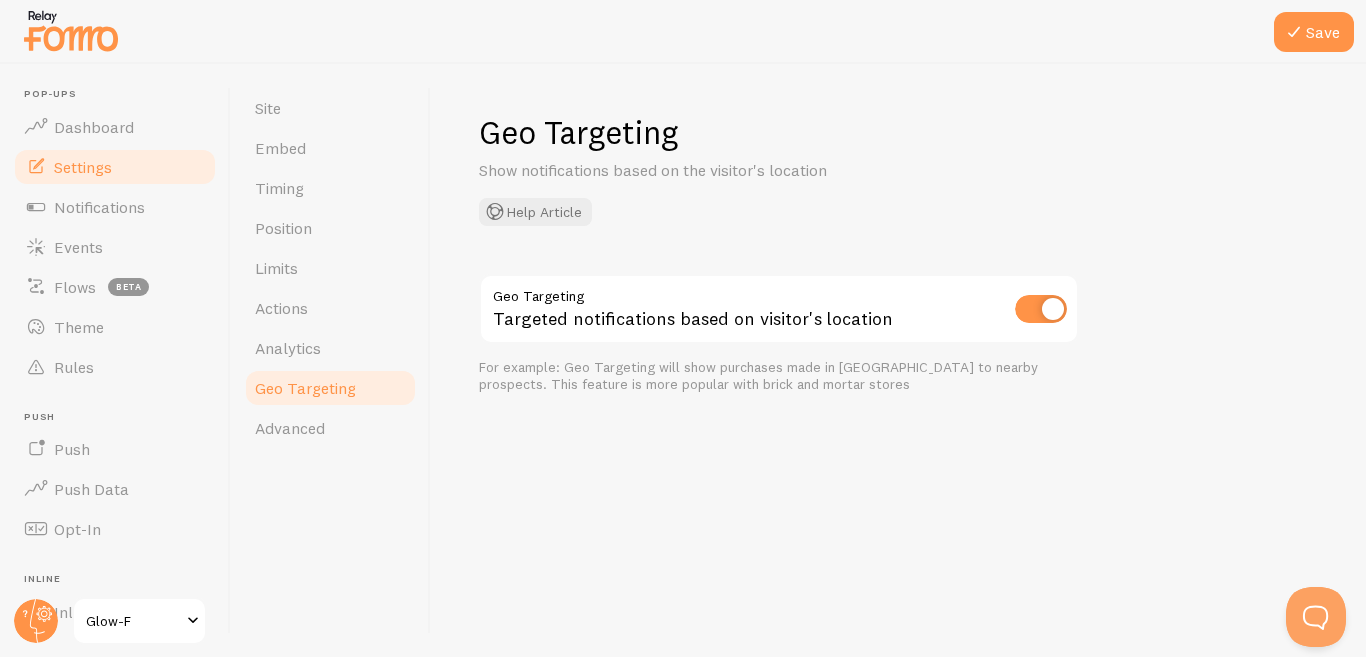 click on "Geo Targeting
Show notifications based on the visitor's location
Help Article        Geo Targeting   Targeted notifications based on visitor's location
For example: Geo Targeting will show purchases made in [GEOGRAPHIC_DATA] to nearby prospects. This feature is more popular with brick and mortar stores" at bounding box center (898, 360) 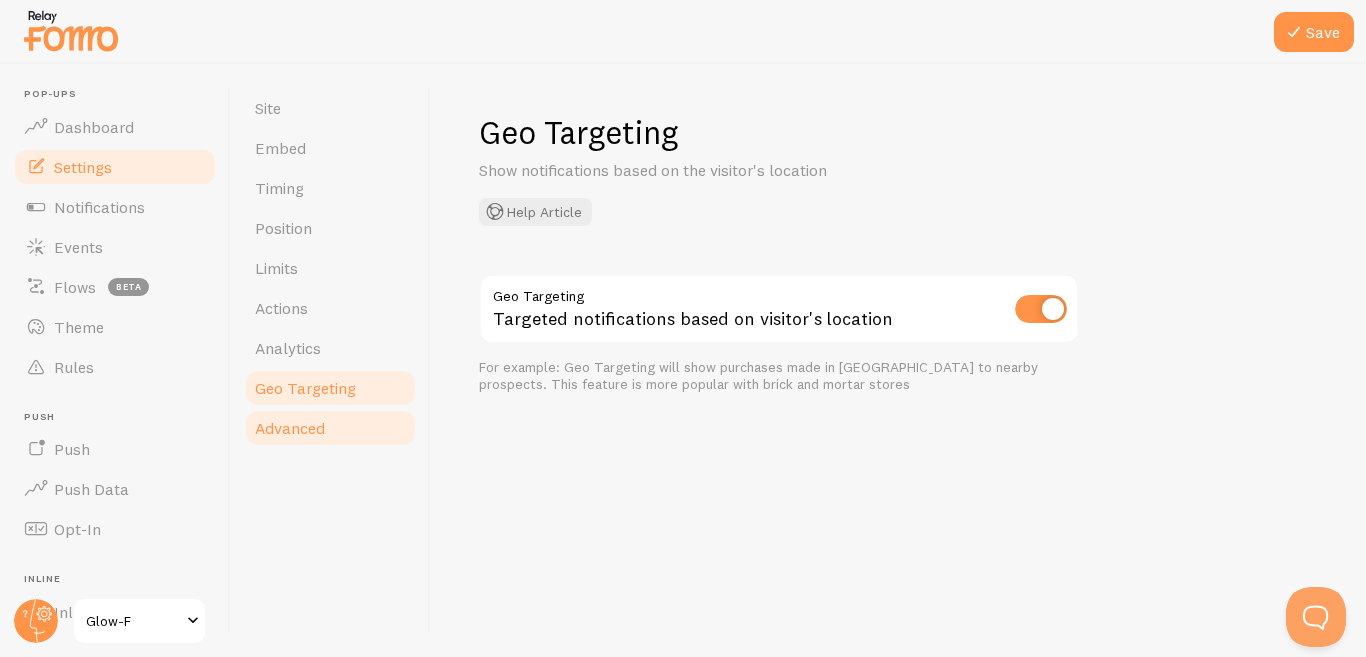 click on "Advanced" at bounding box center (290, 428) 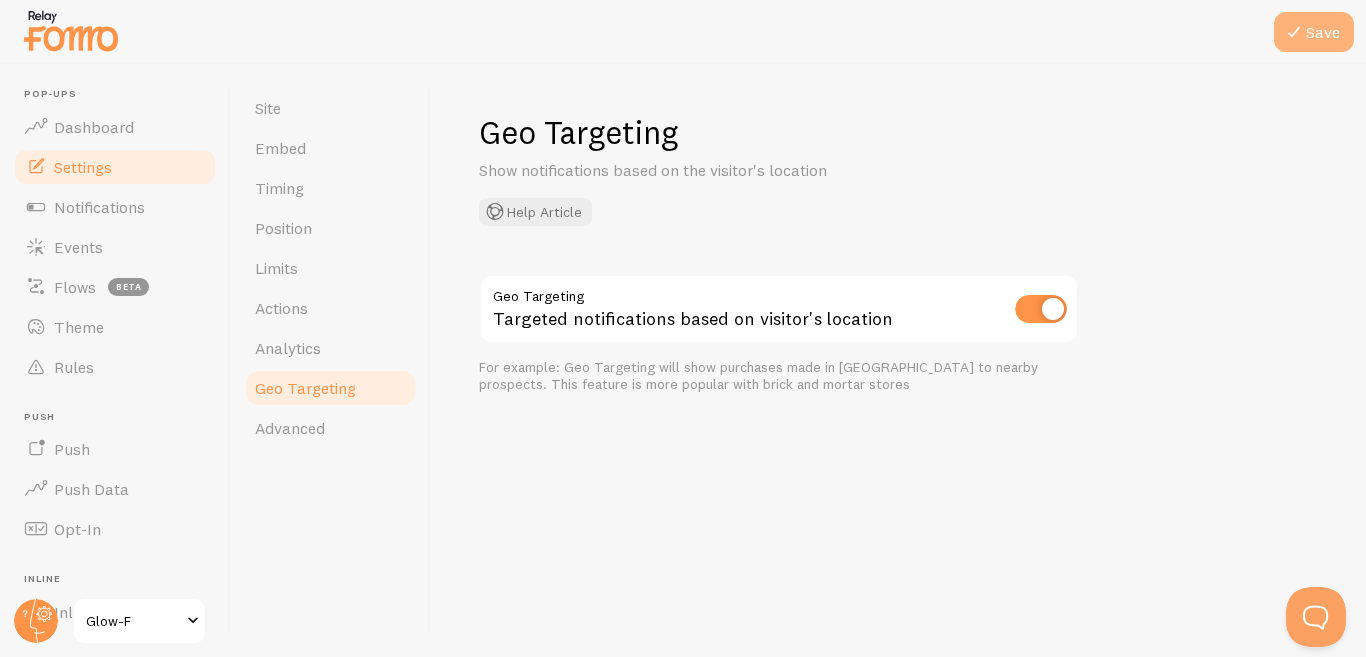 click at bounding box center [1294, 32] 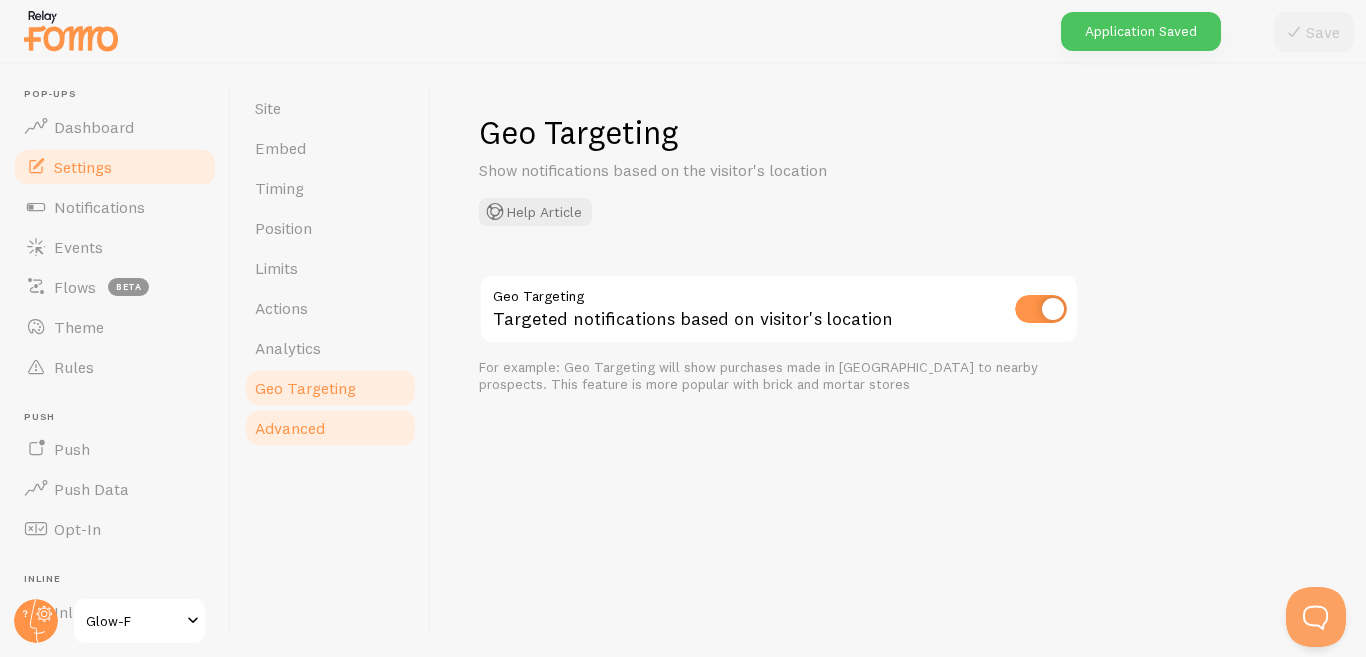 click on "Advanced" at bounding box center (290, 428) 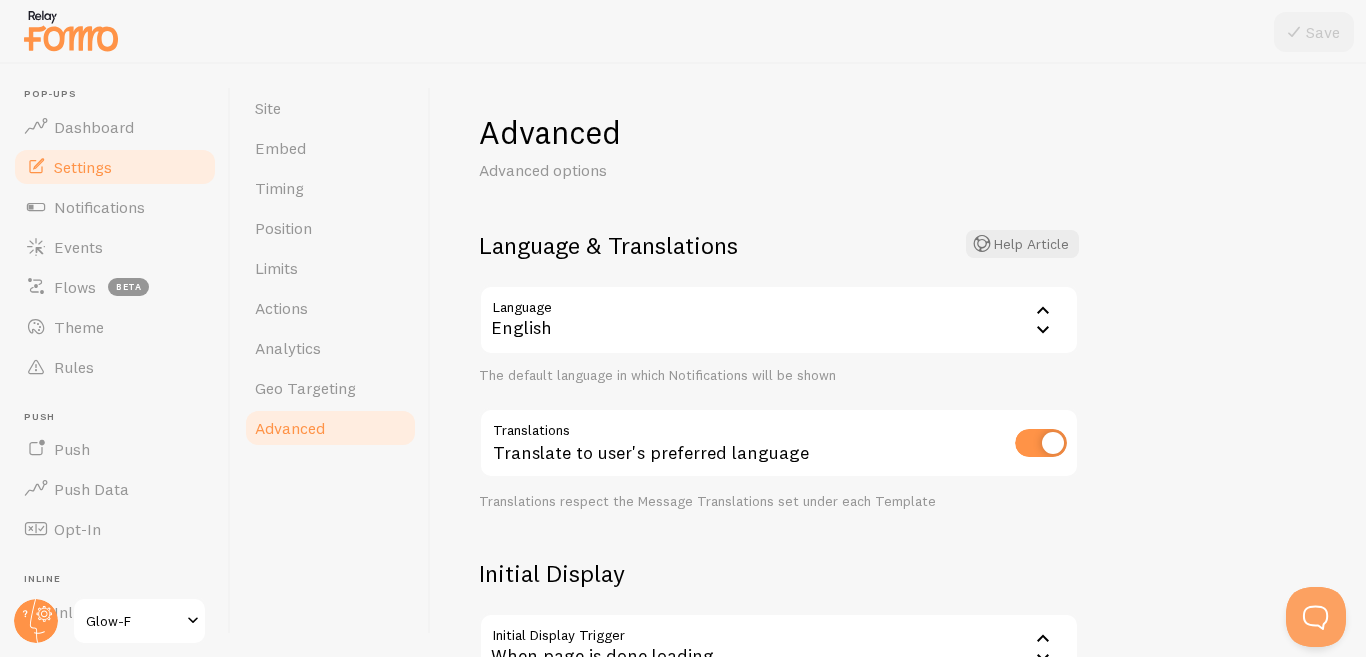 scroll, scrollTop: 0, scrollLeft: 0, axis: both 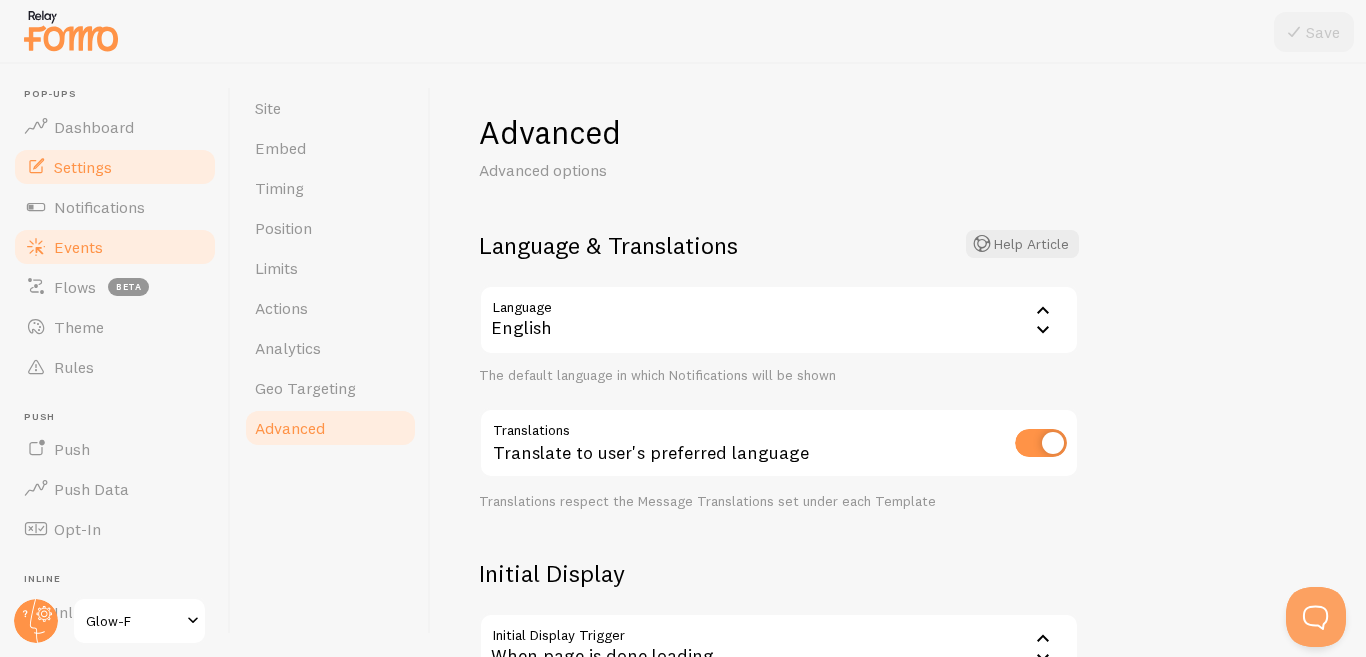 click on "Events" at bounding box center (78, 247) 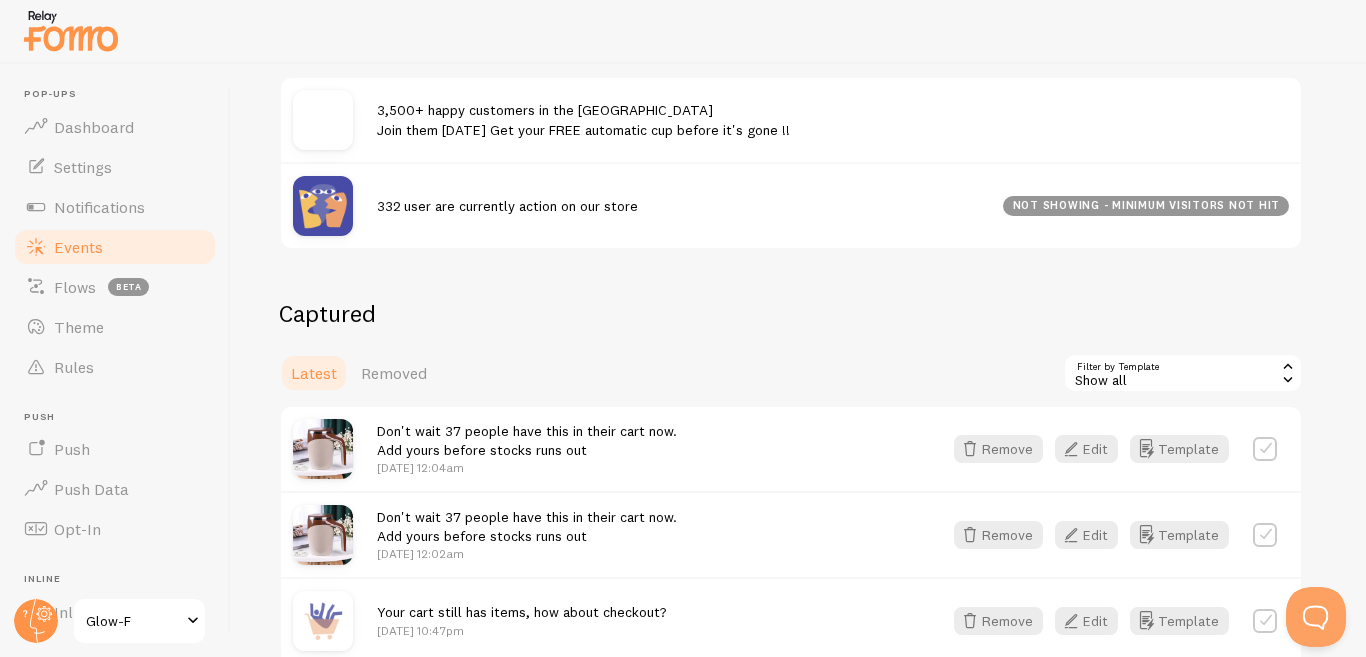 scroll, scrollTop: 276, scrollLeft: 0, axis: vertical 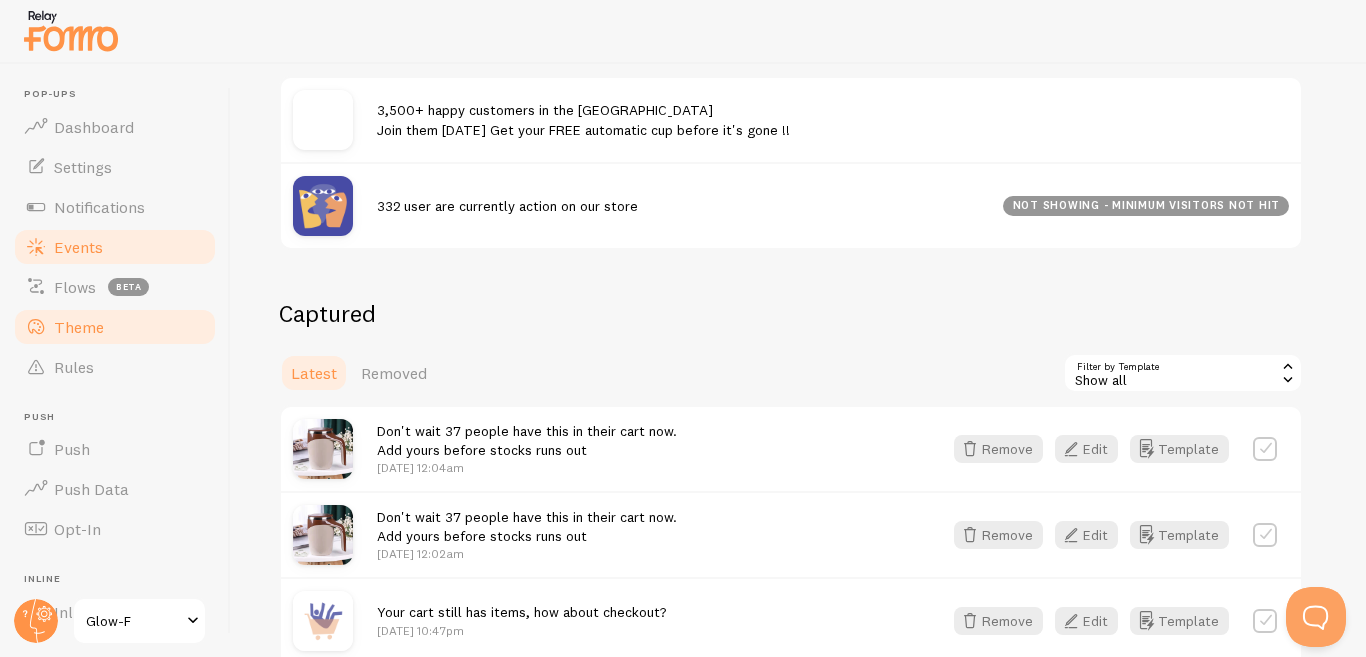click on "Theme" at bounding box center (79, 327) 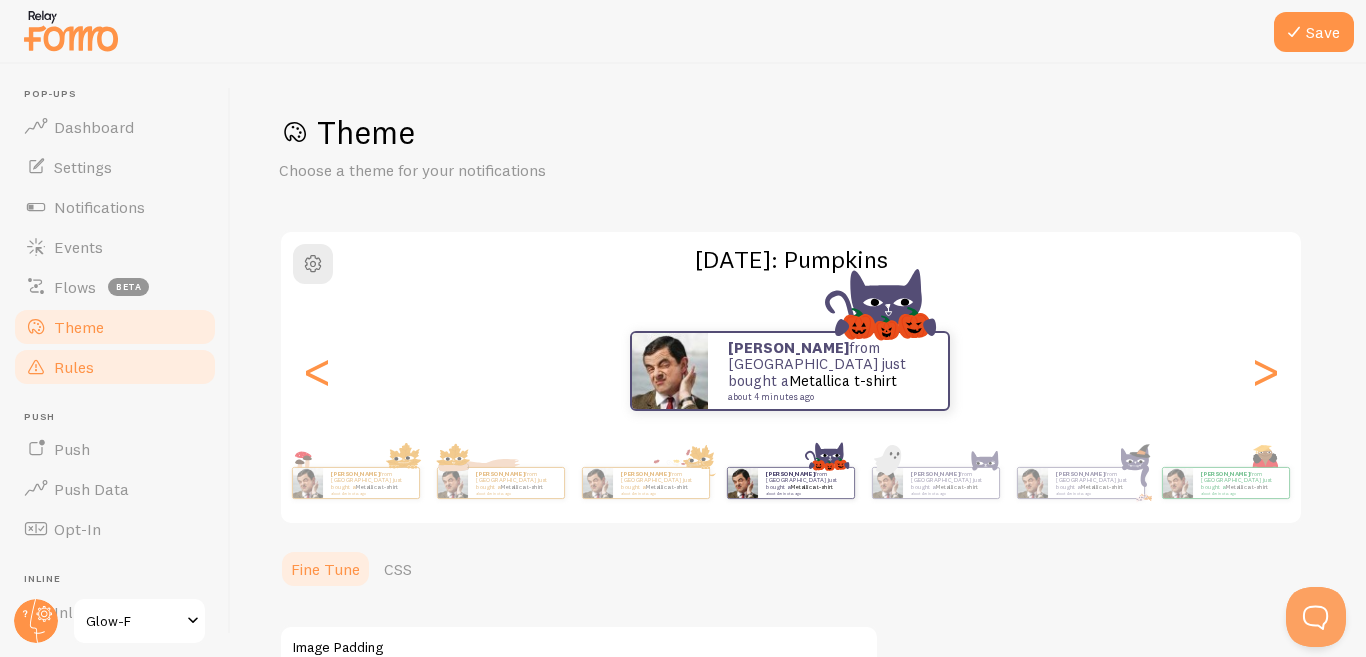 click on "Rules" at bounding box center (74, 367) 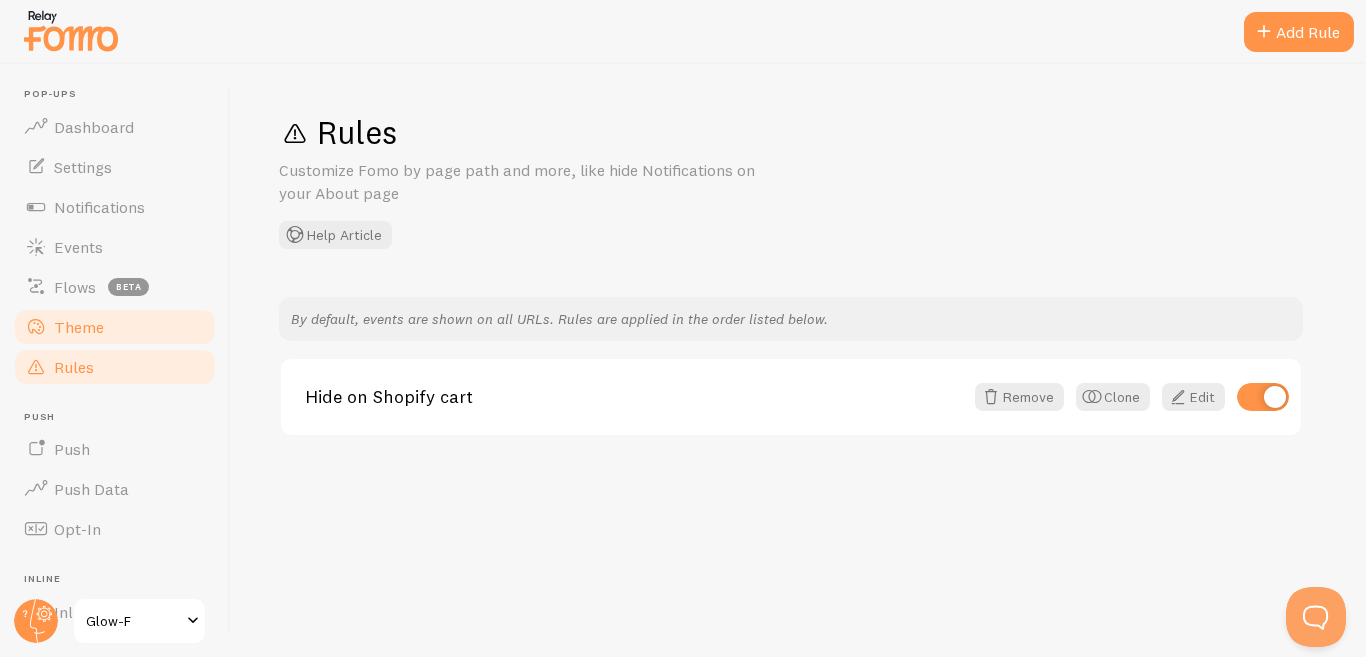 click on "Theme" at bounding box center (79, 327) 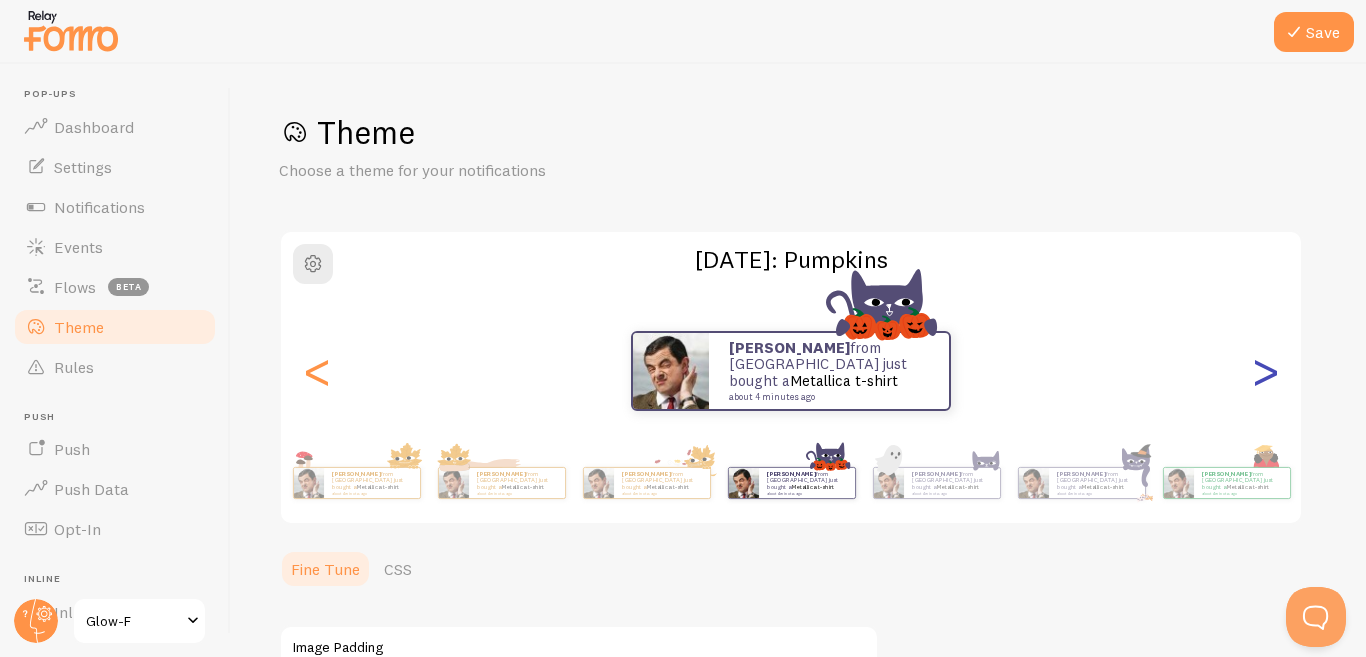 click on ">" at bounding box center [1265, 371] 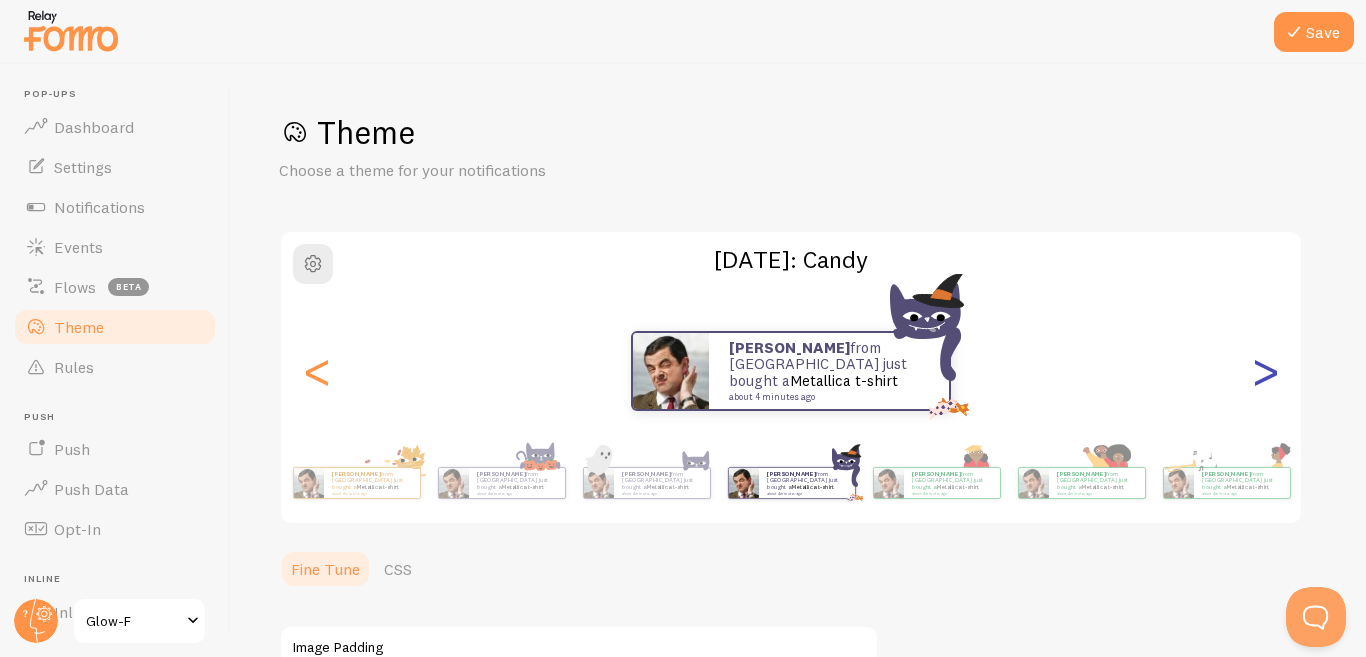 click on ">" at bounding box center (1265, 371) 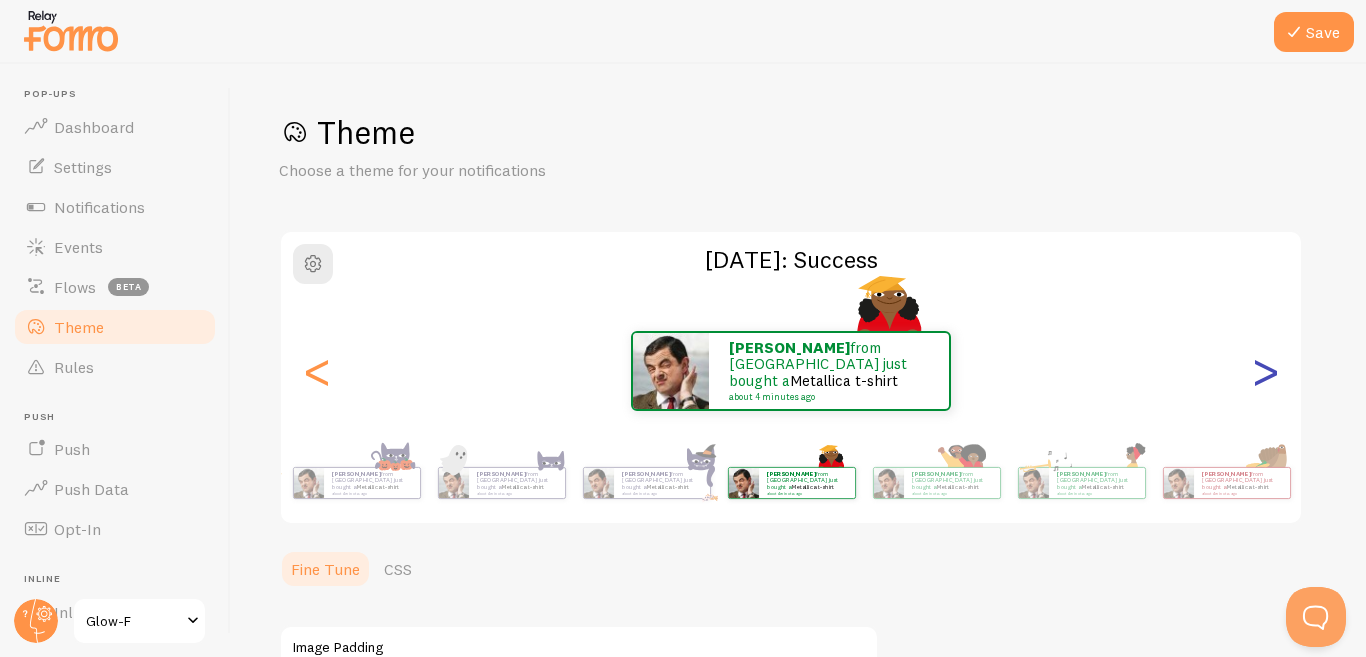 click on ">" at bounding box center (1265, 371) 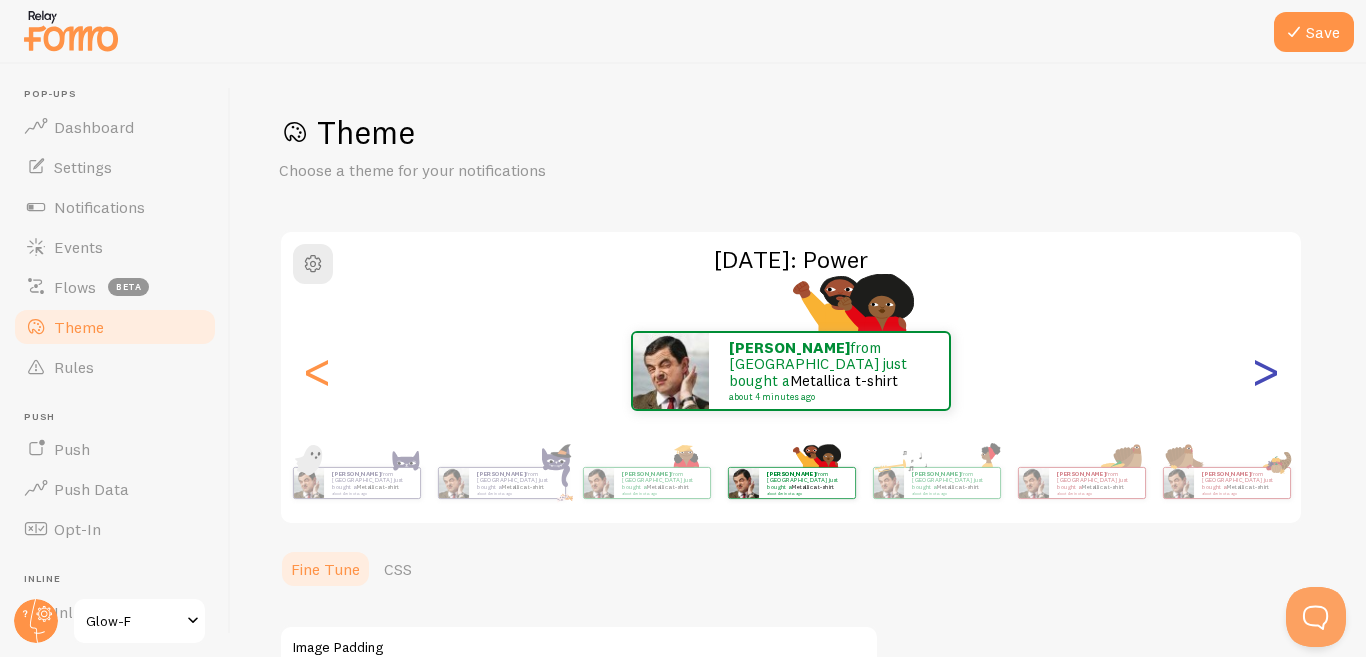click on ">" at bounding box center [1265, 371] 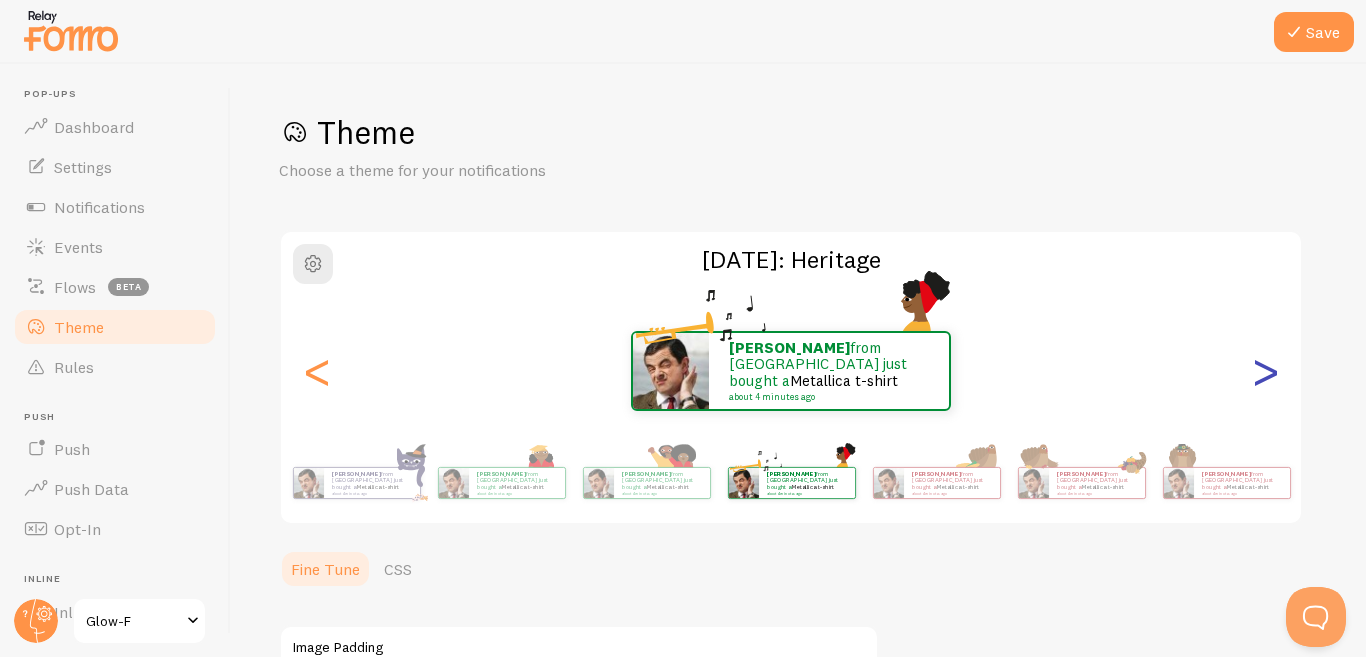 click on ">" at bounding box center [1265, 371] 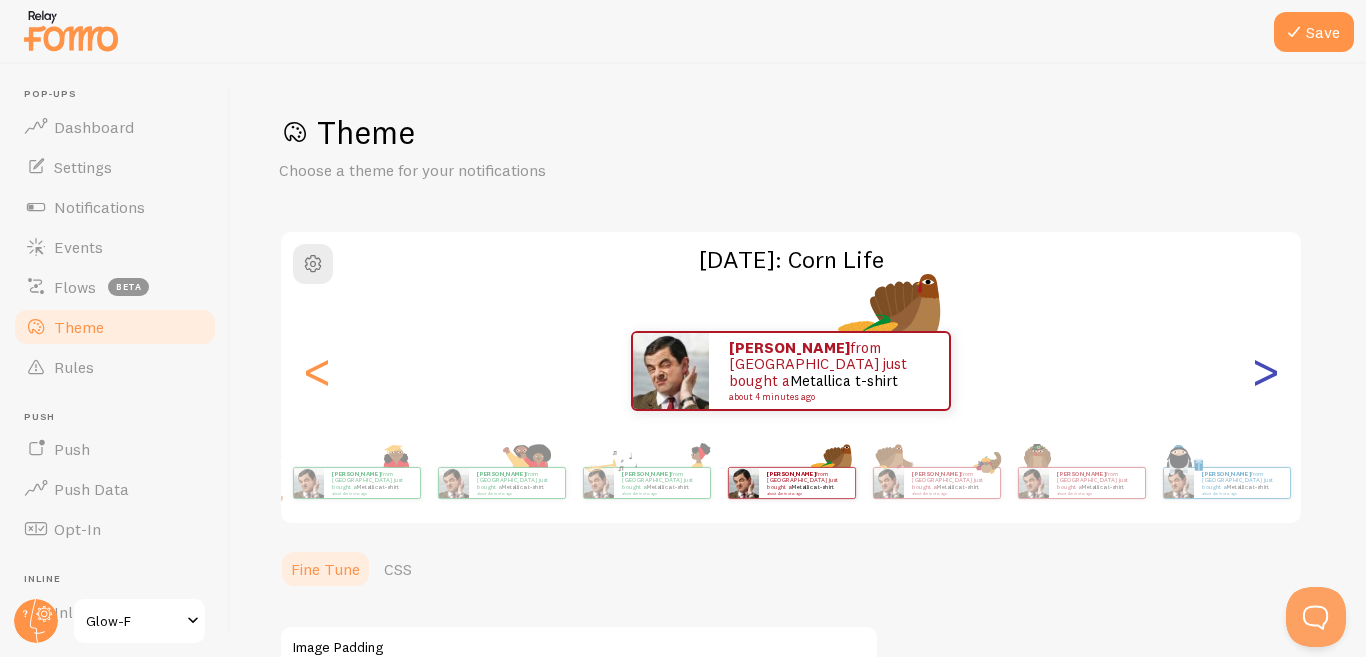 click on ">" at bounding box center [1265, 371] 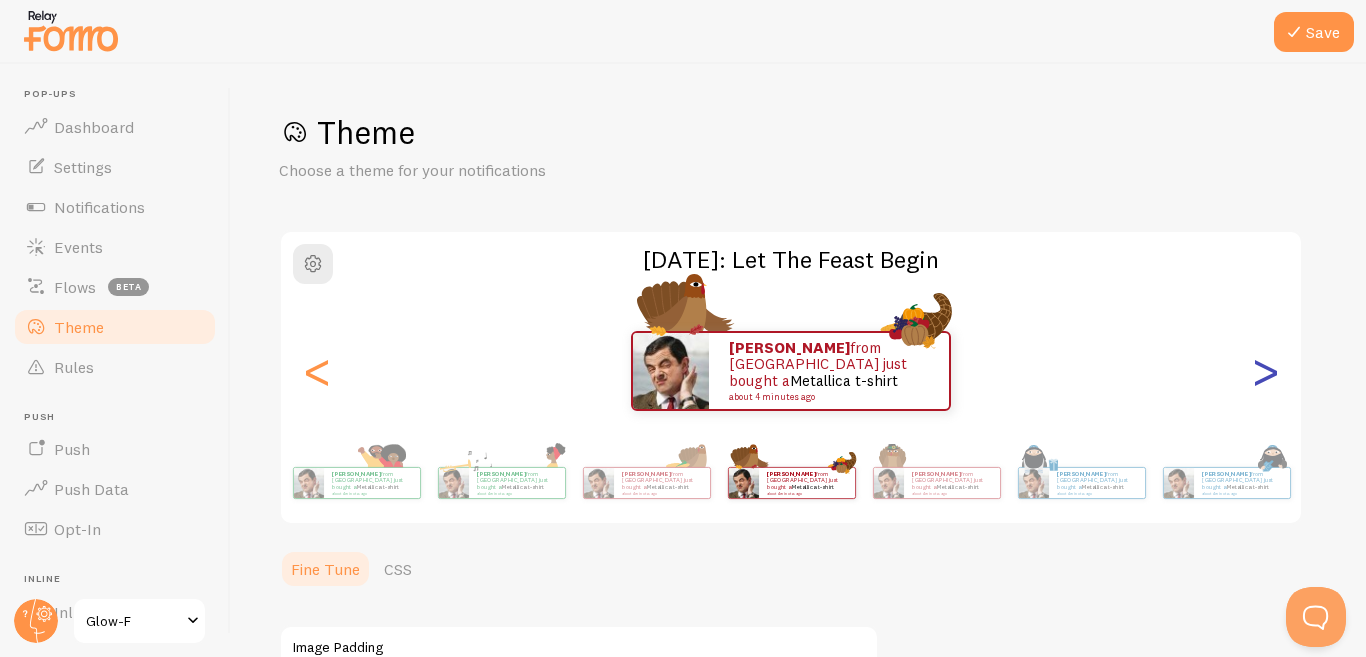 click on ">" at bounding box center (1265, 371) 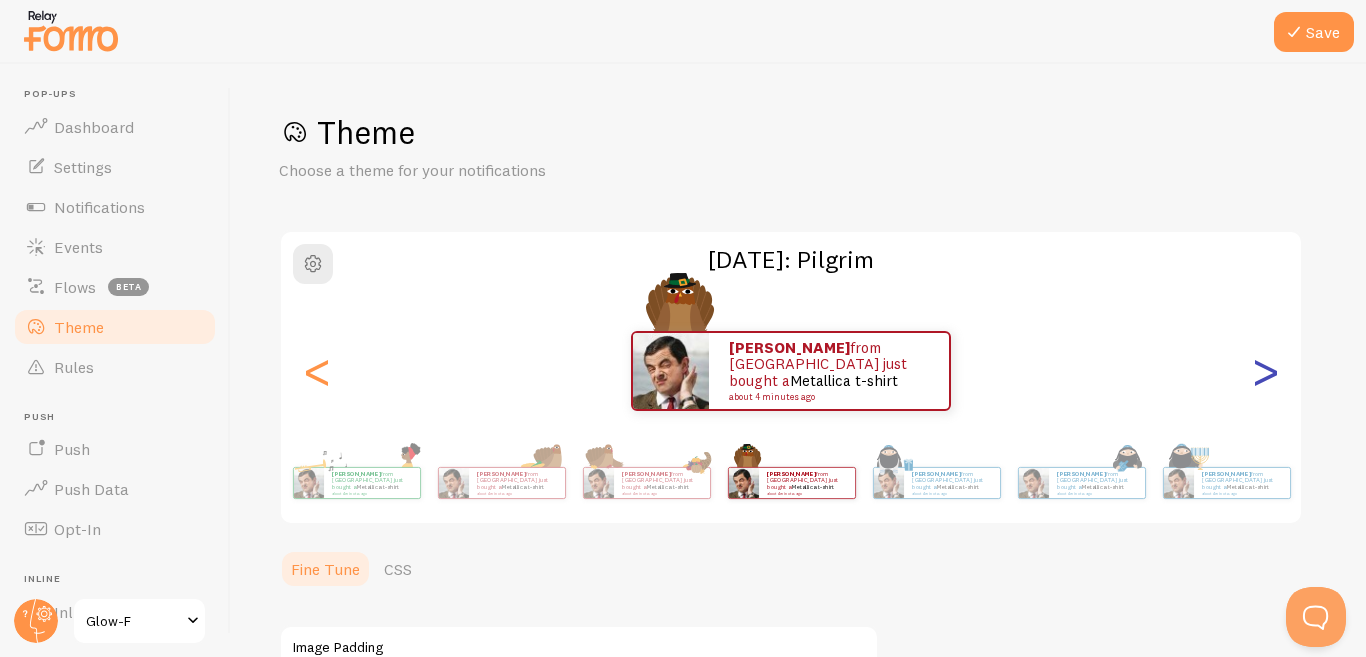 click on ">" at bounding box center (1265, 371) 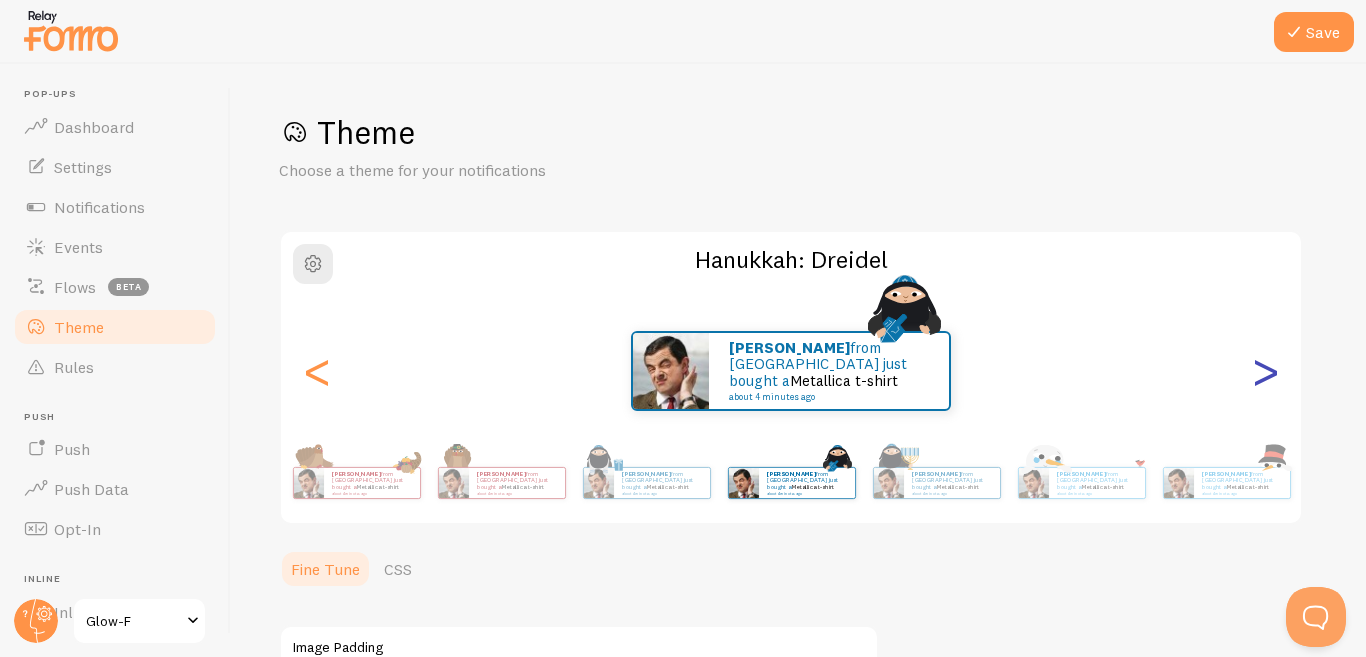 click on ">" at bounding box center (1265, 371) 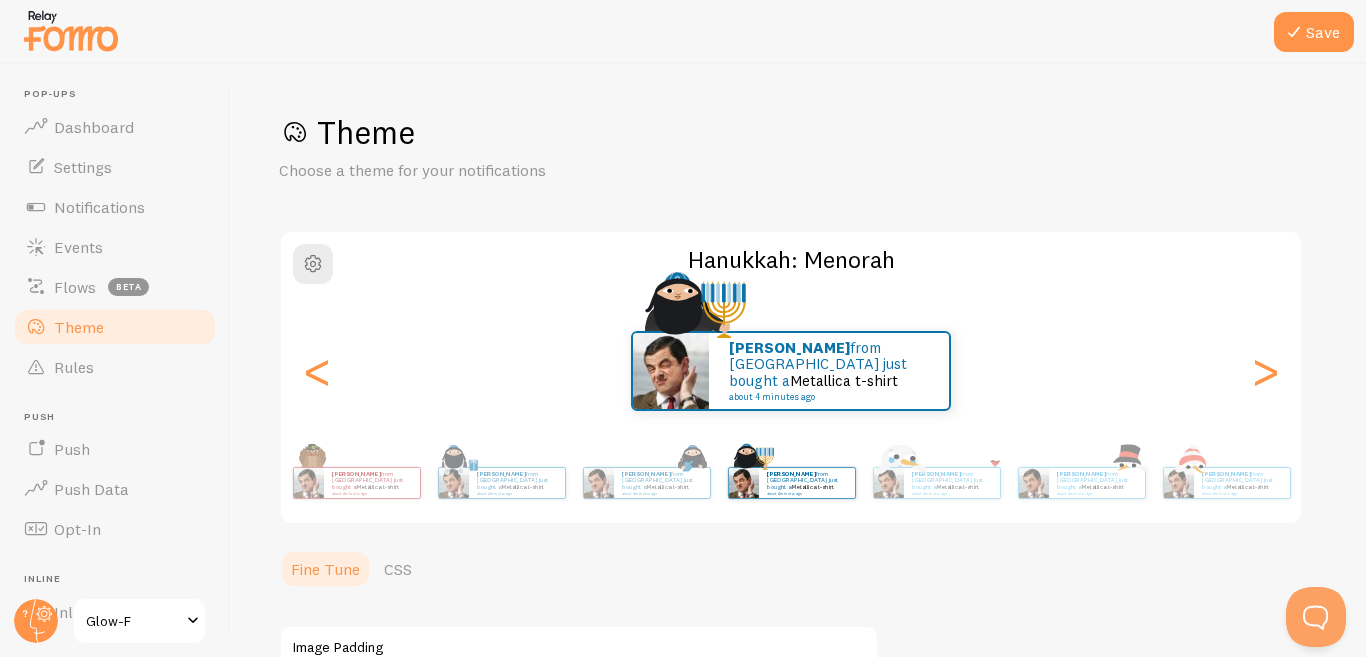 click on "[PERSON_NAME]  from [GEOGRAPHIC_DATA] just bought a  Metallica t-shirt   about 4 minutes ago" at bounding box center (791, 371) 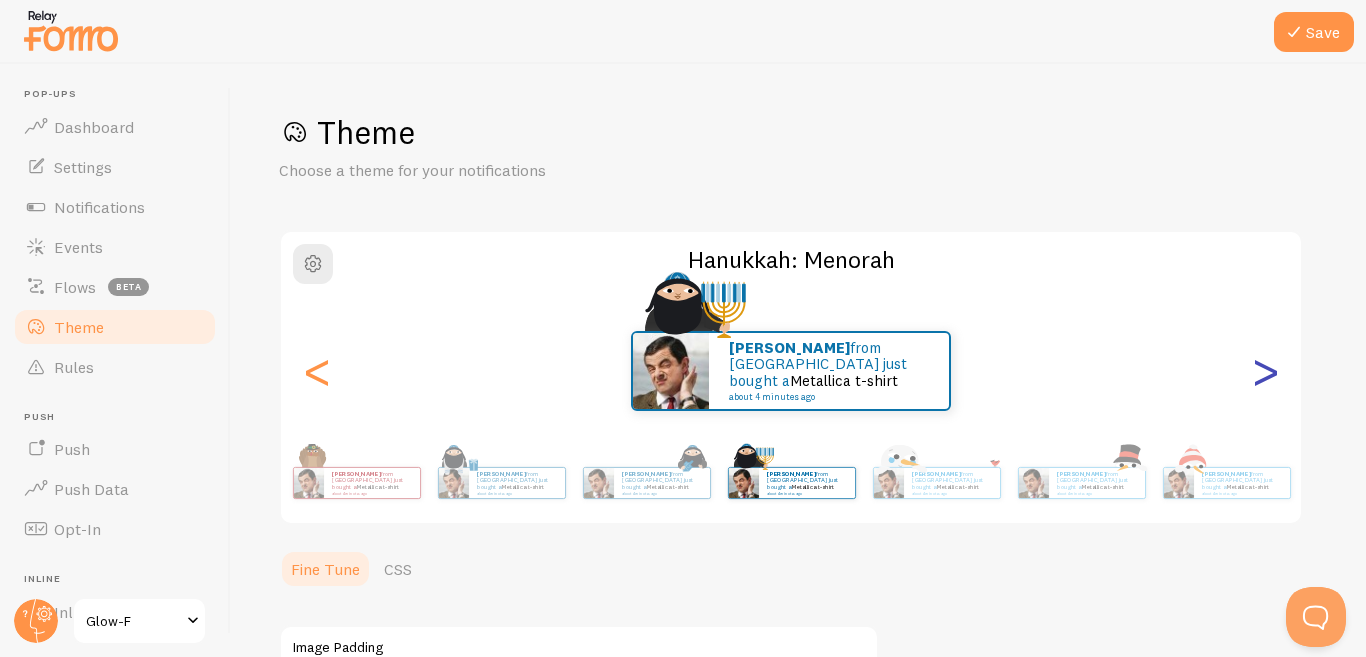 click on ">" at bounding box center (1265, 371) 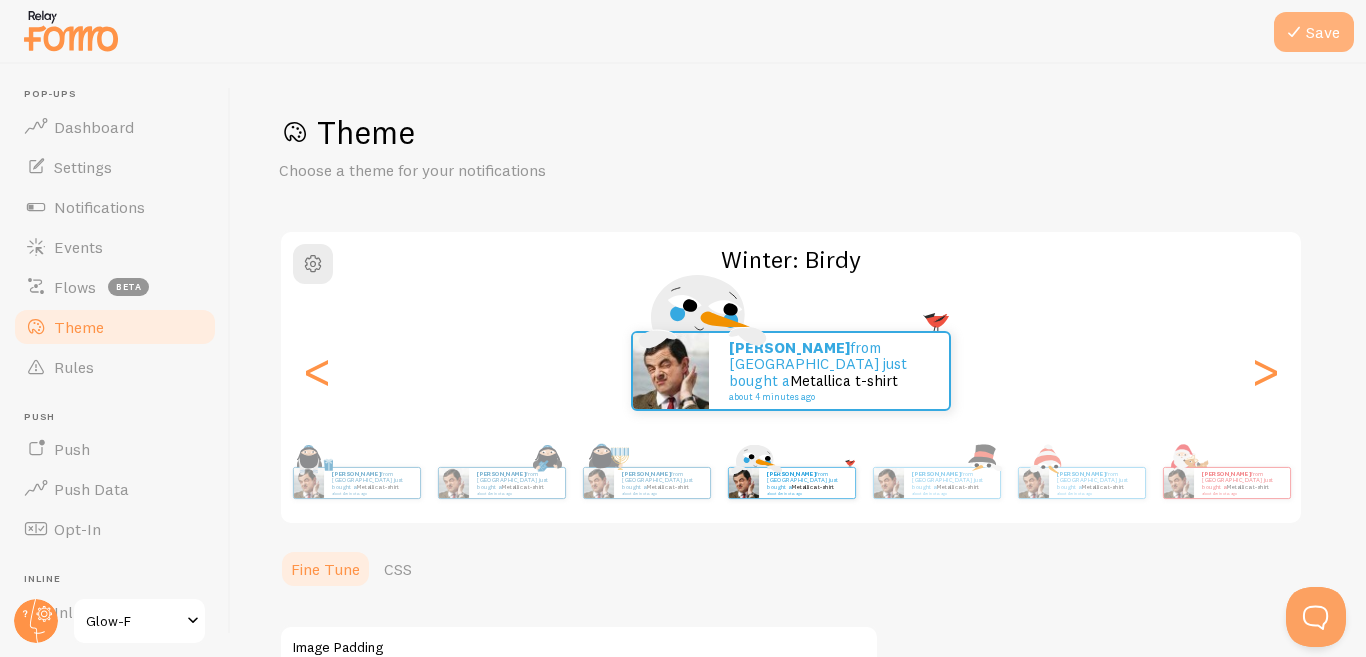 click on "Save" at bounding box center [1314, 32] 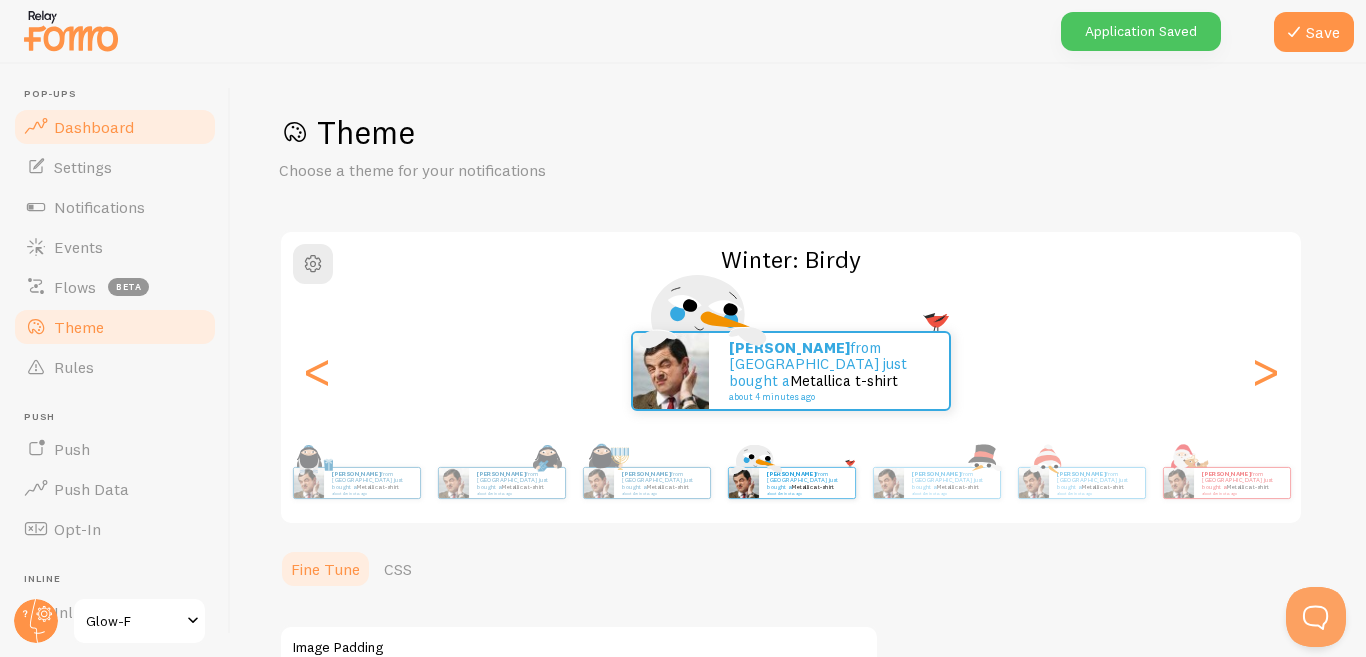 click on "Dashboard" at bounding box center (94, 127) 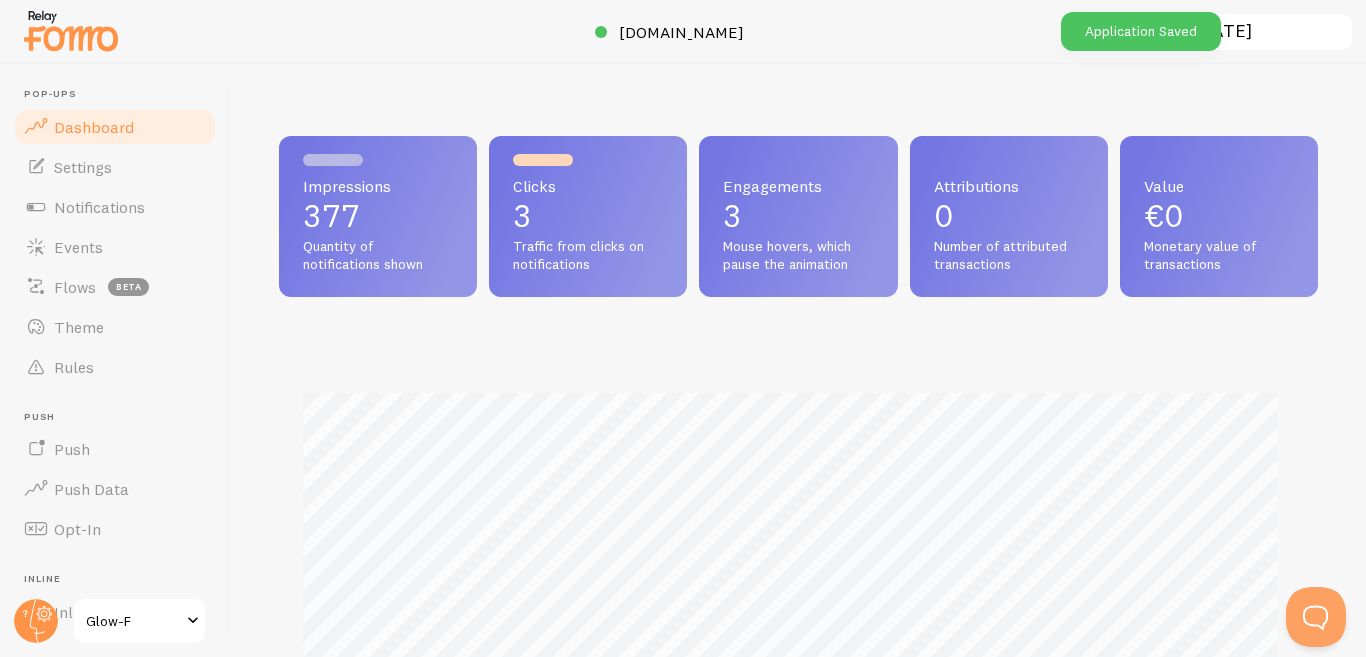 scroll, scrollTop: 999474, scrollLeft: 998978, axis: both 